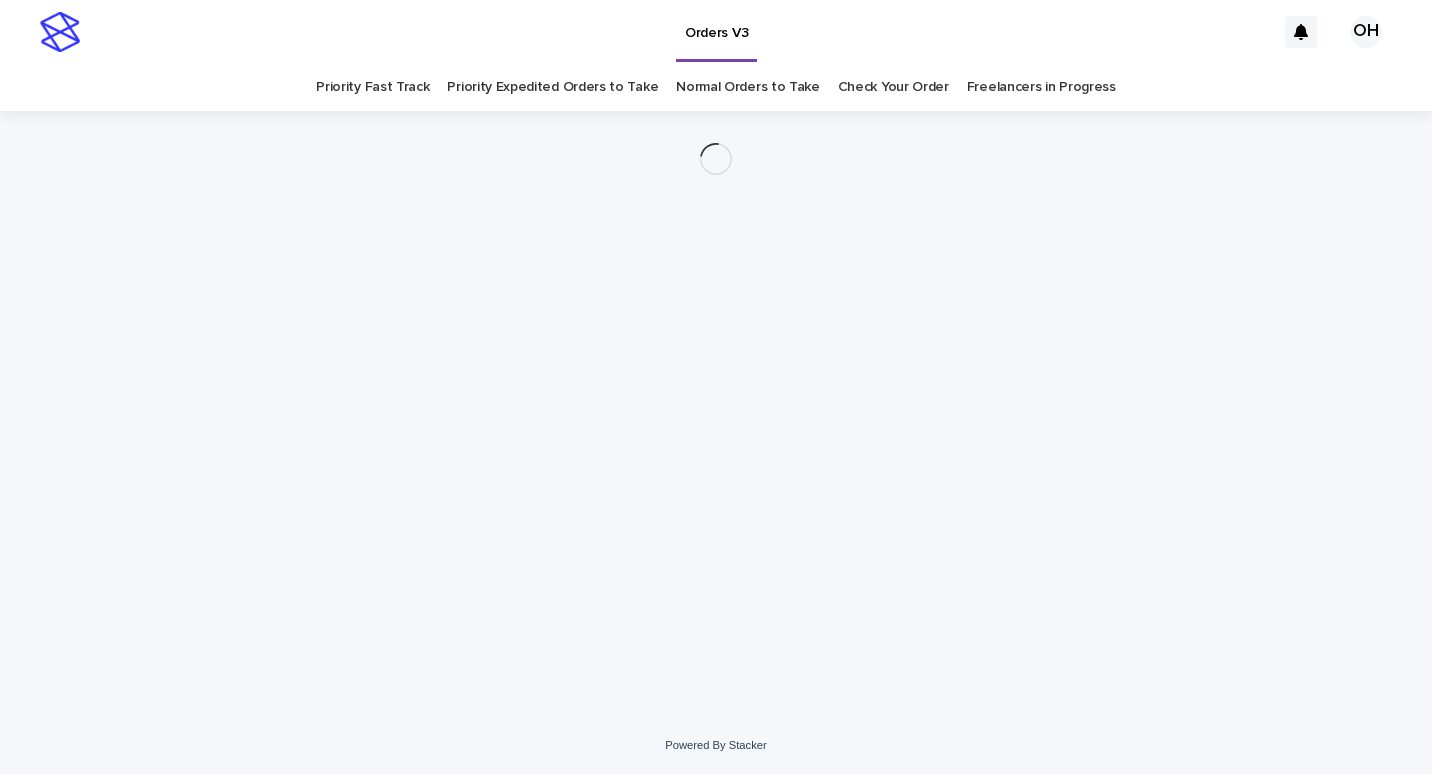 scroll, scrollTop: 0, scrollLeft: 0, axis: both 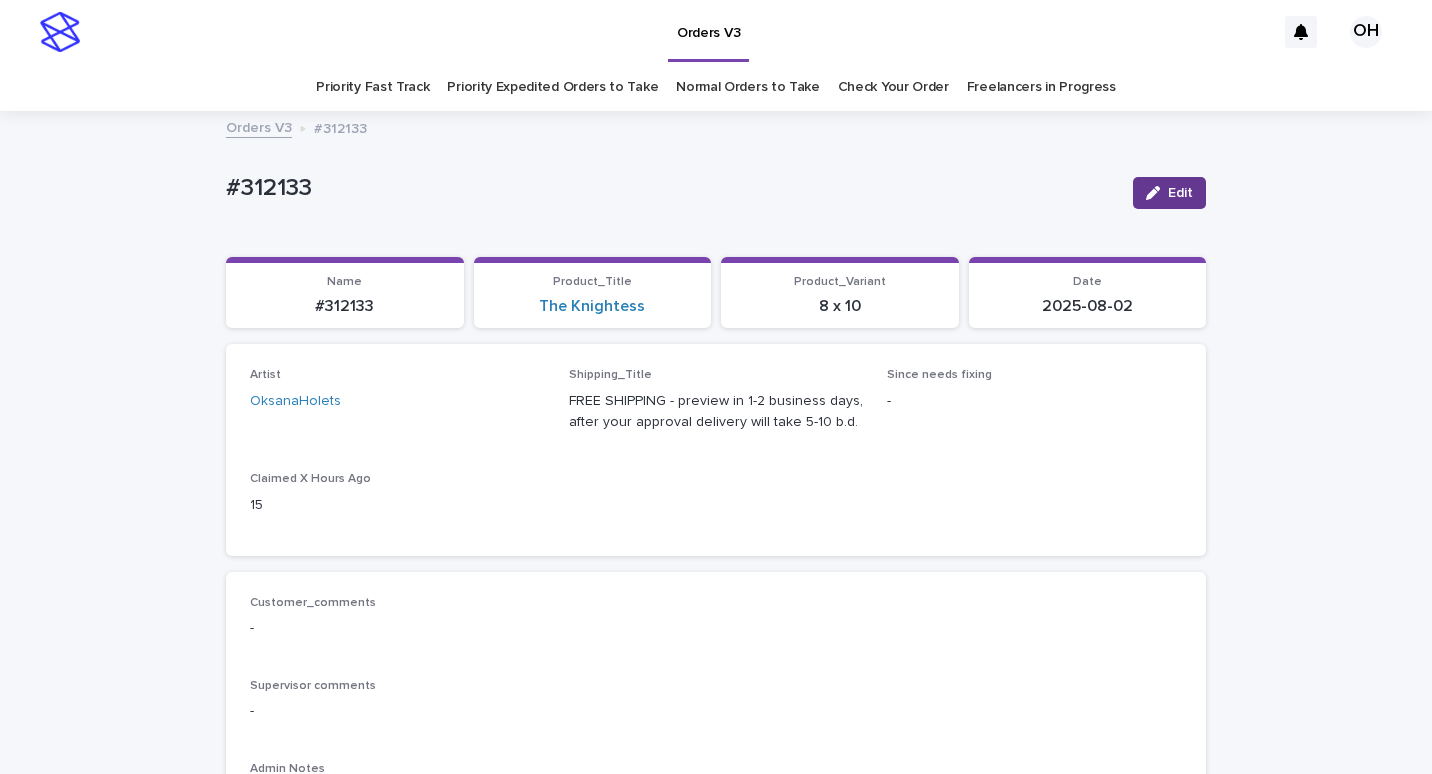 click on "Edit" at bounding box center (1169, 193) 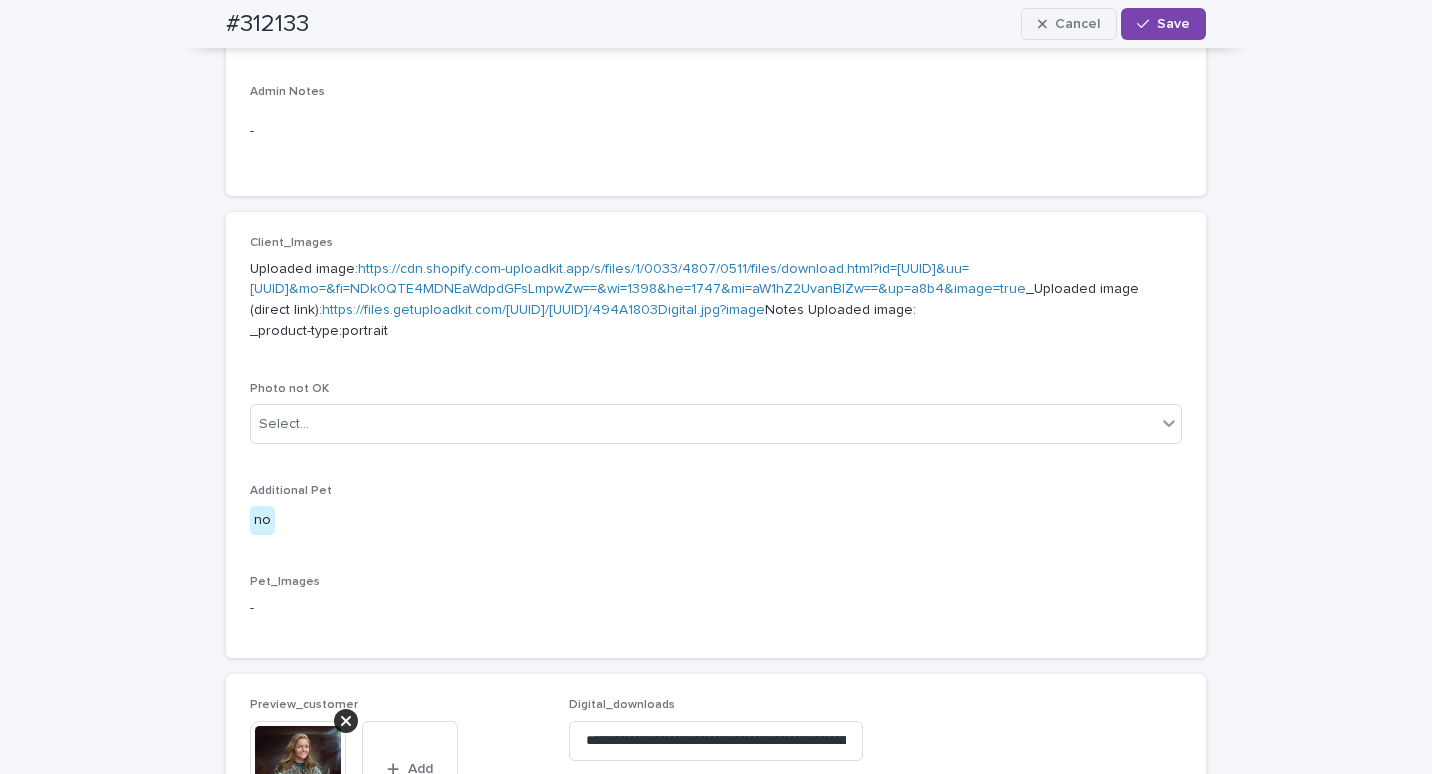 scroll, scrollTop: 400, scrollLeft: 0, axis: vertical 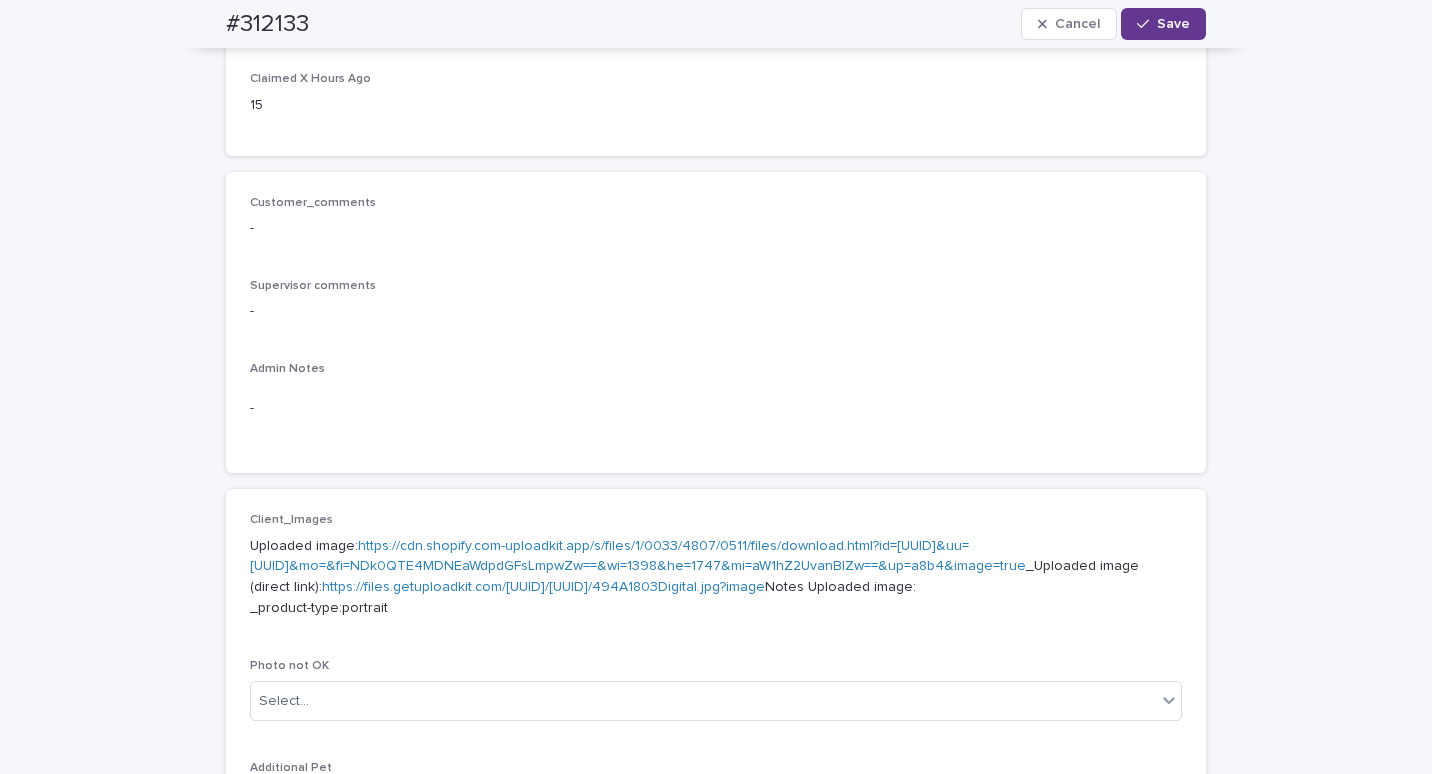 click on "Save" at bounding box center (1163, 24) 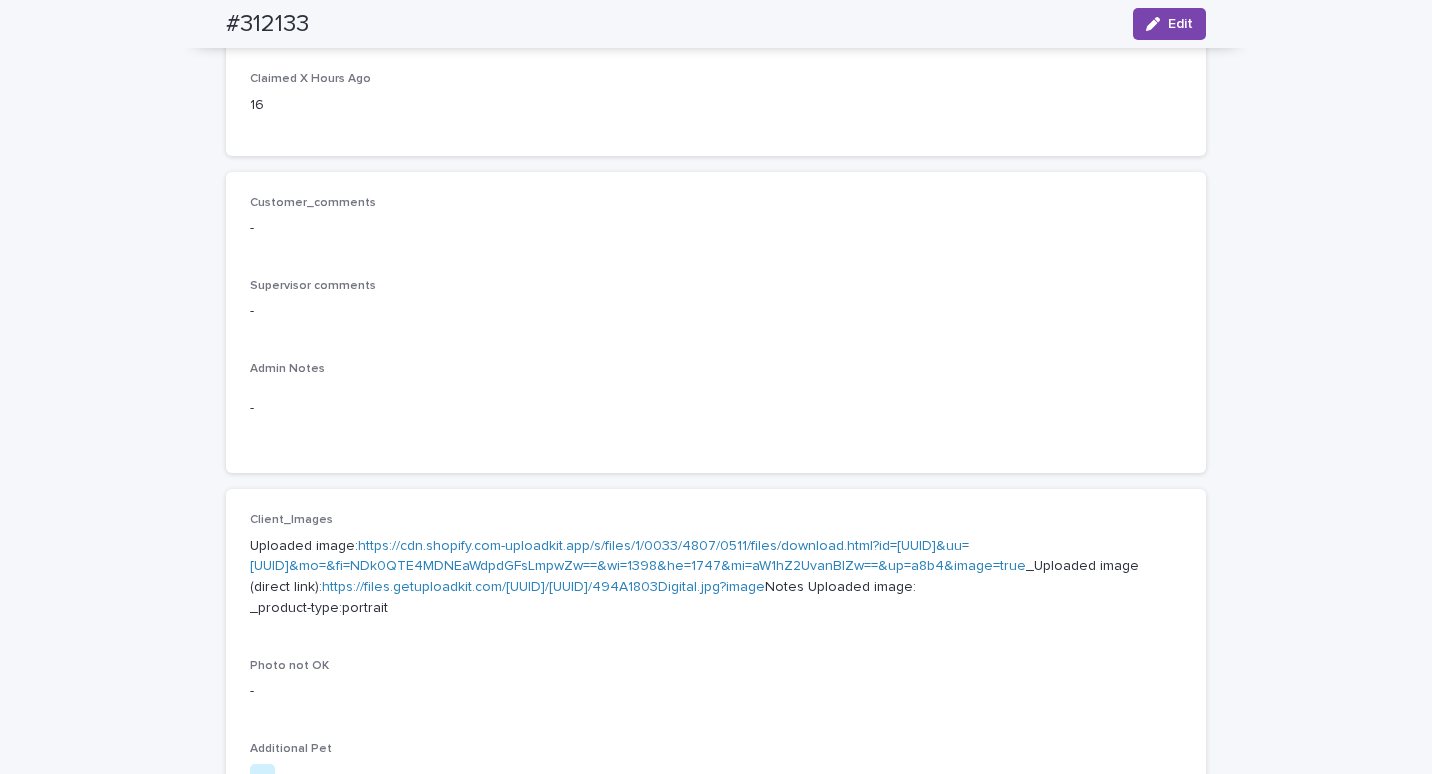 scroll, scrollTop: 375, scrollLeft: 0, axis: vertical 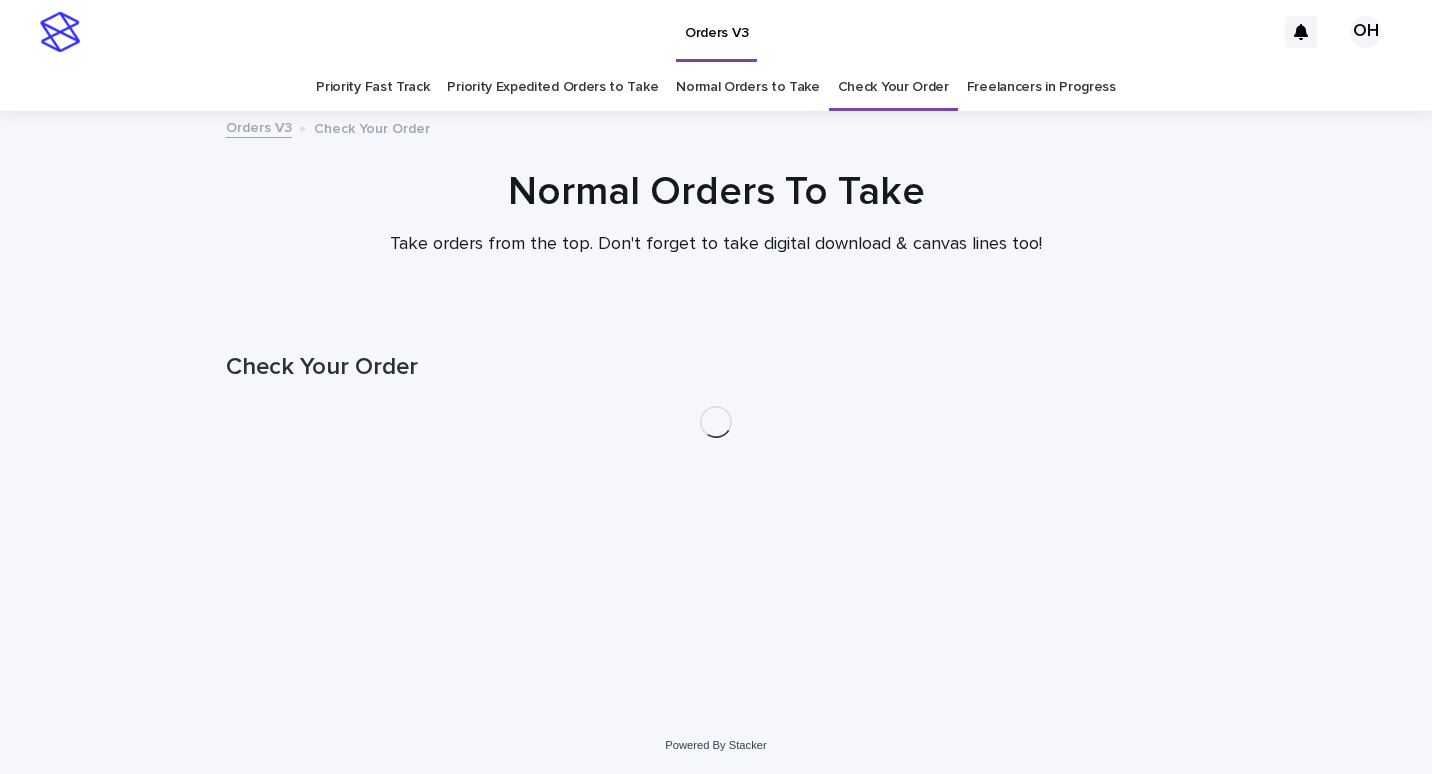 click on "Check Your Order" at bounding box center (893, 87) 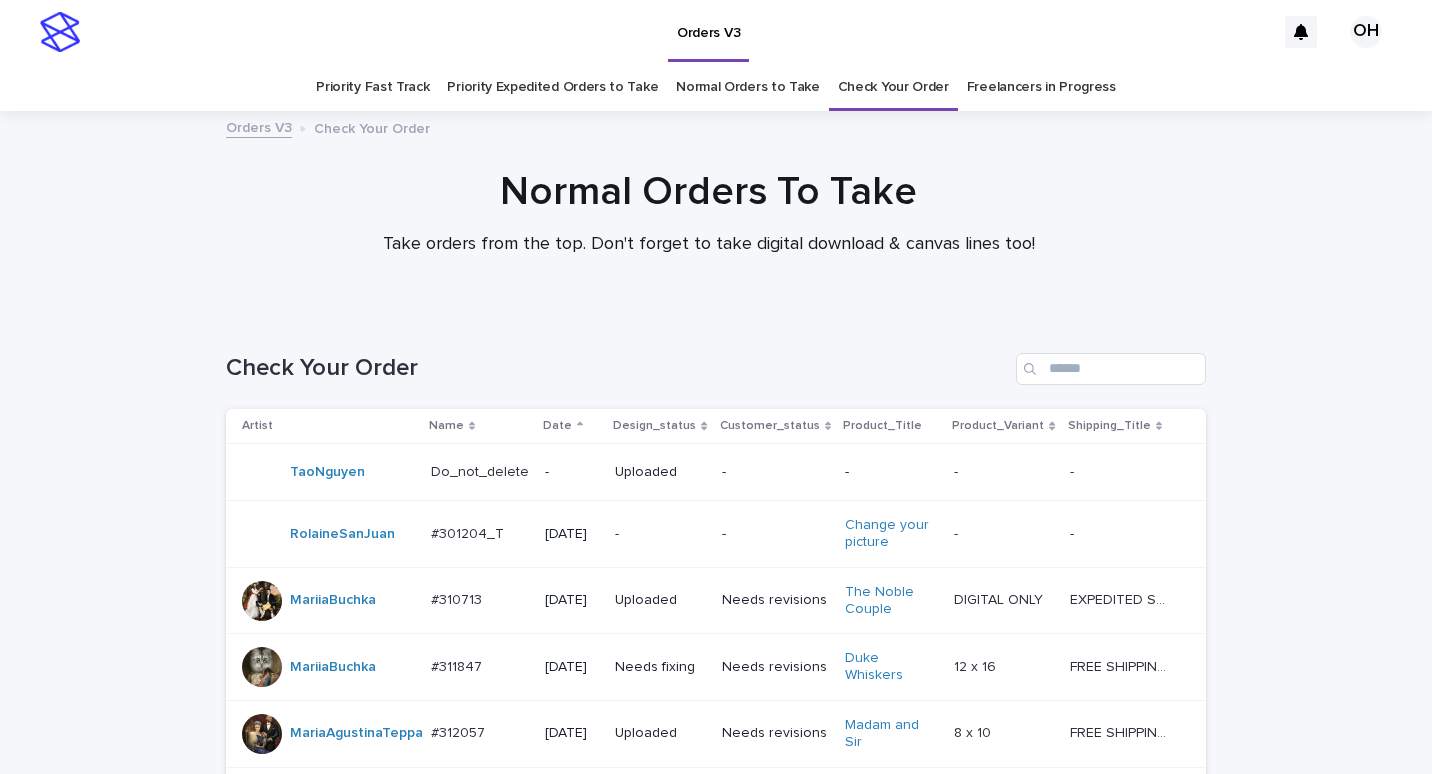 type on "***" 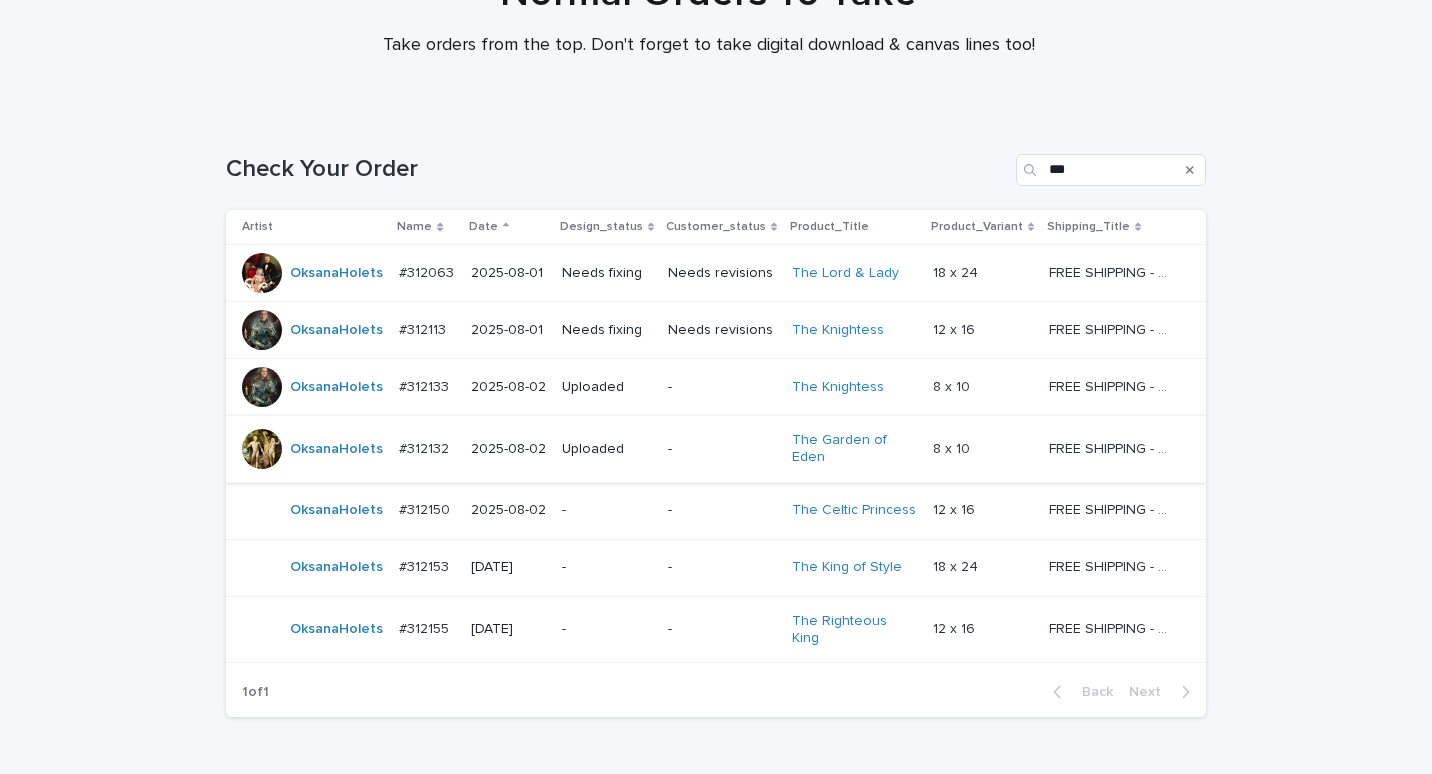 scroll, scrollTop: 200, scrollLeft: 0, axis: vertical 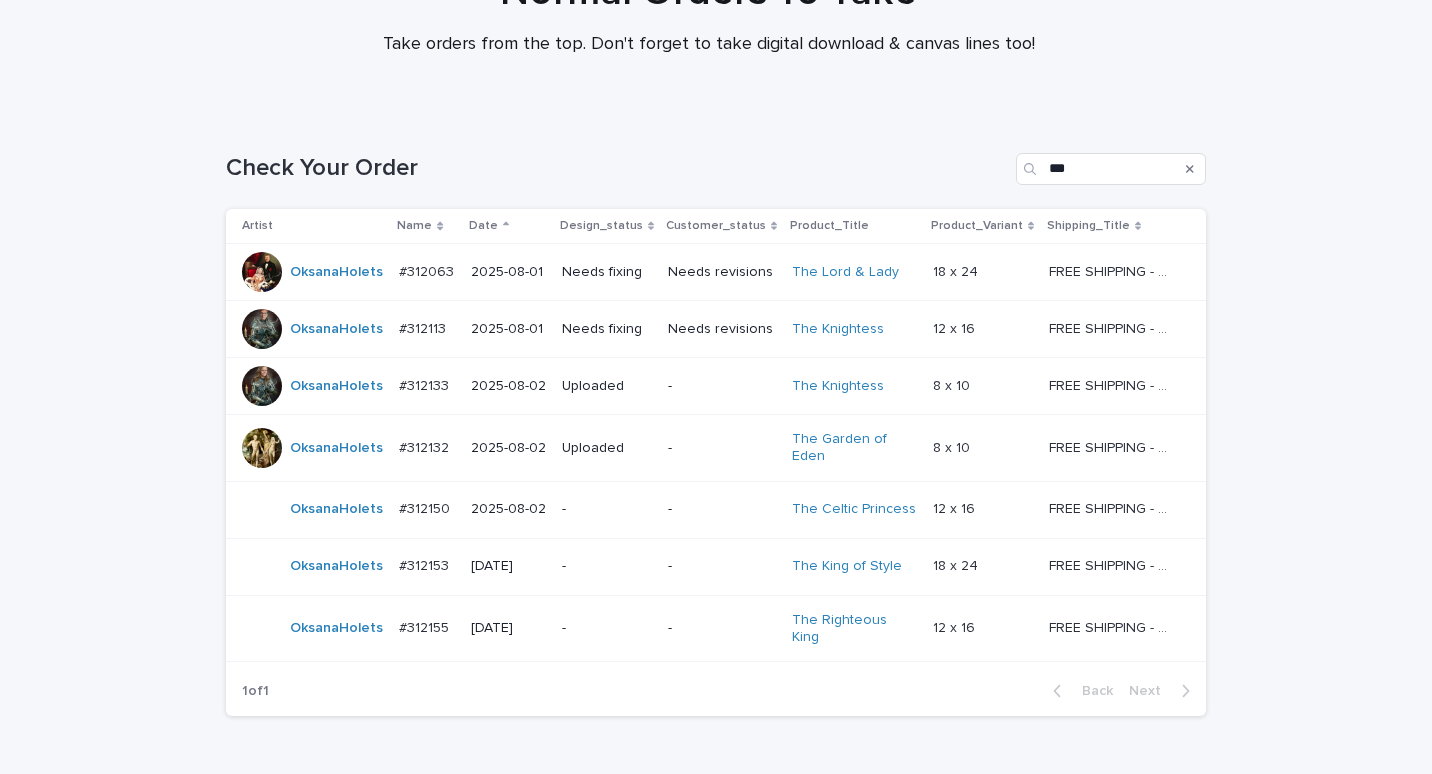 click on "#312063" at bounding box center (428, 270) 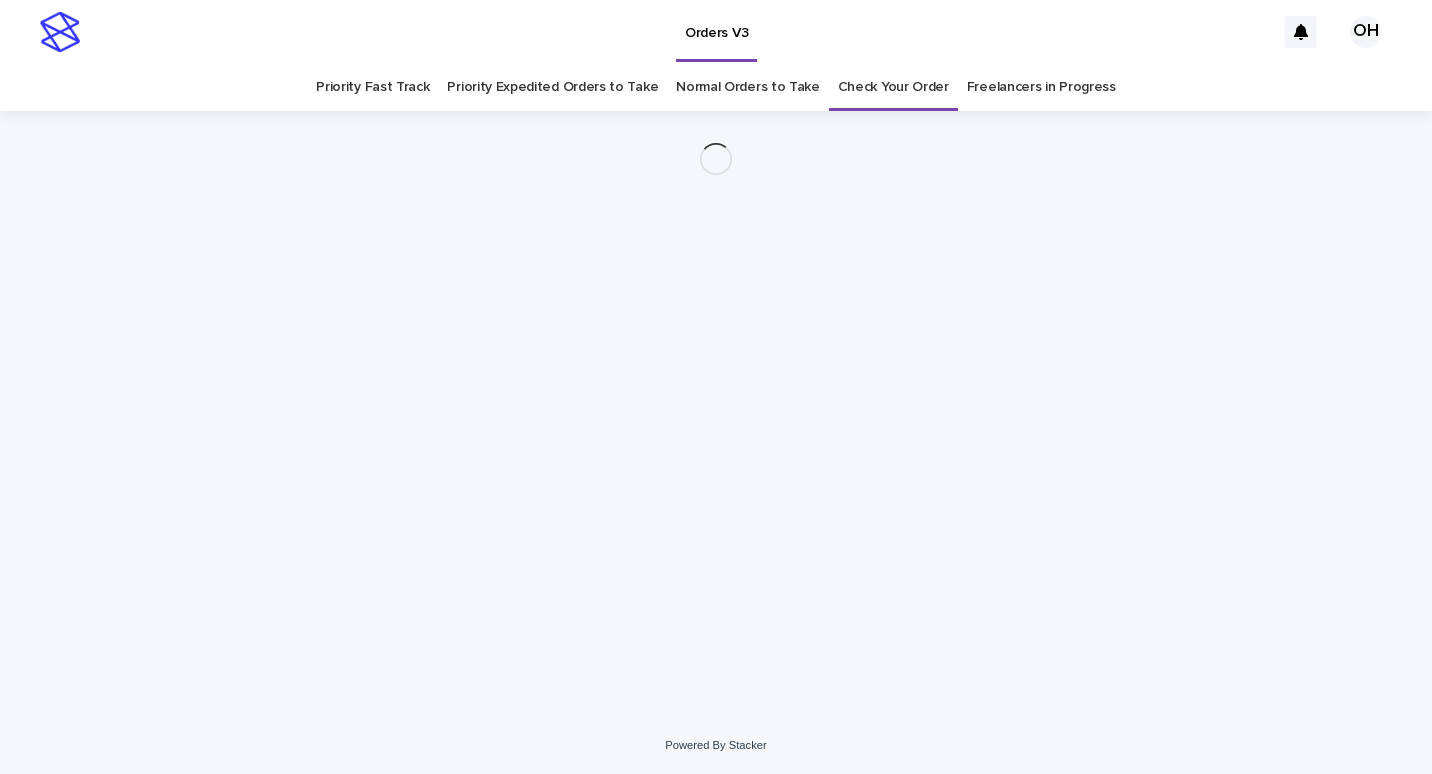 scroll, scrollTop: 0, scrollLeft: 0, axis: both 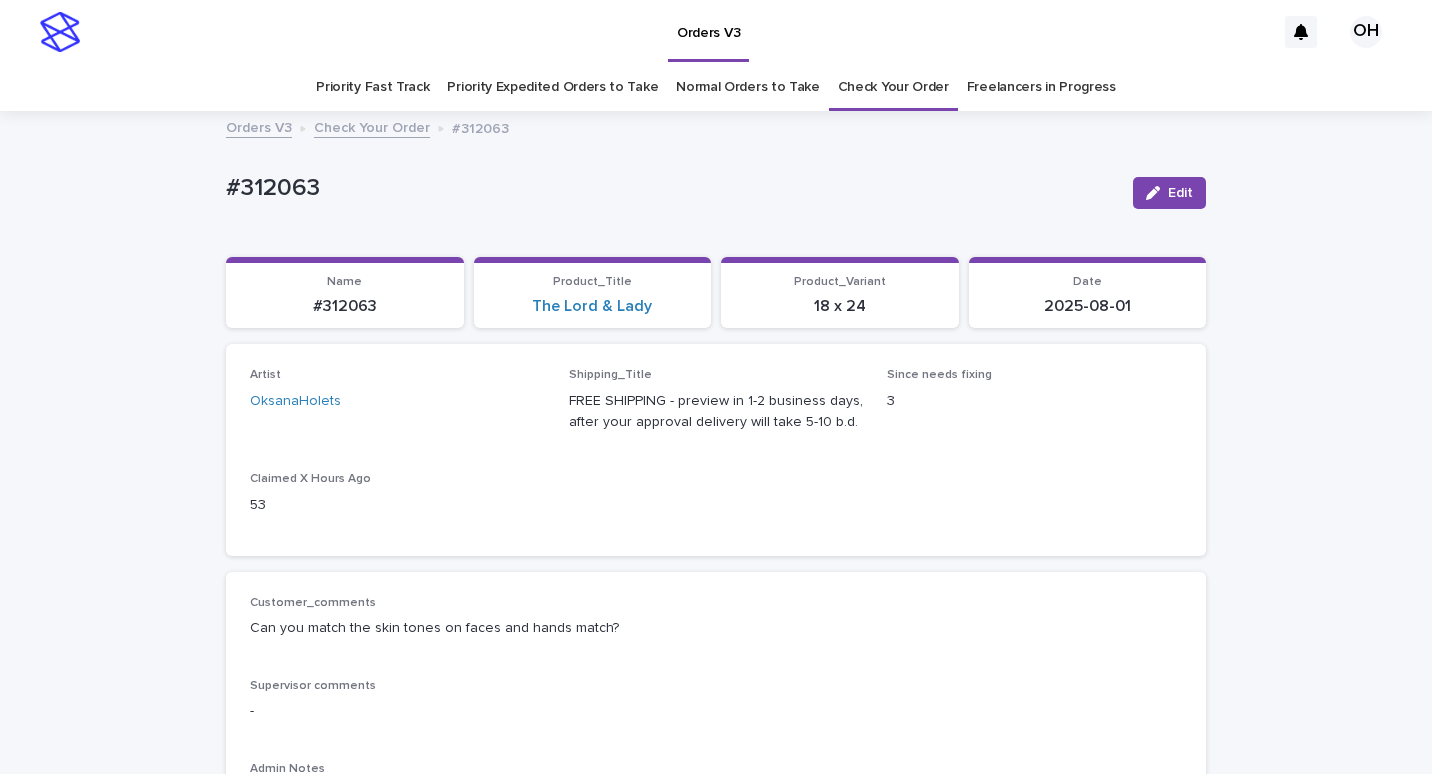 click on "Edit" at bounding box center [1180, 193] 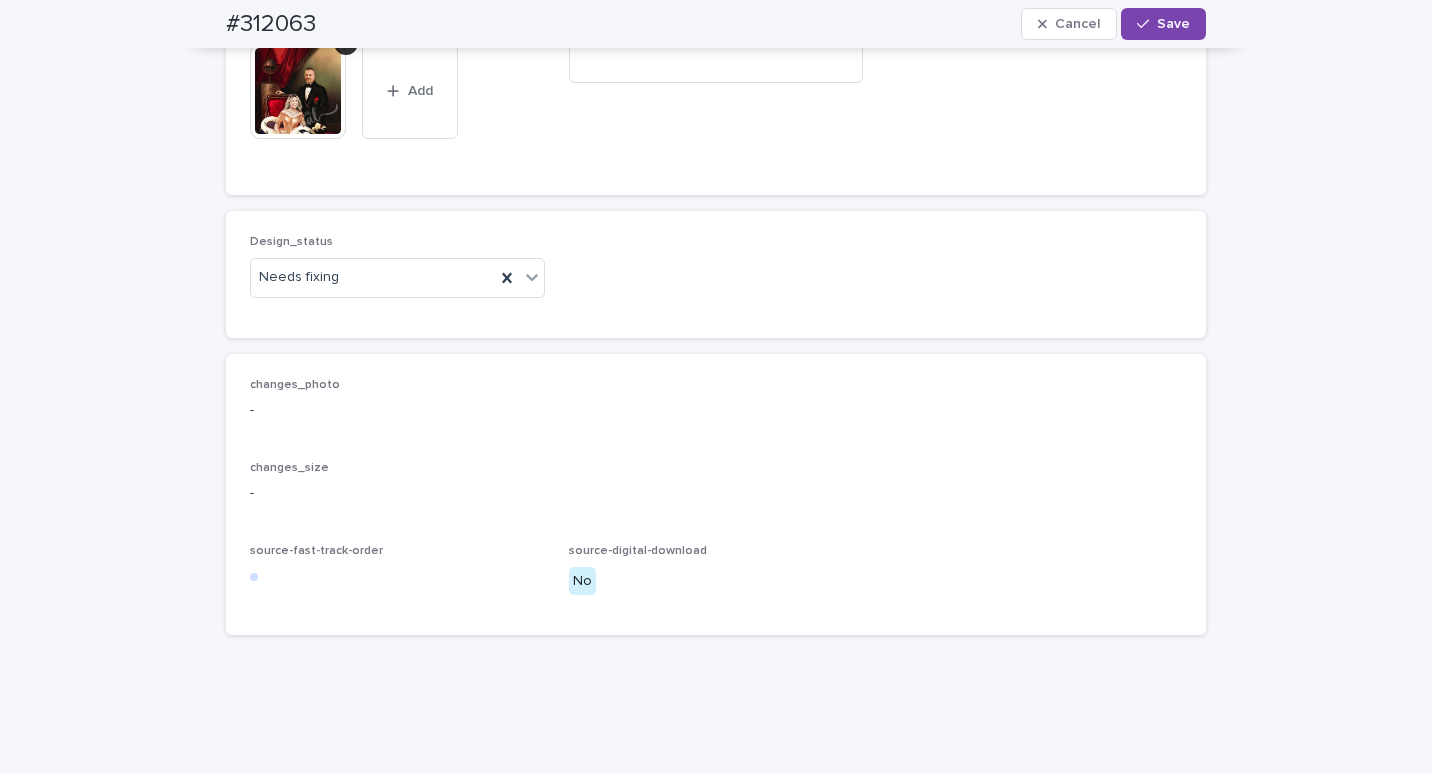 scroll, scrollTop: 1400, scrollLeft: 0, axis: vertical 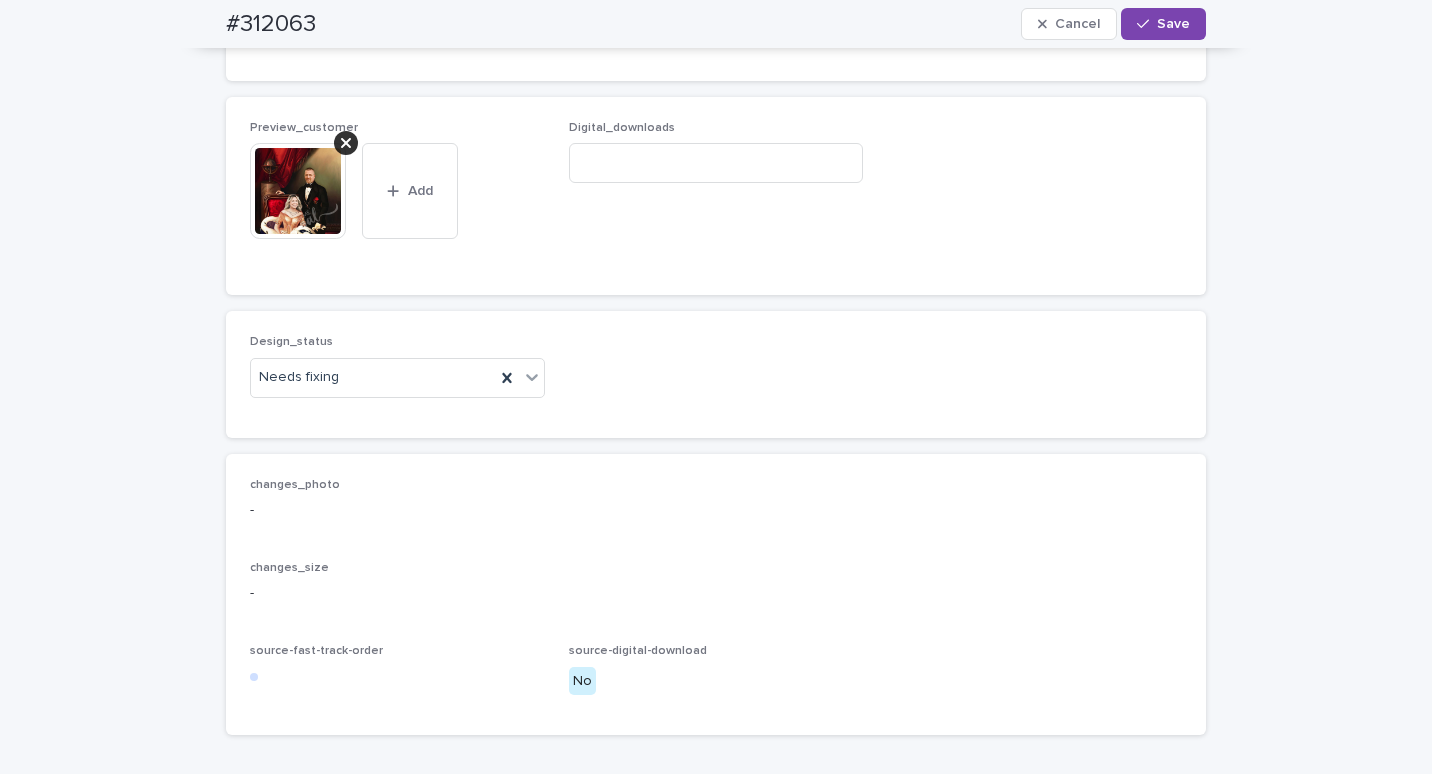 click at bounding box center [346, 143] 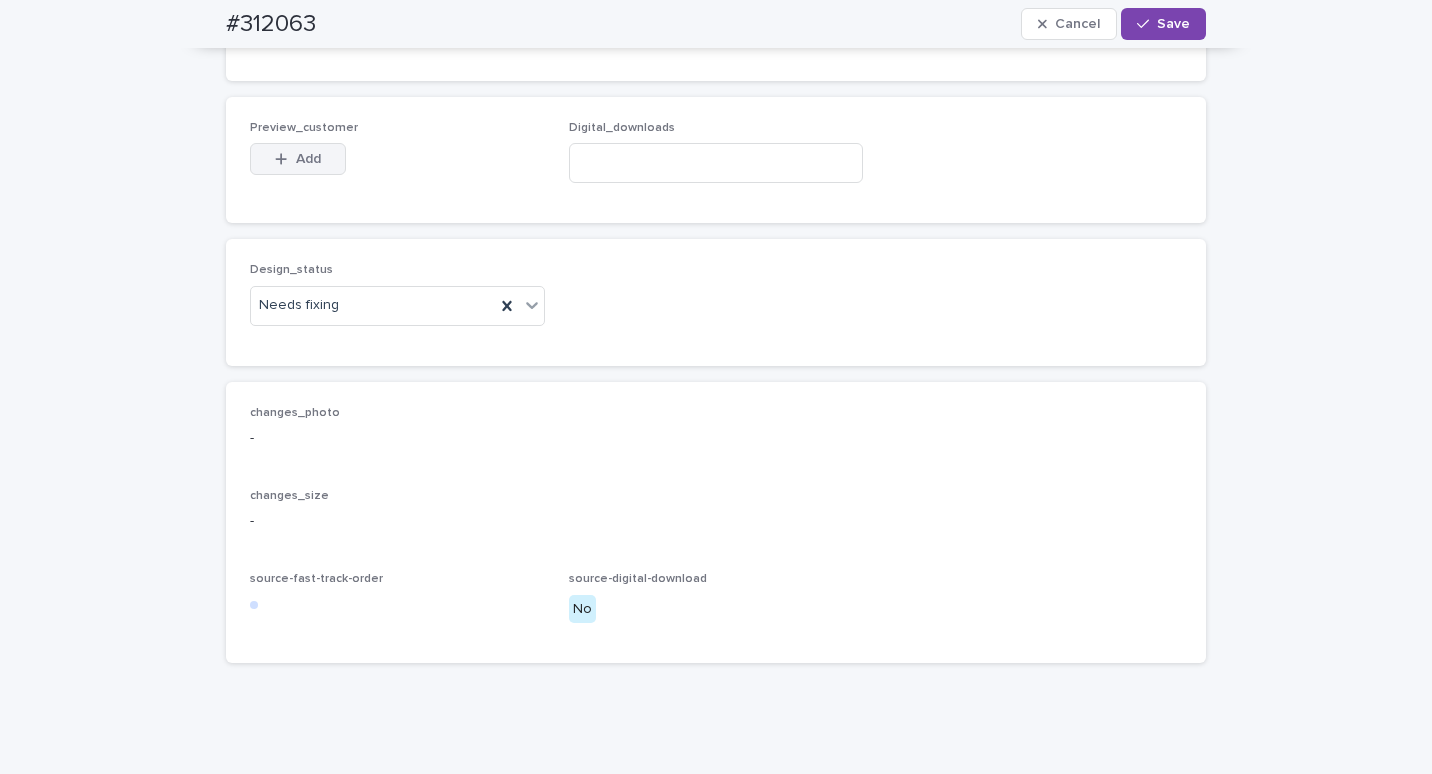 click on "Add" at bounding box center [298, 159] 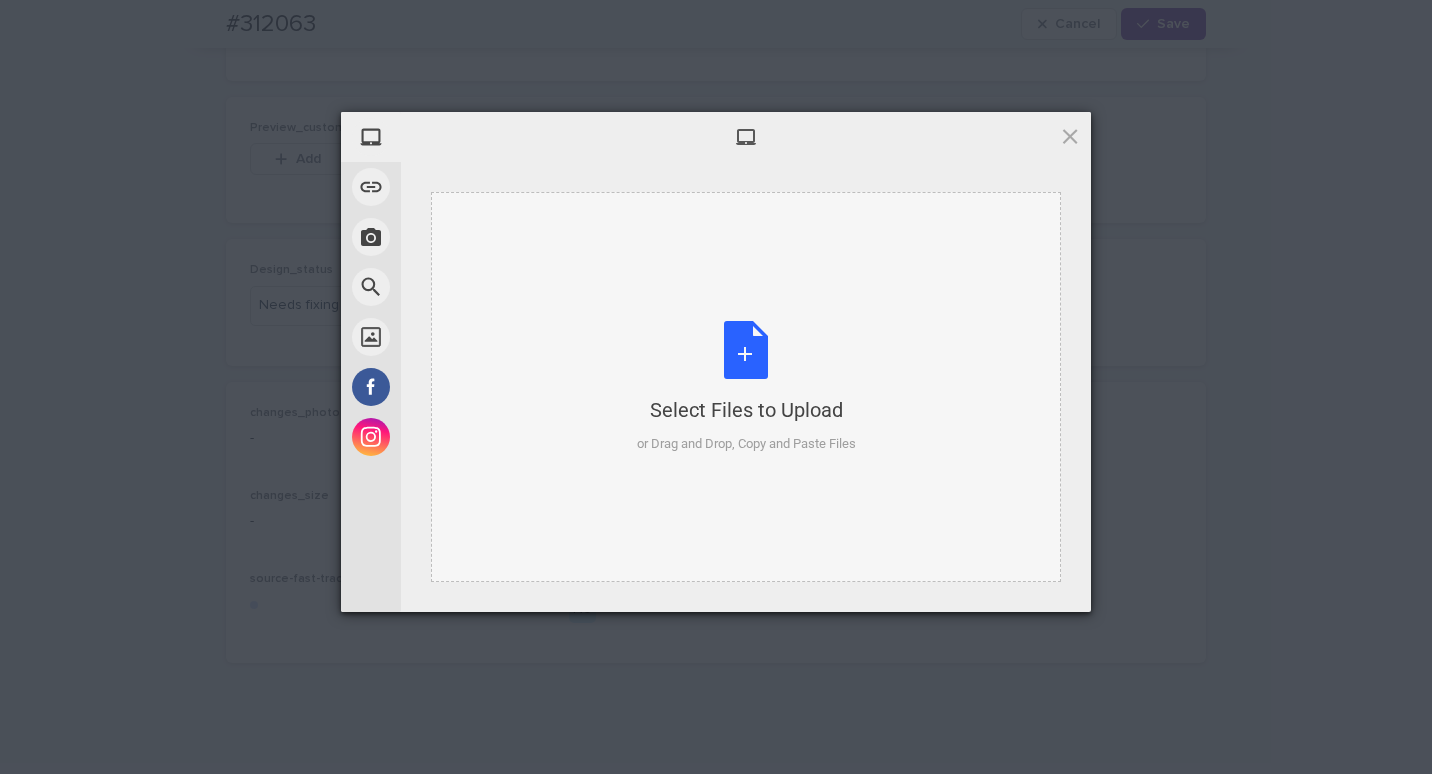 click on "Select Files to Upload
or Drag and Drop, Copy and Paste Files" at bounding box center (746, 387) 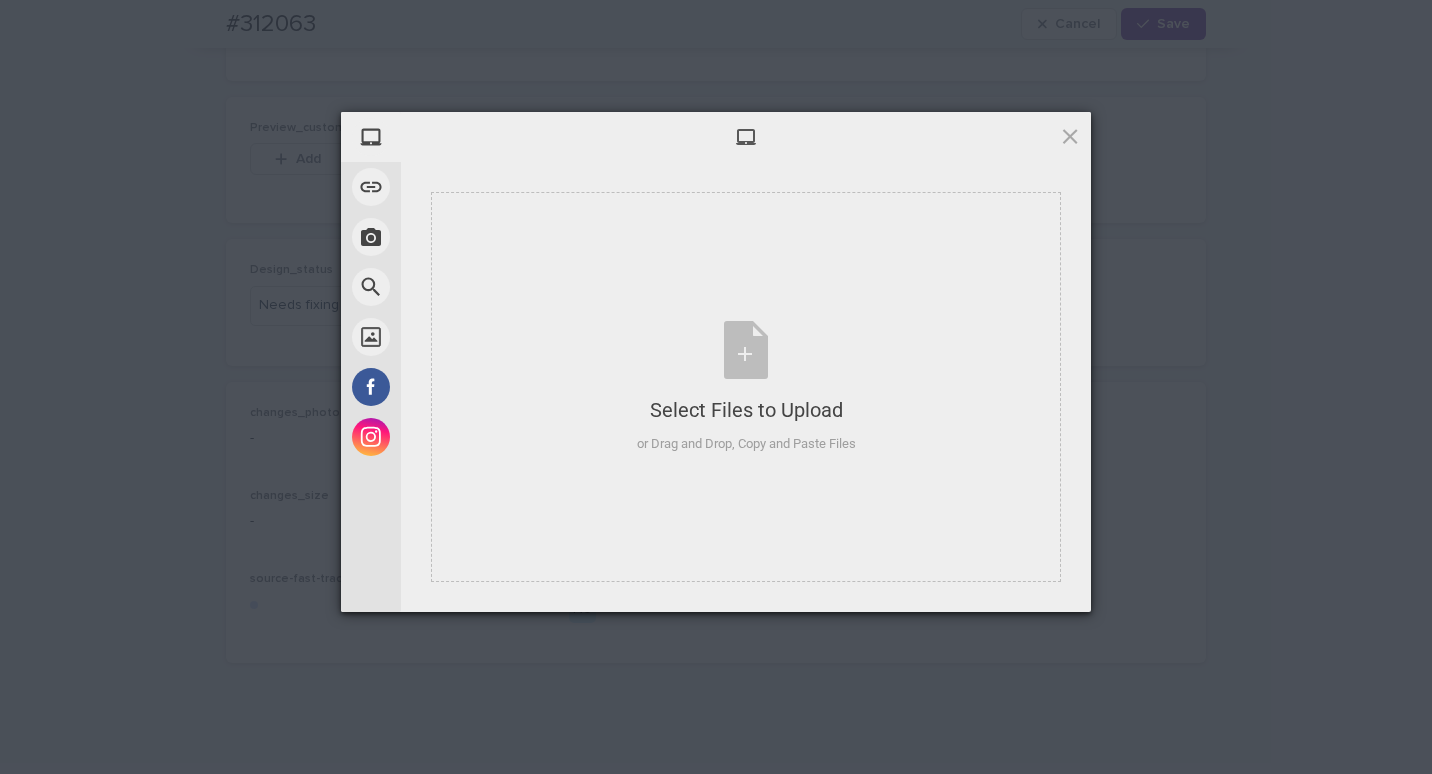 click on "My Device         Link (URL)         Take Photo         Web Search         Unsplash         Facebook         Instagram
Select Files to Upload
or Drag and Drop, Copy and Paste Files
Selected Files: 0     View/Edit Selected
Powered by   Filestack" at bounding box center [716, 387] 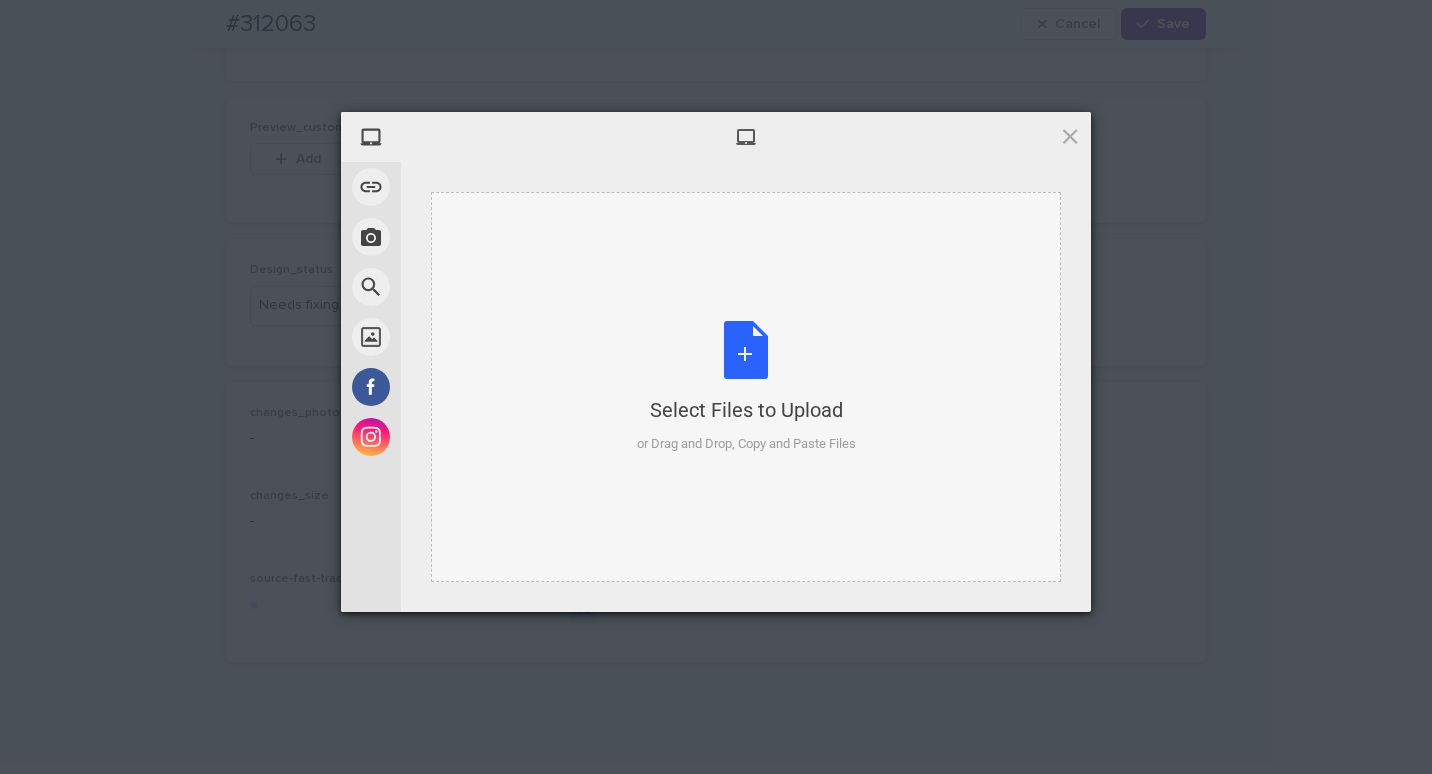 click on "Select Files to Upload
or Drag and Drop, Copy and Paste Files" at bounding box center (746, 387) 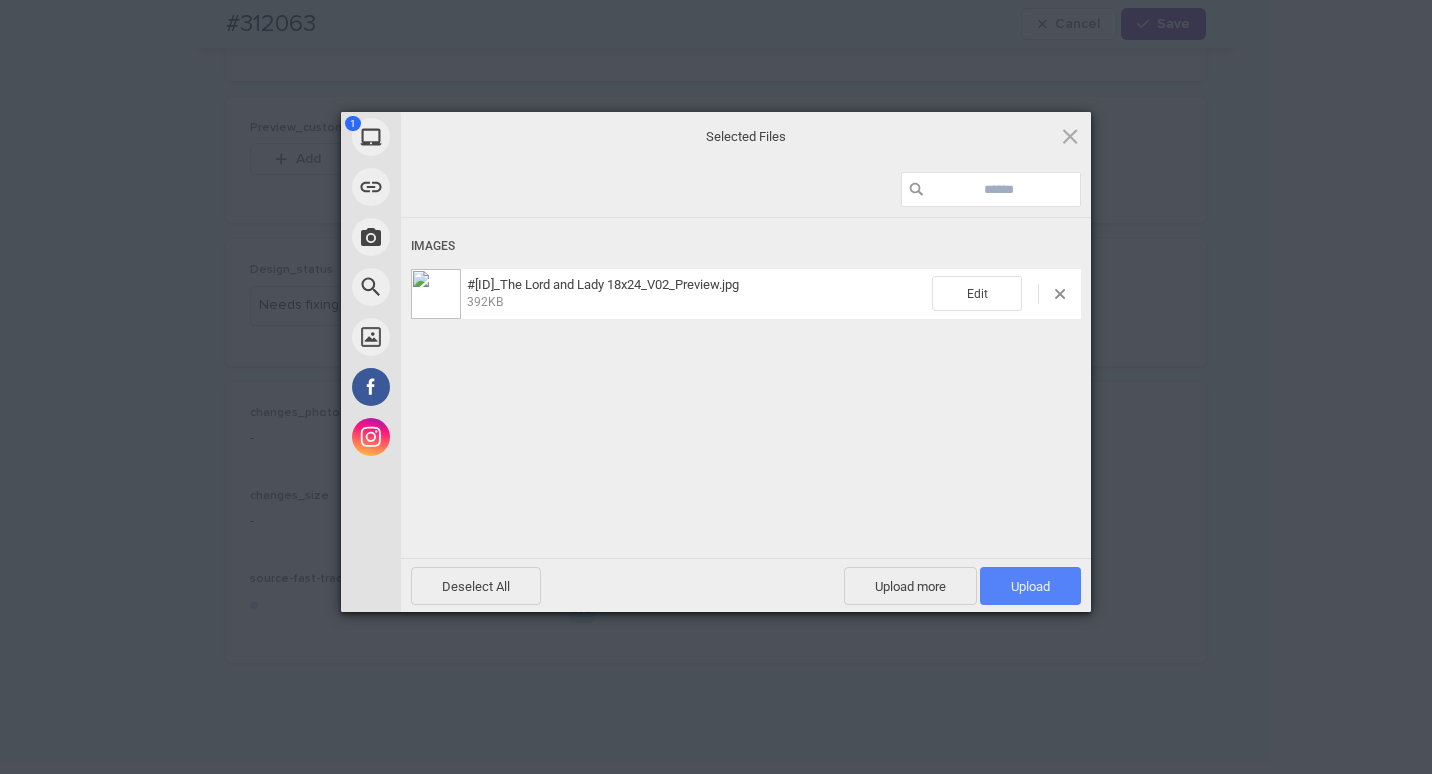 click on "Upload
1" at bounding box center [1030, 586] 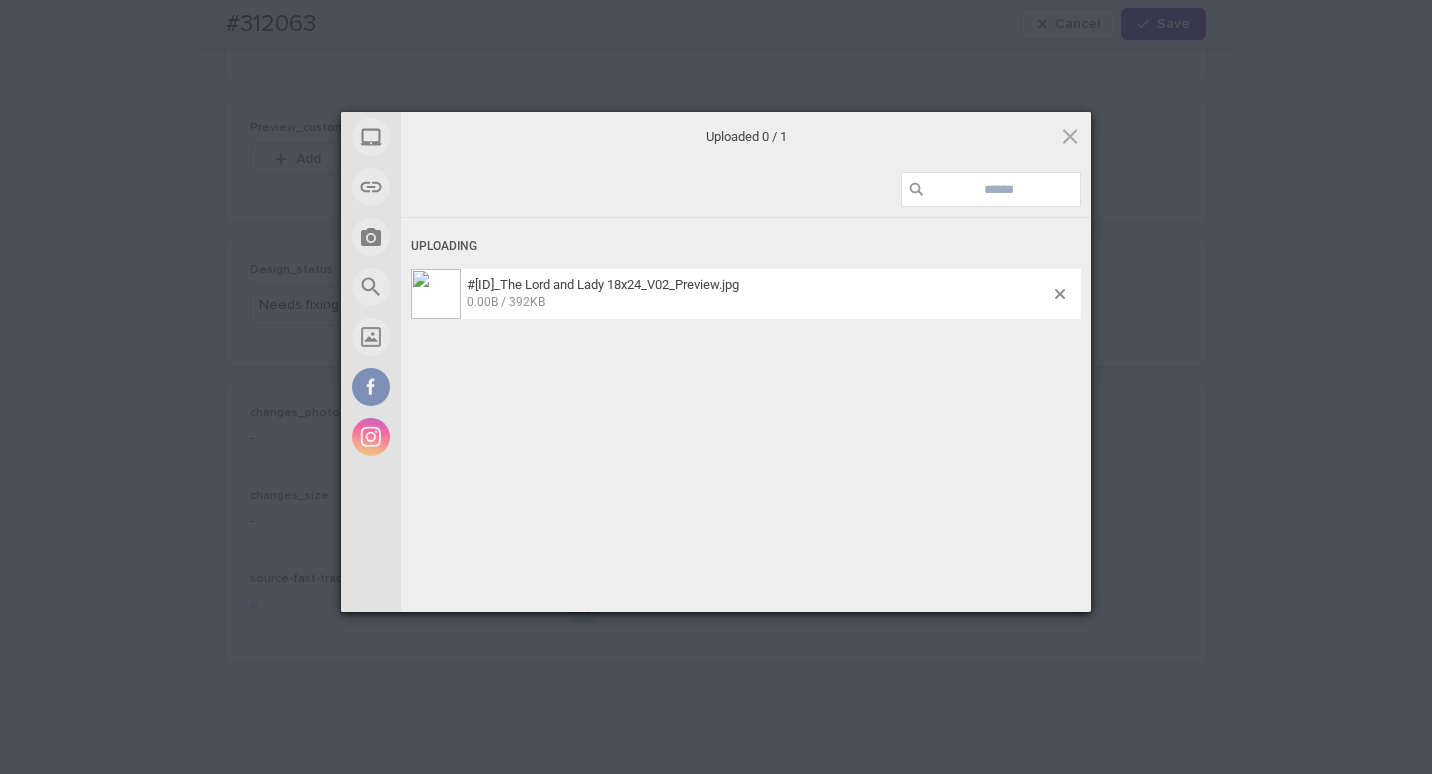 click on "My Device         Link (URL)         Take Photo         Web Search         Unsplash         Facebook         Instagram
Uploaded 0 / 1
Uploading
#[ID]_[PRODUCT_TITLE] [VARIANT]_V02_Preview.jpg
0.00B /
[SIZE]
Deselect All
Upload more
Upload
0
Powered by   Filestack" at bounding box center [716, 387] 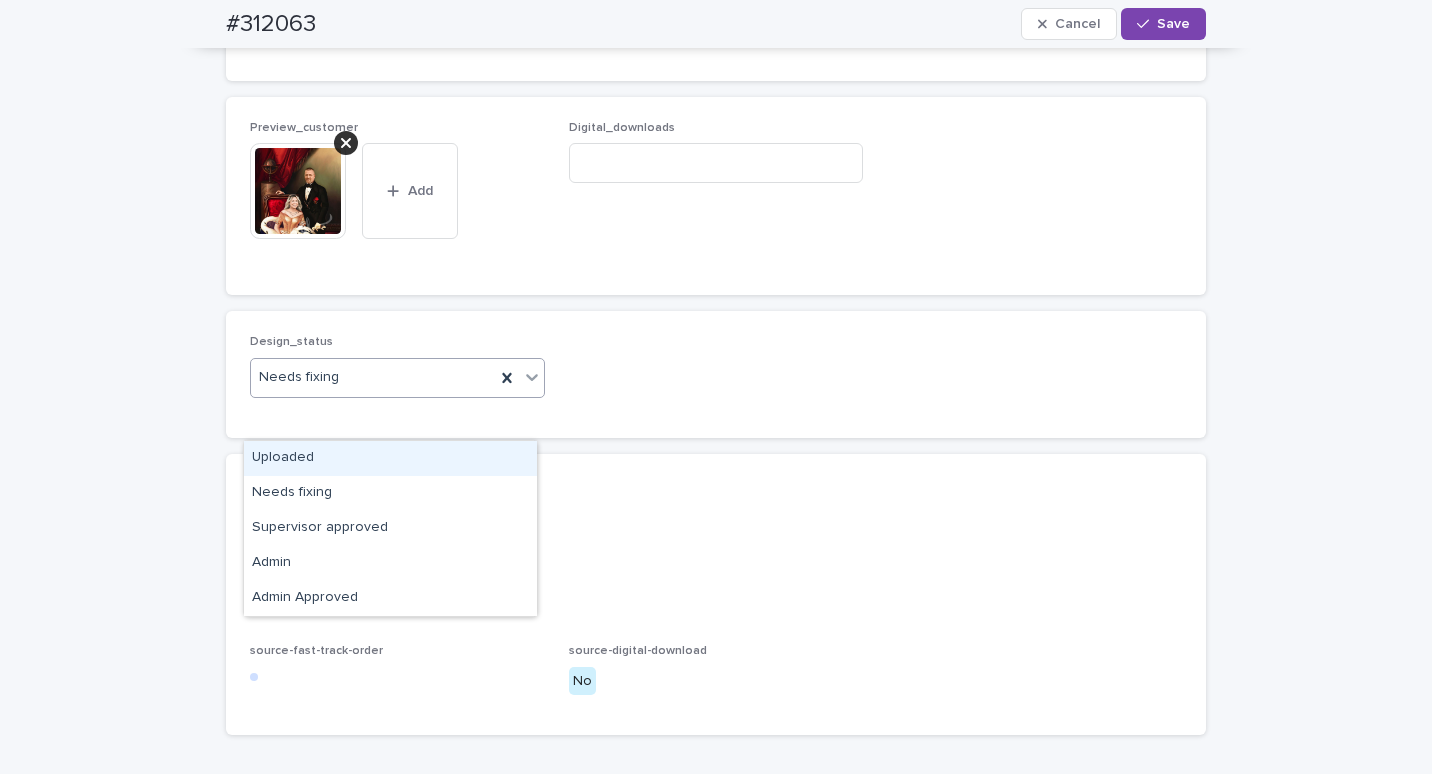 click on "Needs fixing" at bounding box center [373, 377] 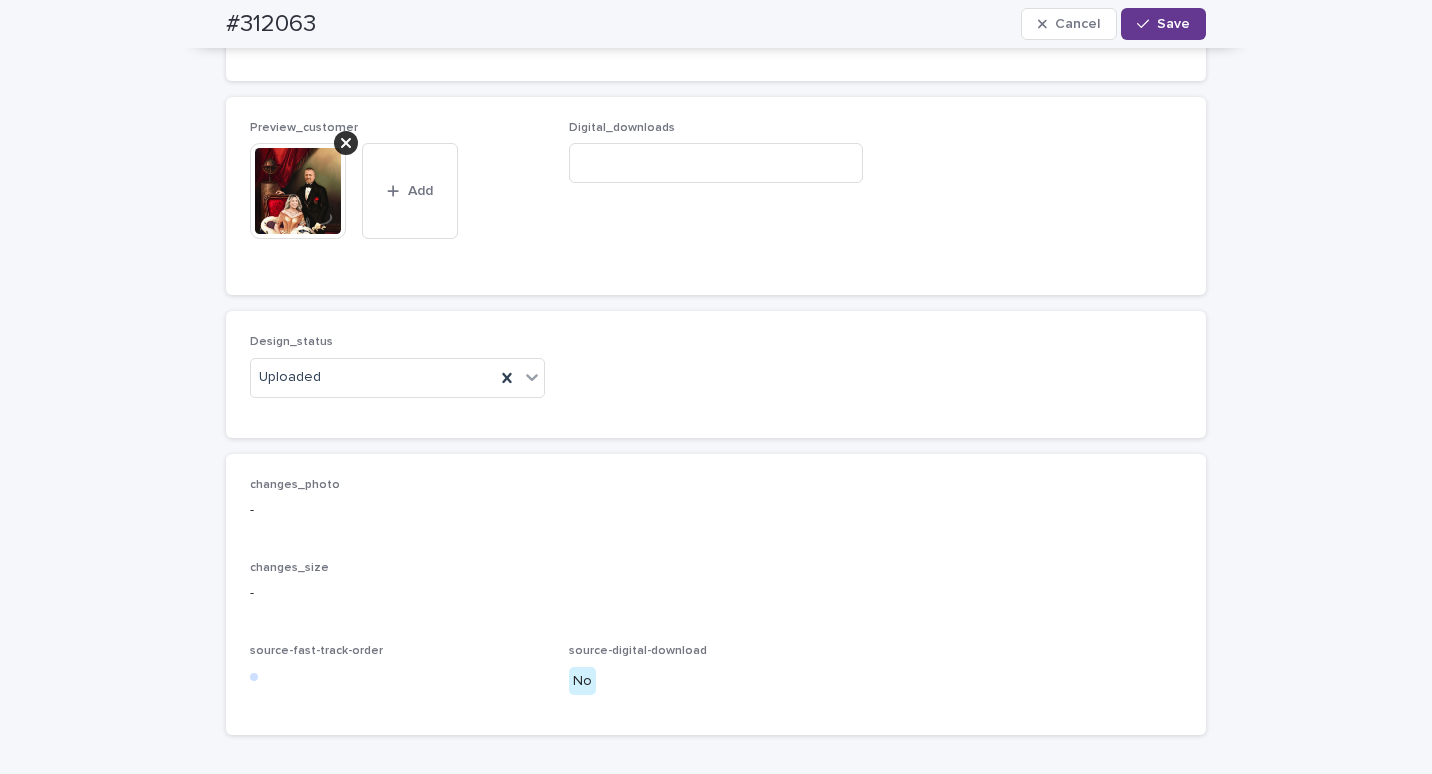 click on "Save" at bounding box center [1163, 24] 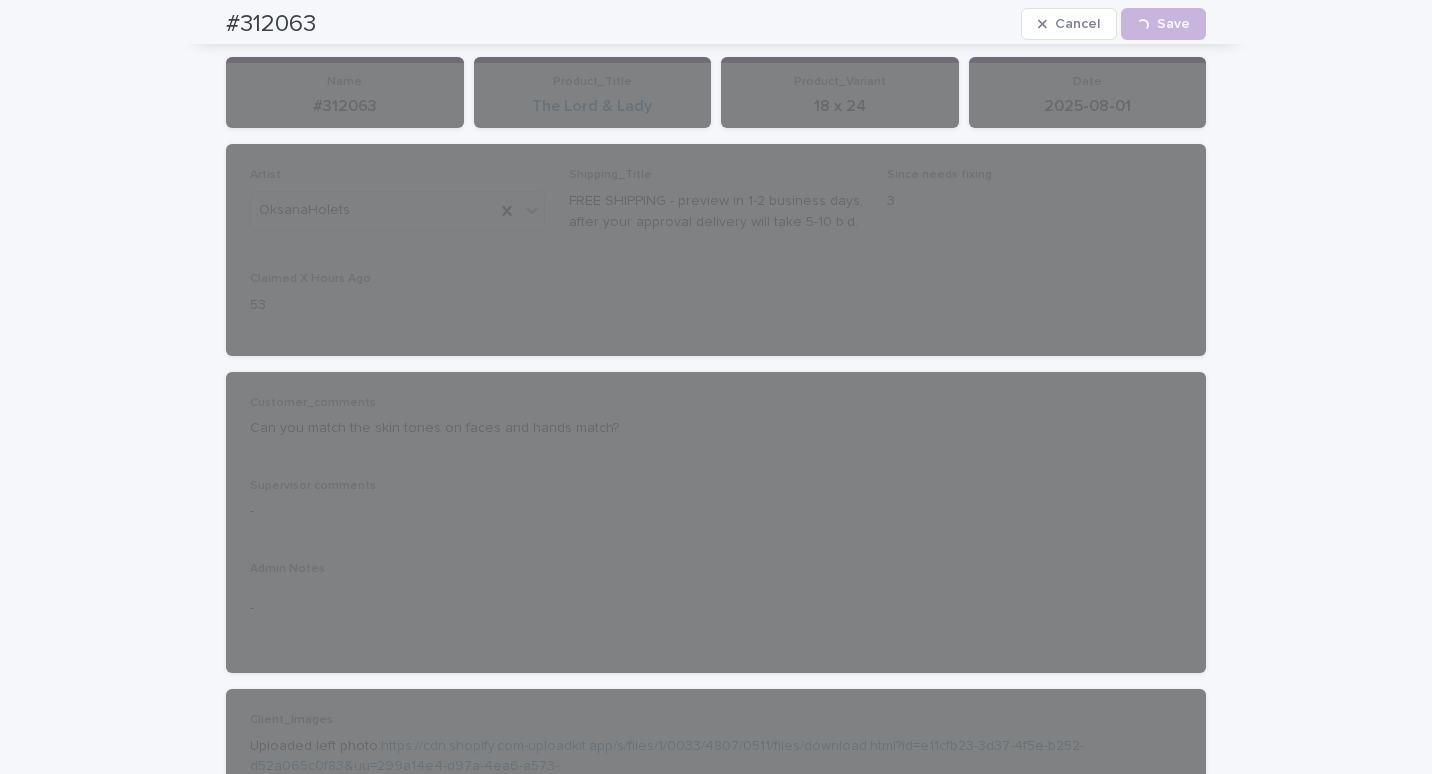 scroll, scrollTop: 0, scrollLeft: 0, axis: both 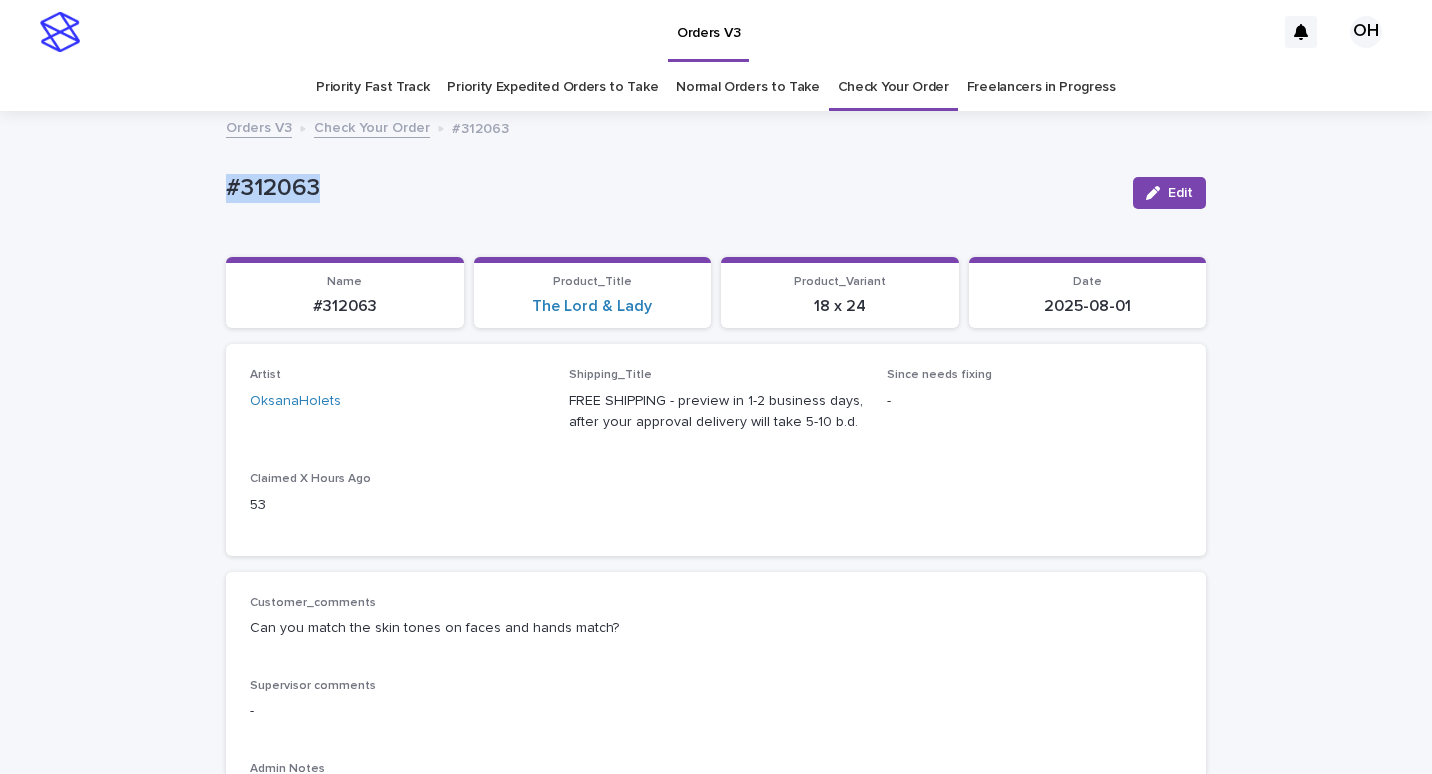 drag, startPoint x: 324, startPoint y: 184, endPoint x: 298, endPoint y: 185, distance: 26.019224 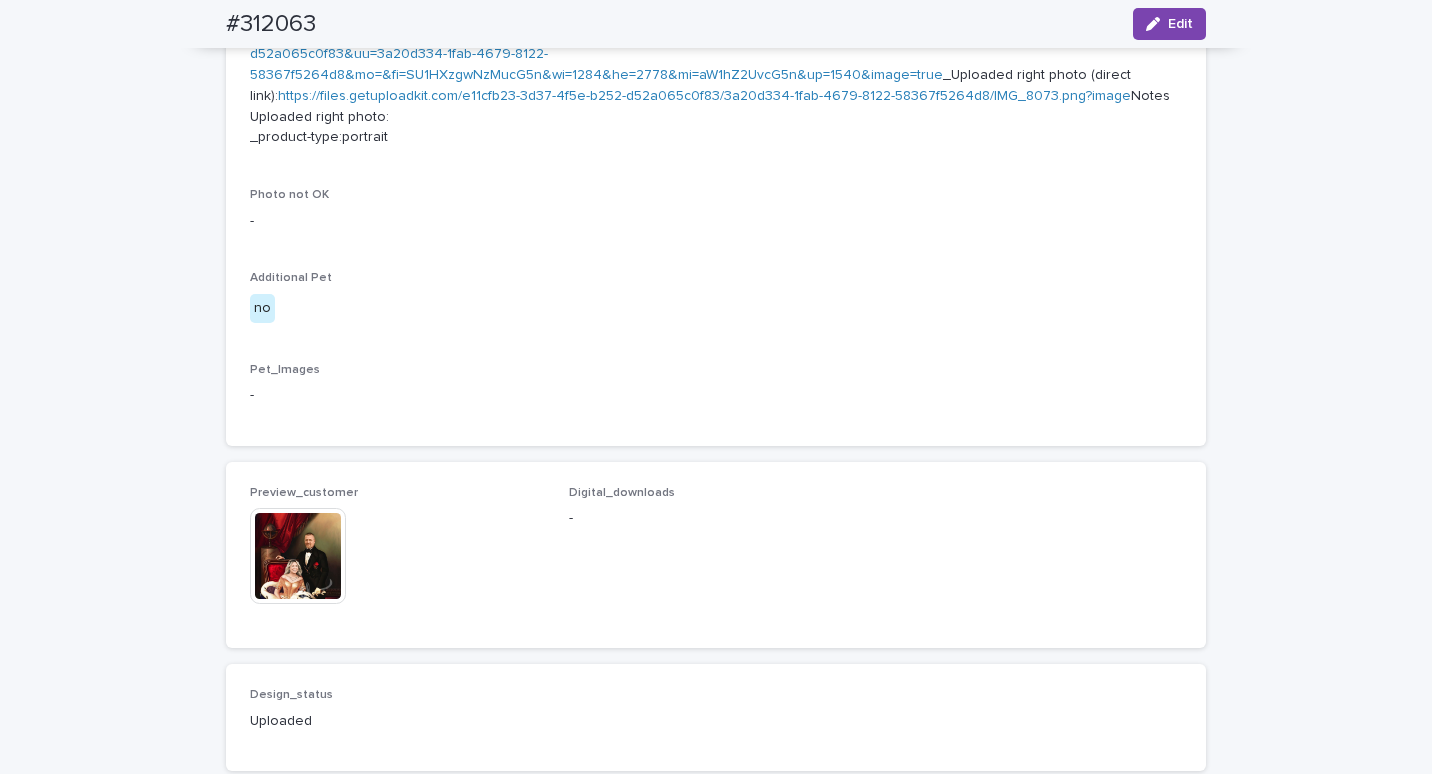 scroll, scrollTop: 1000, scrollLeft: 0, axis: vertical 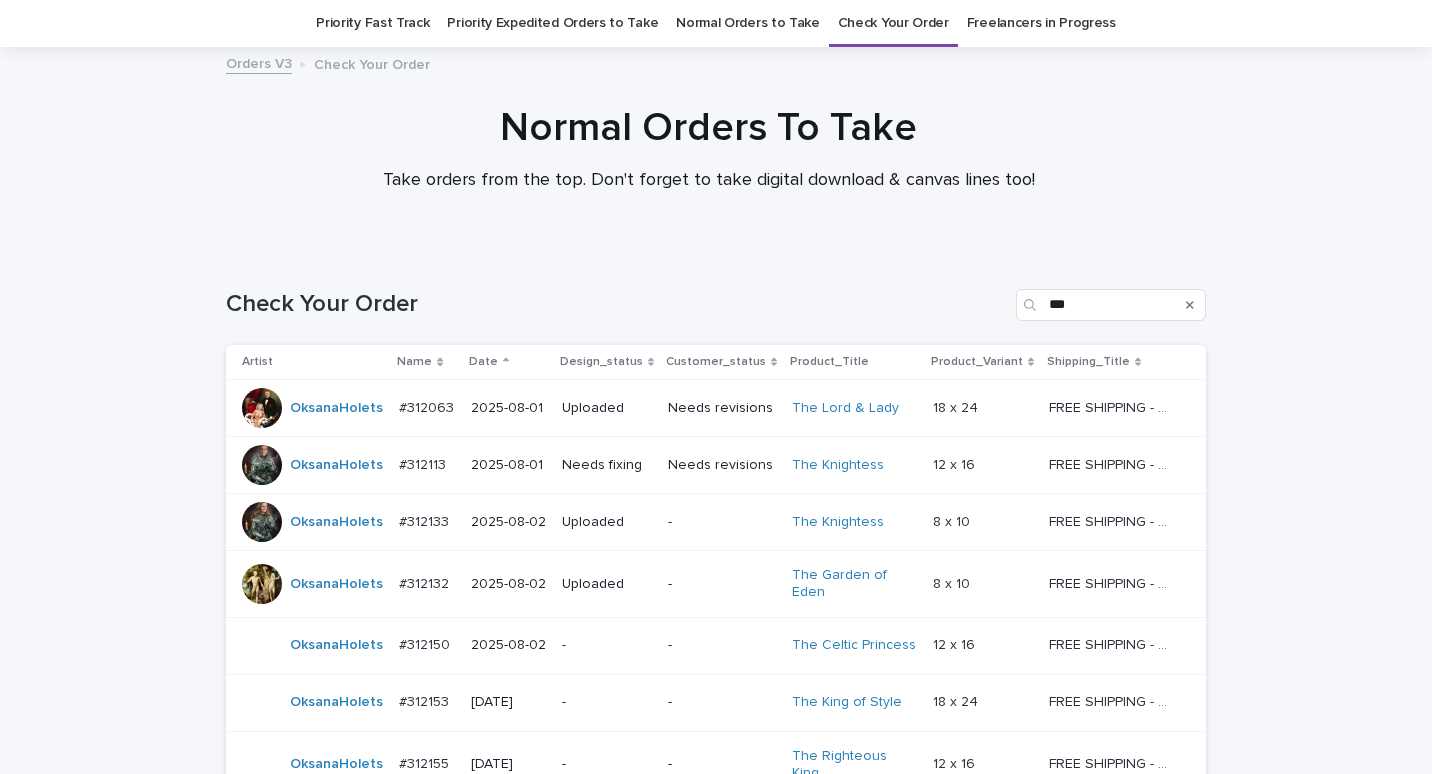 click on "#312113" at bounding box center (424, 463) 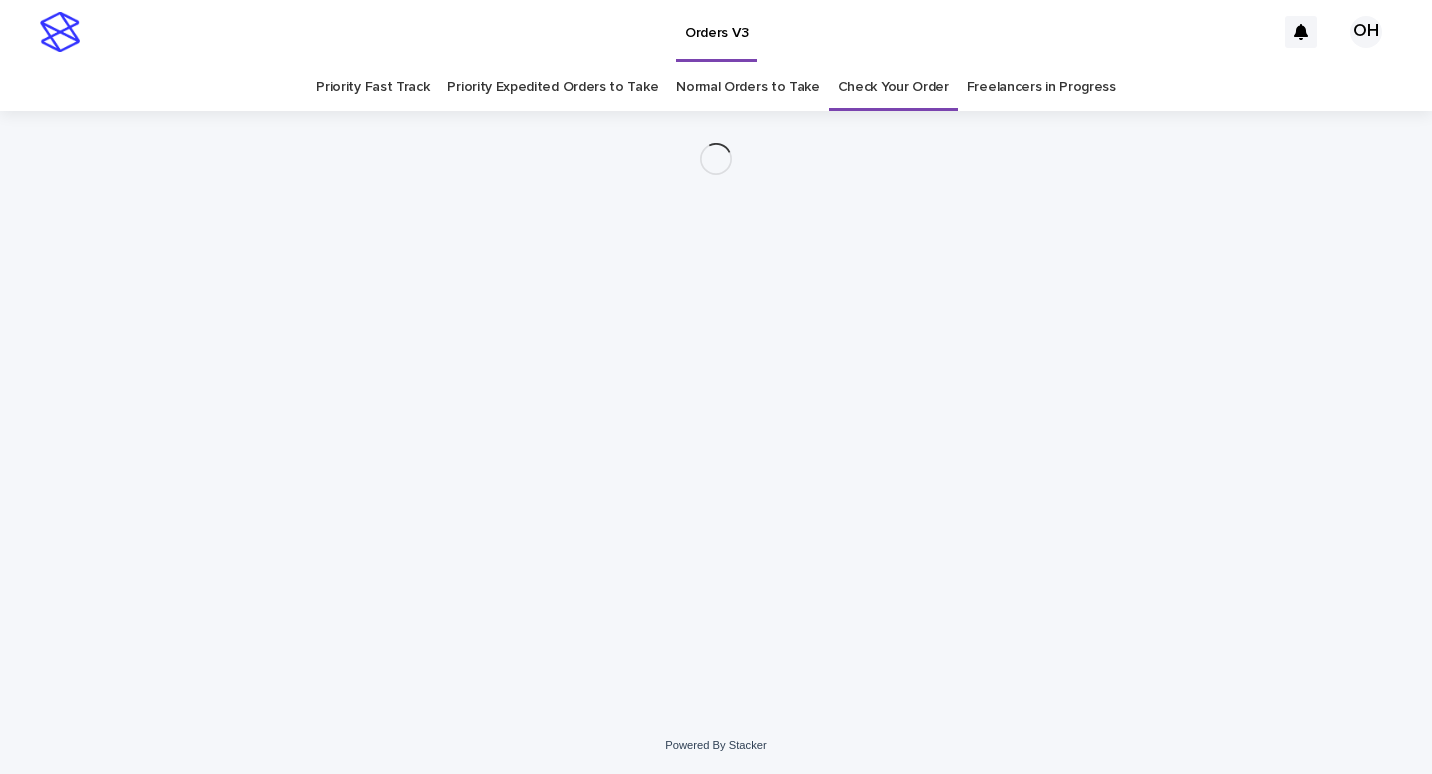 scroll, scrollTop: 0, scrollLeft: 0, axis: both 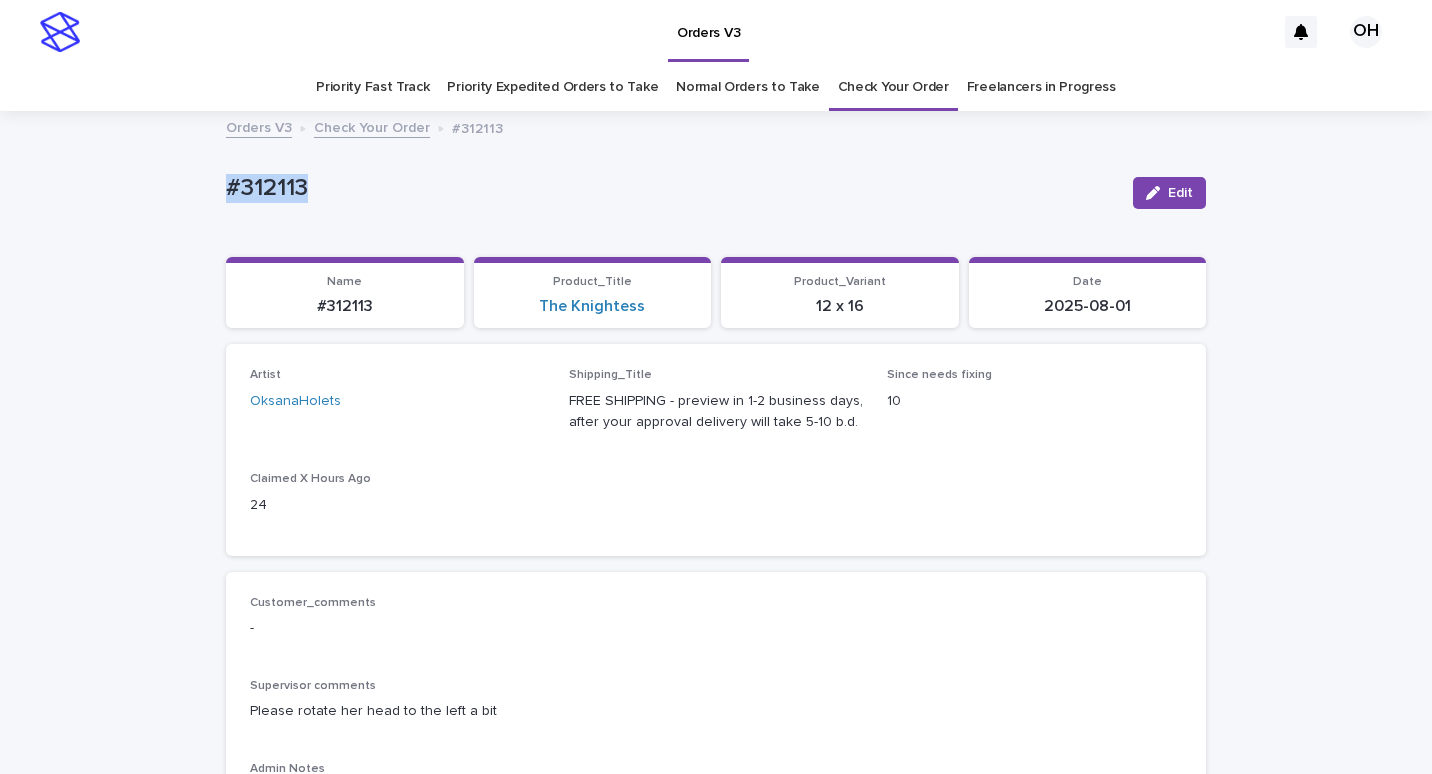 drag, startPoint x: 360, startPoint y: 194, endPoint x: 230, endPoint y: 183, distance: 130.46455 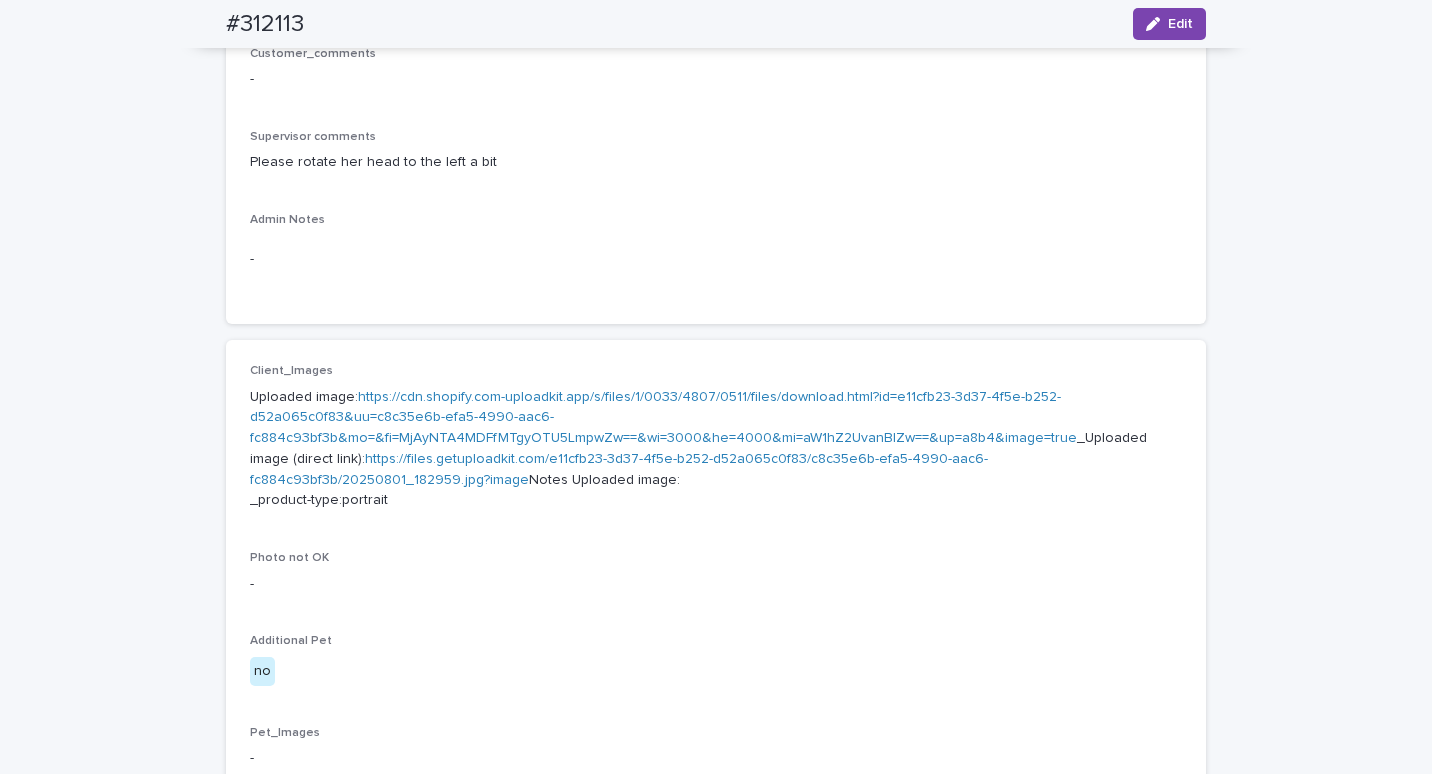 scroll, scrollTop: 500, scrollLeft: 0, axis: vertical 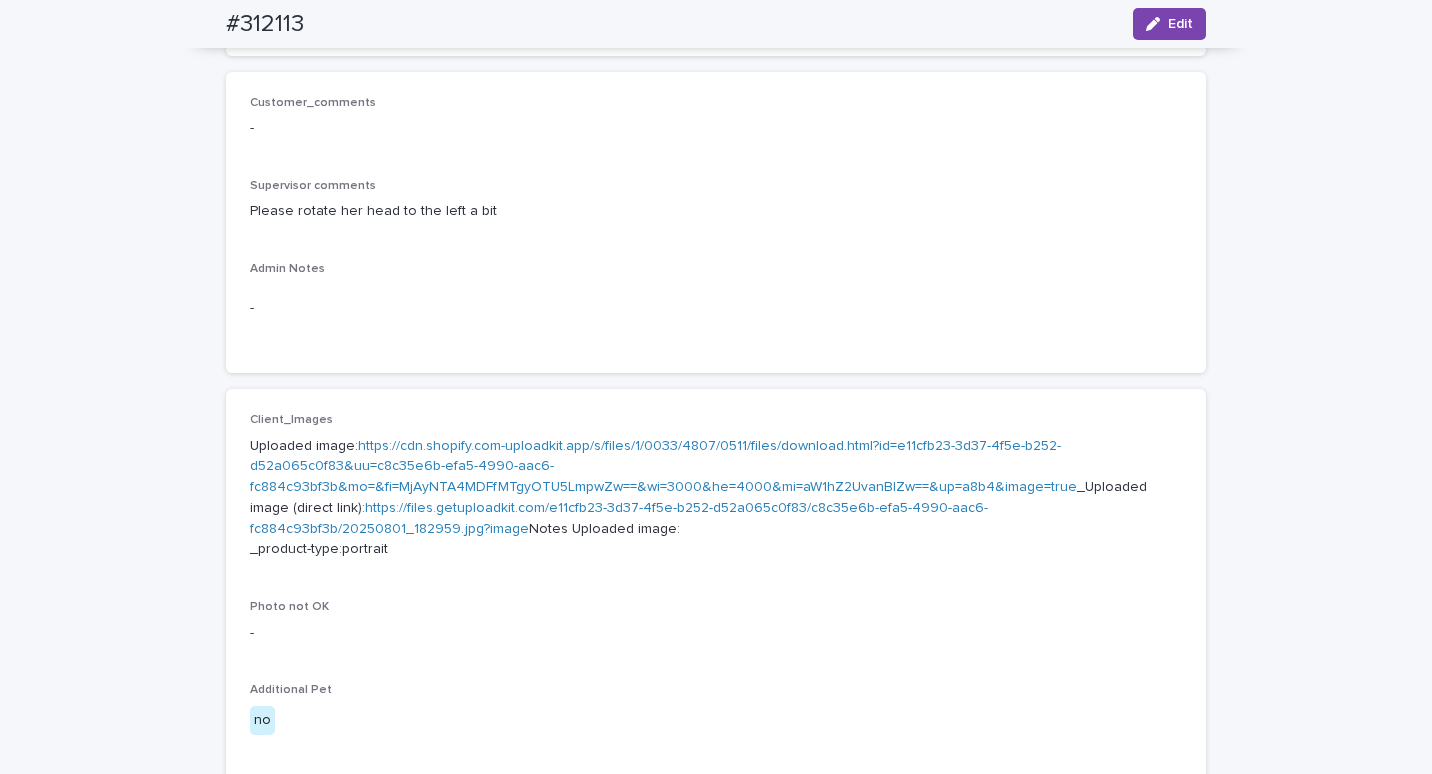 drag, startPoint x: 1163, startPoint y: 33, endPoint x: 936, endPoint y: 156, distance: 258.1821 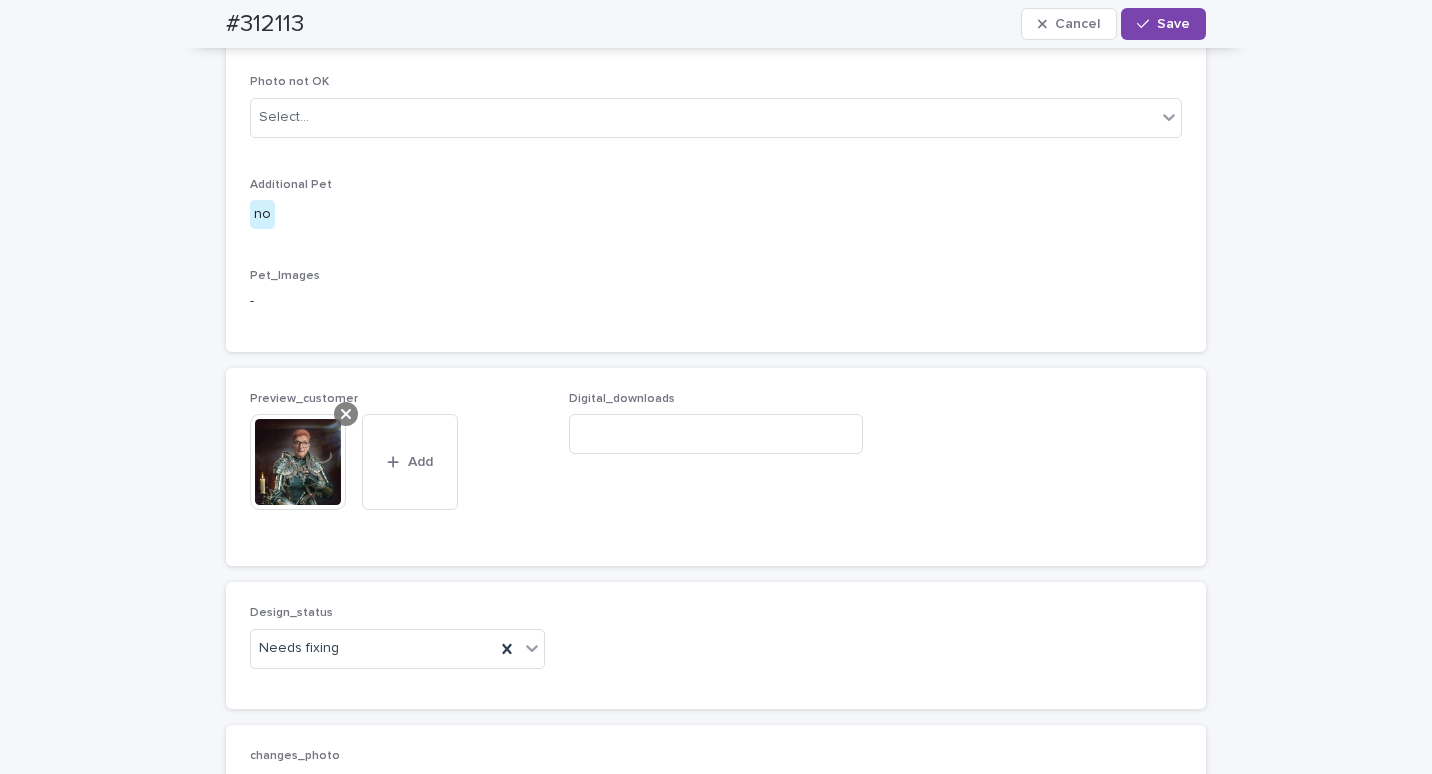 click at bounding box center (346, 414) 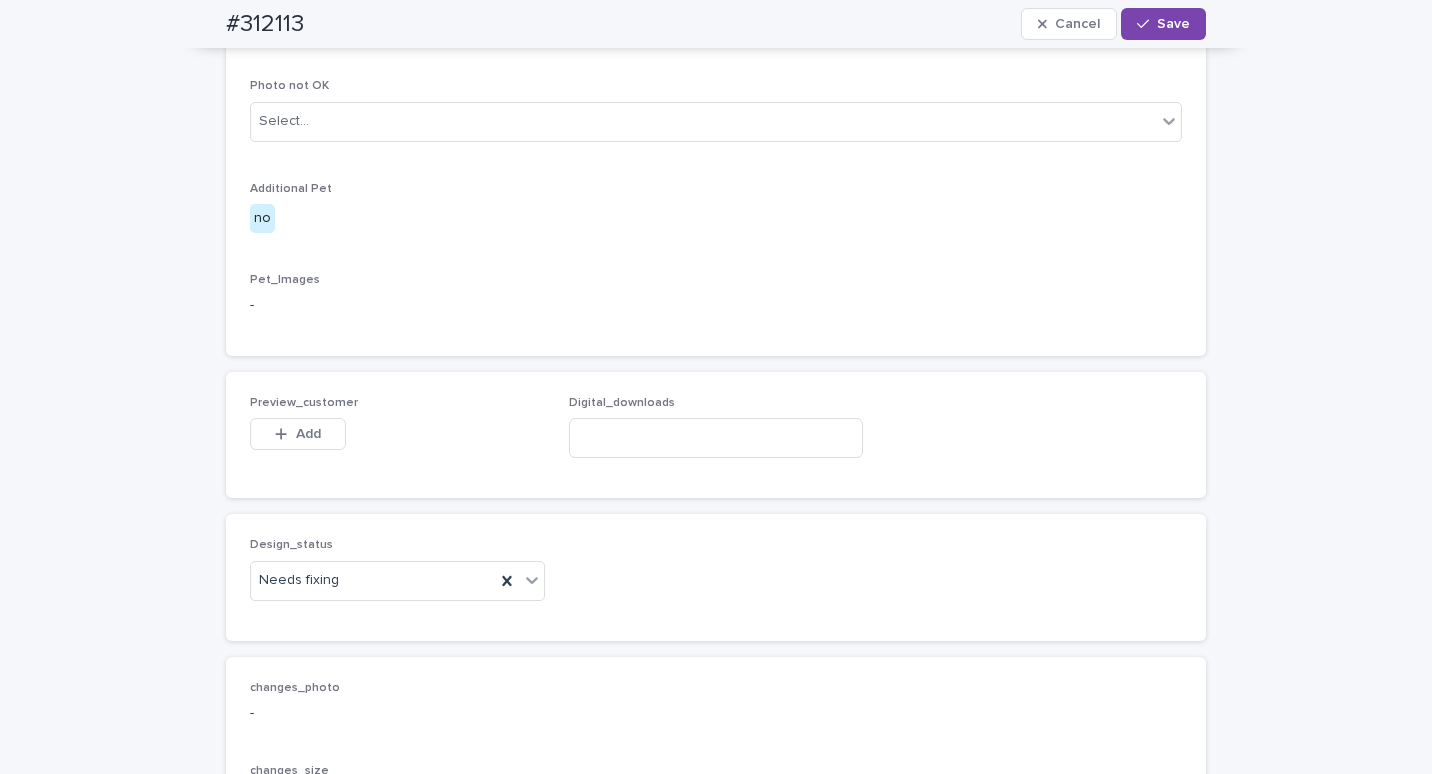 scroll, scrollTop: 989, scrollLeft: 0, axis: vertical 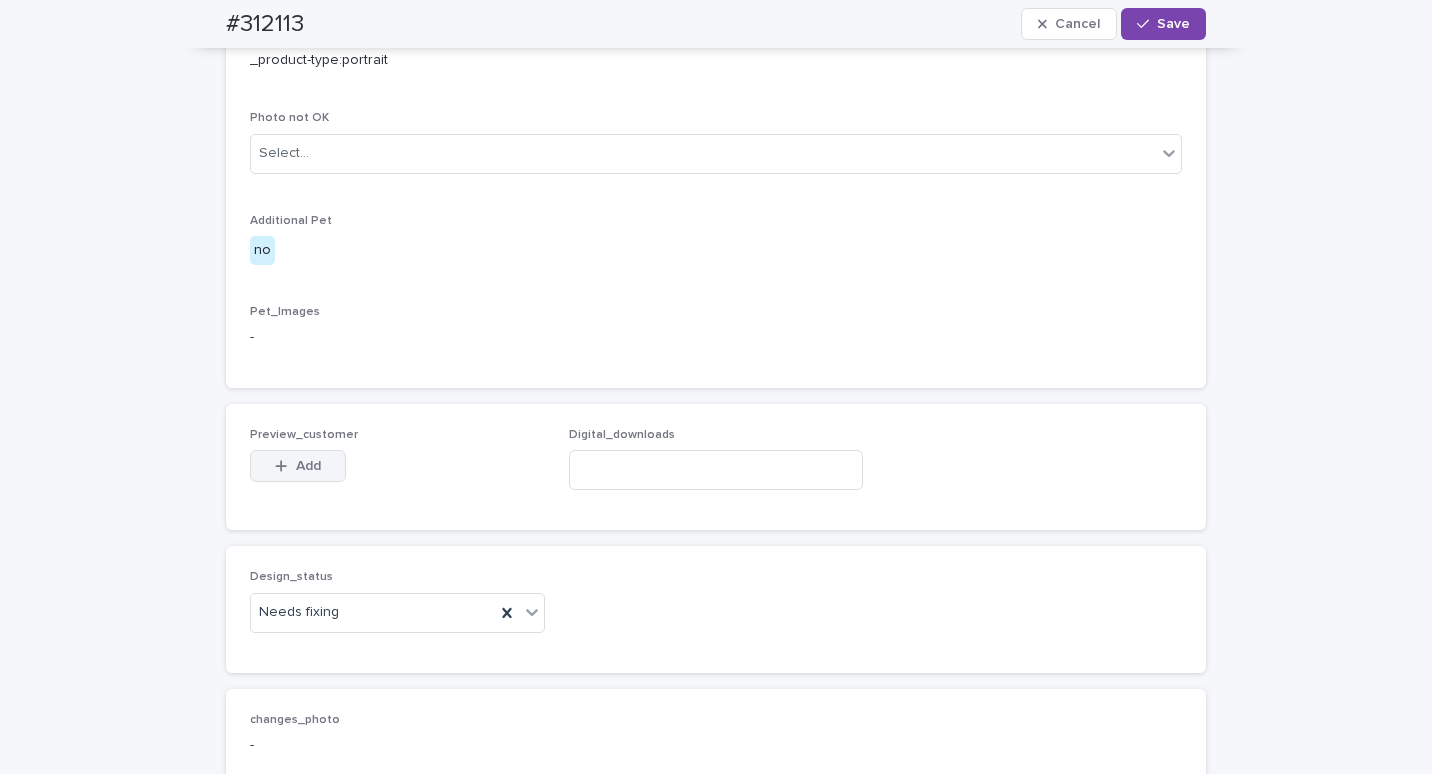 click on "Add" at bounding box center [308, 466] 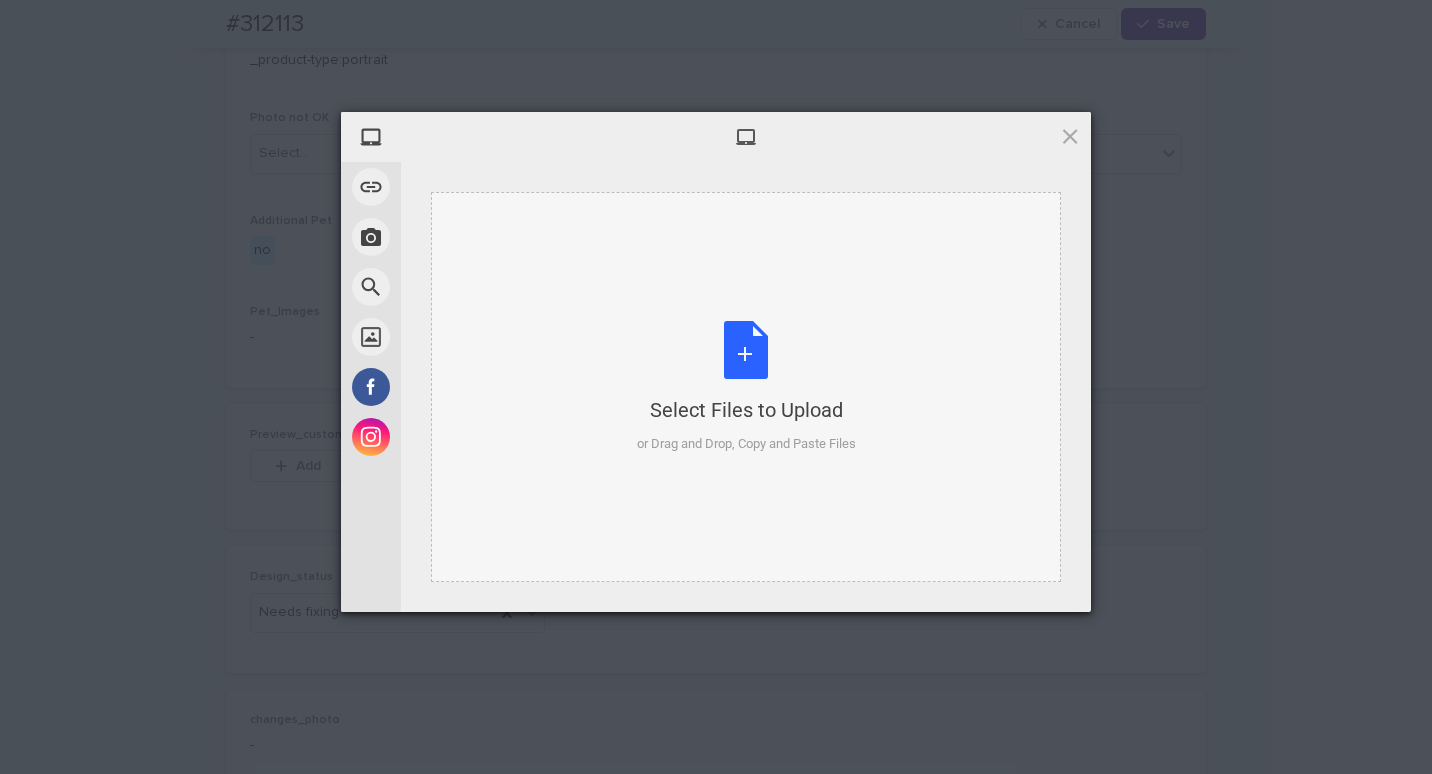 click on "Select Files to Upload
or Drag and Drop, Copy and Paste Files" at bounding box center [746, 387] 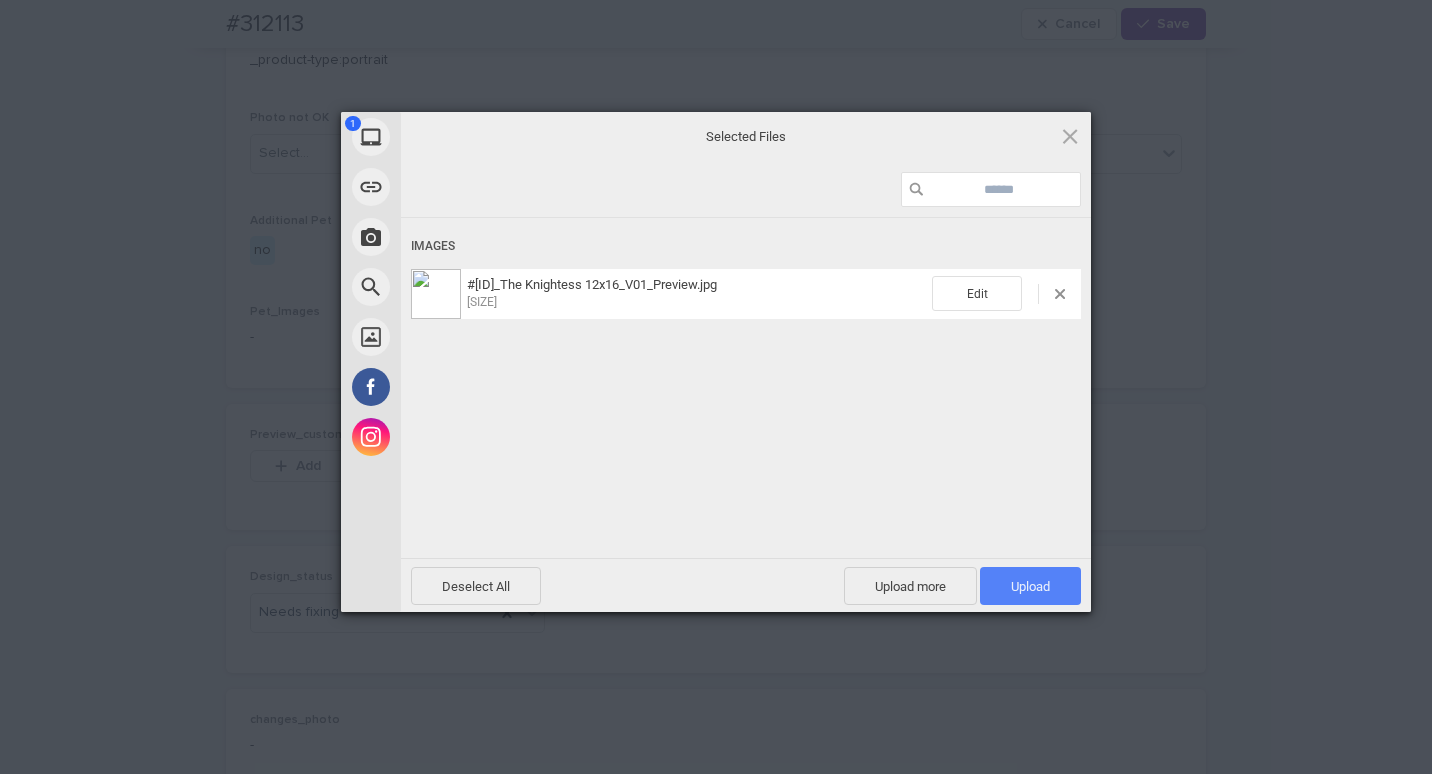 click on "Upload
1" at bounding box center [1030, 586] 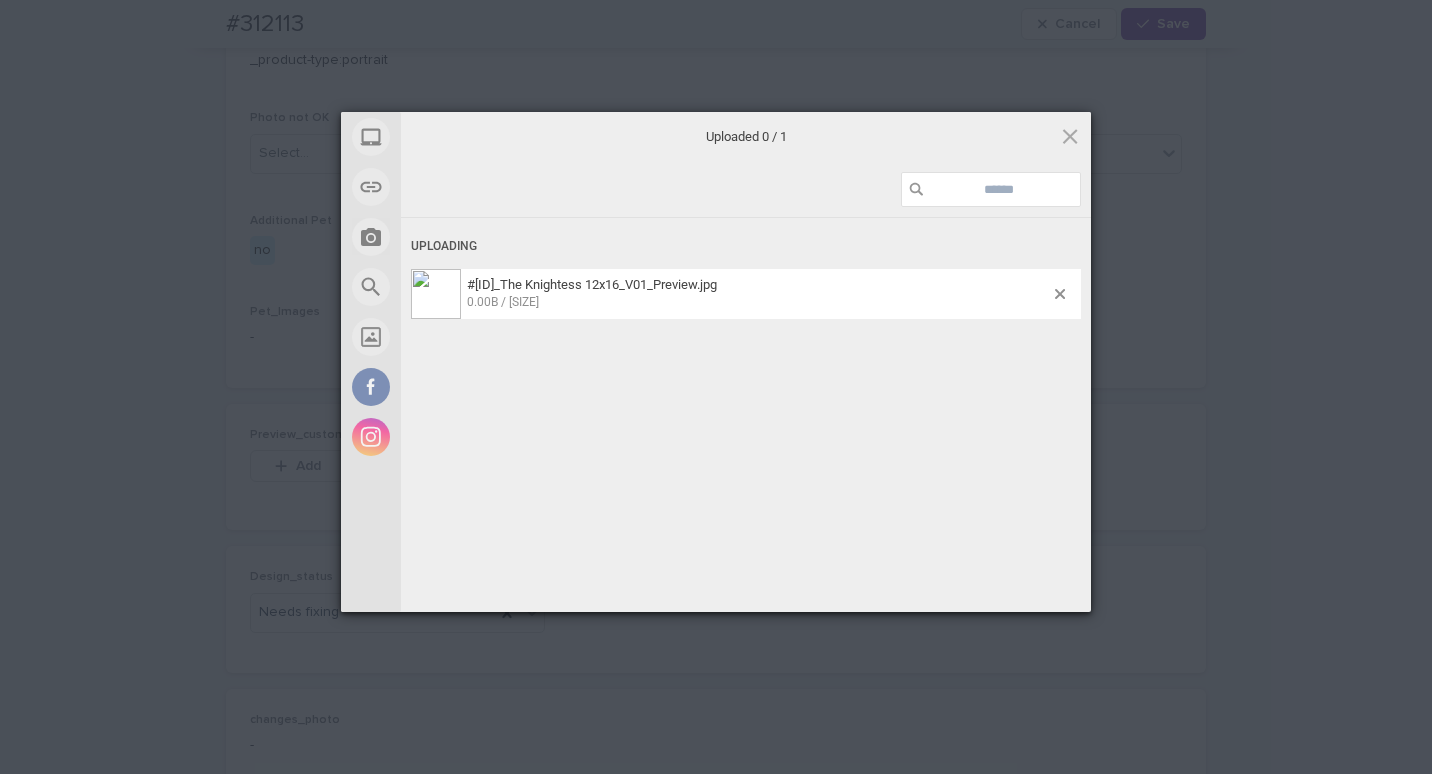 click on "My Device         Link (URL)         Take Photo         Web Search         Unsplash         Facebook         Instagram
Uploaded 0 / 1
Uploading
#[ID]_[PRODUCT_TITLE] [VARIANT]_V01_Preview.jpg
0.00B /
[SIZE]
Deselect All
Upload more
Upload
0
Powered by   Filestack" at bounding box center [716, 387] 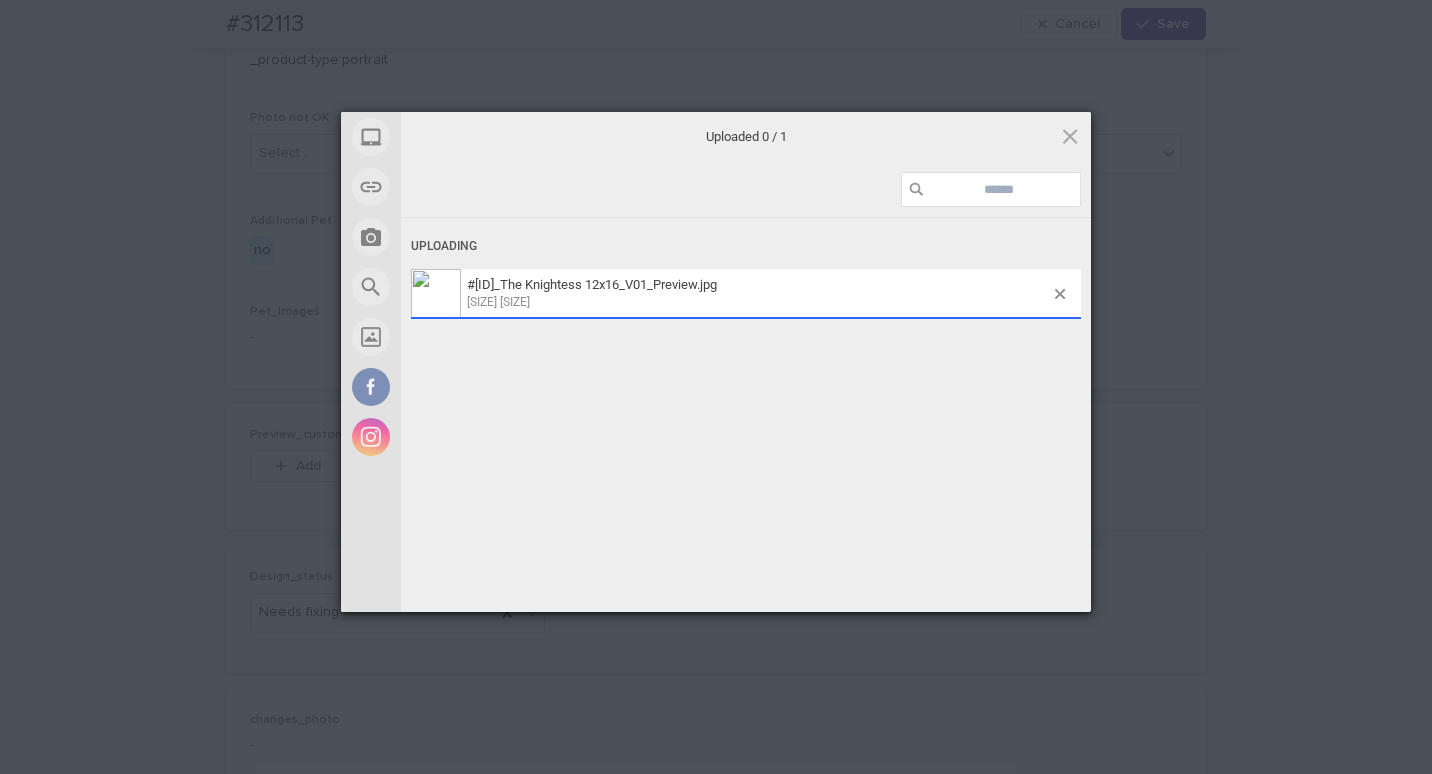 scroll, scrollTop: 1025, scrollLeft: 0, axis: vertical 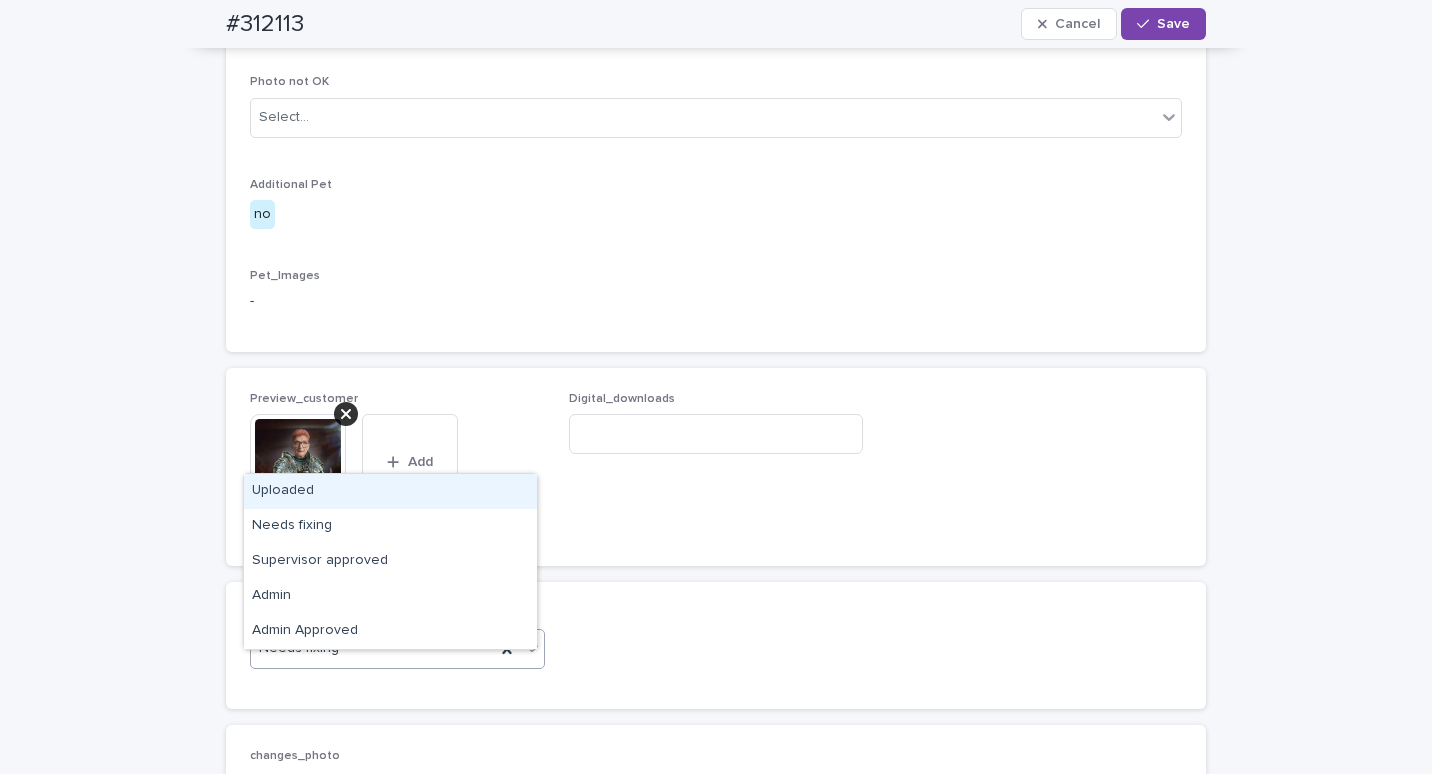 click on "Needs fixing" at bounding box center (373, 648) 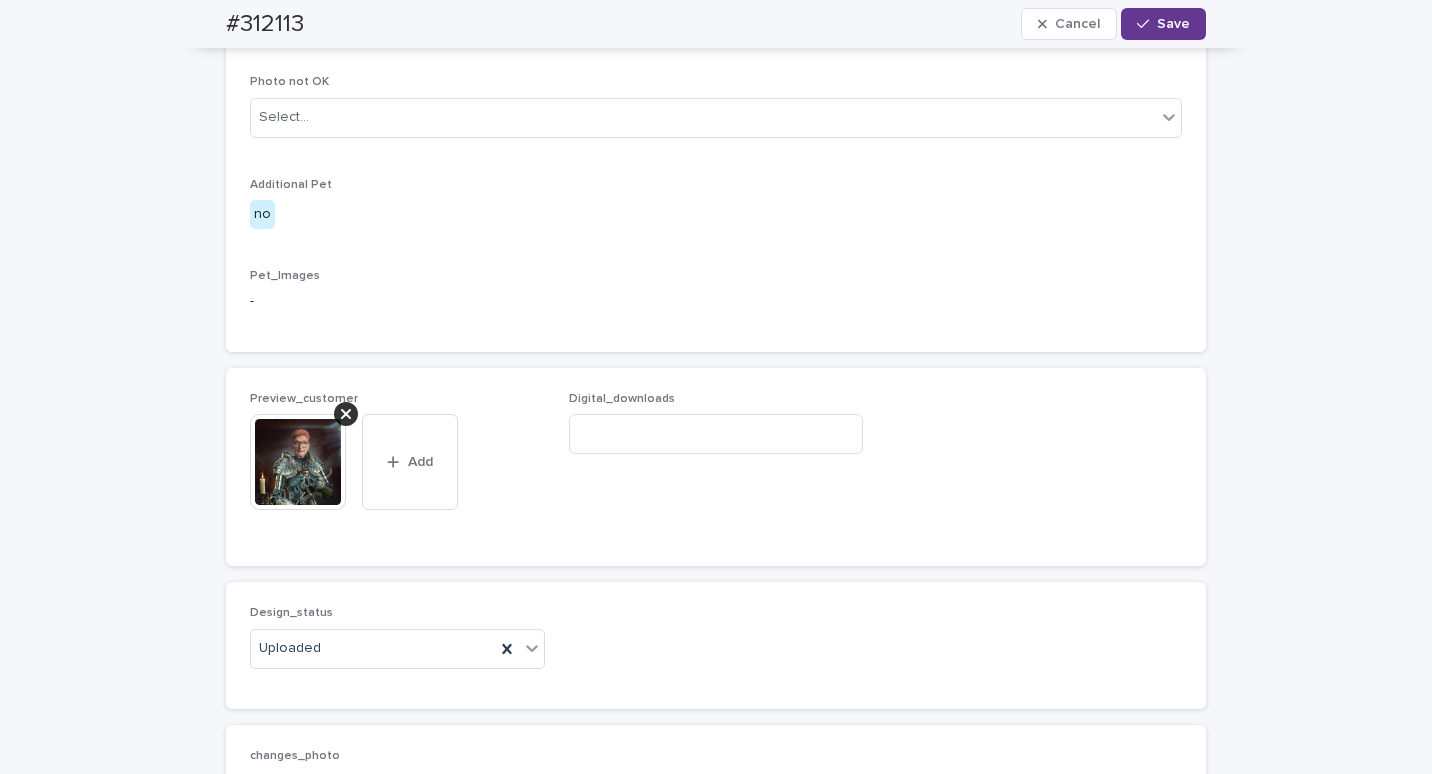 click on "Save" at bounding box center [1173, 24] 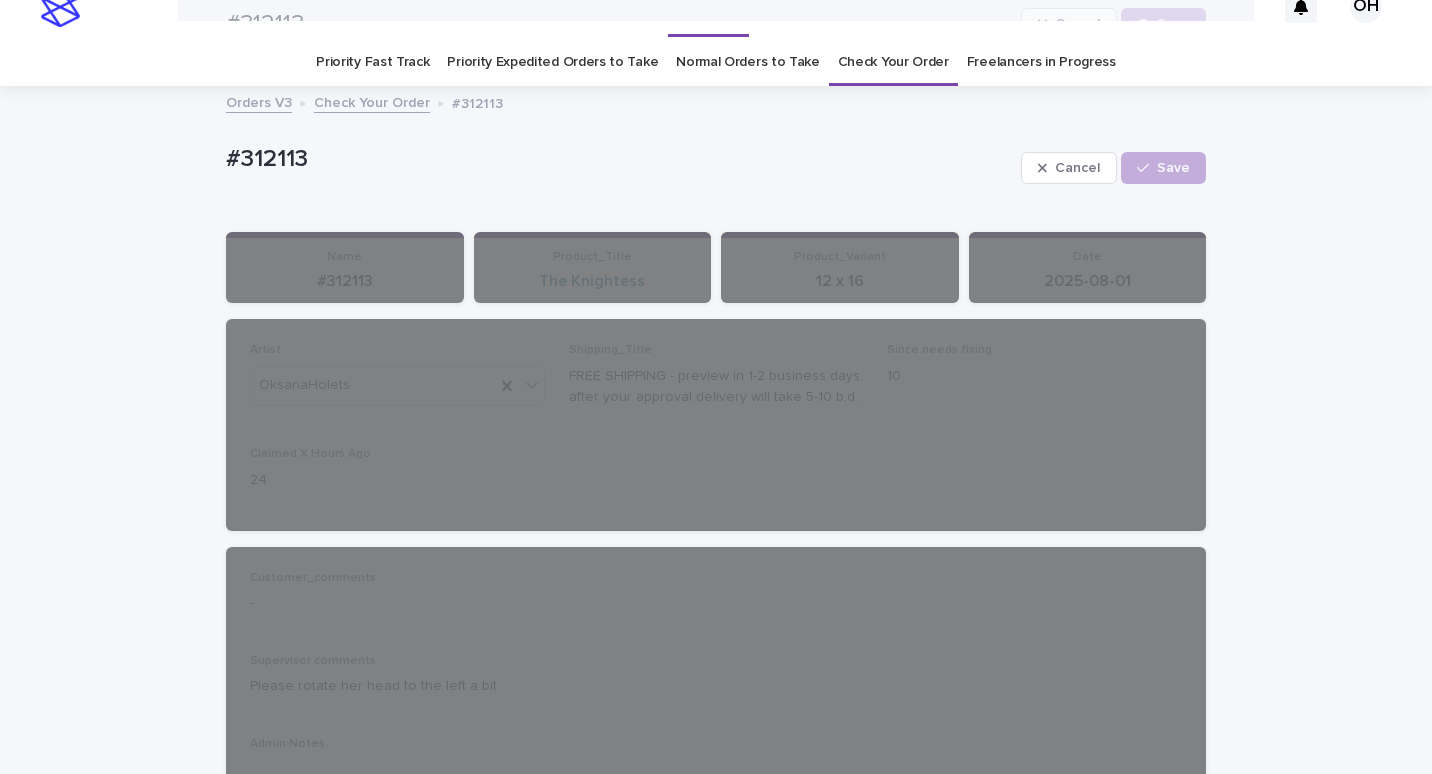 scroll, scrollTop: 0, scrollLeft: 0, axis: both 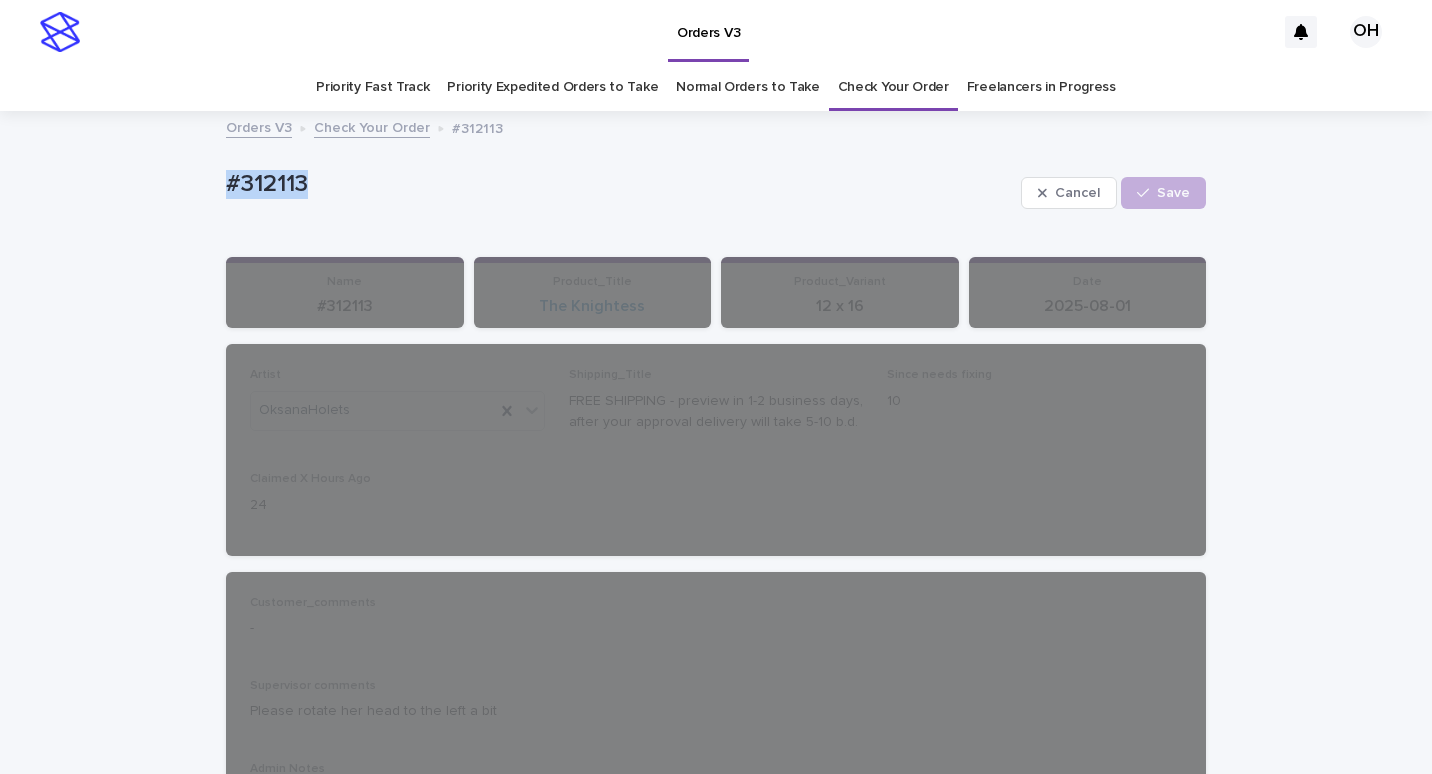 drag, startPoint x: 340, startPoint y: 172, endPoint x: 294, endPoint y: 175, distance: 46.09772 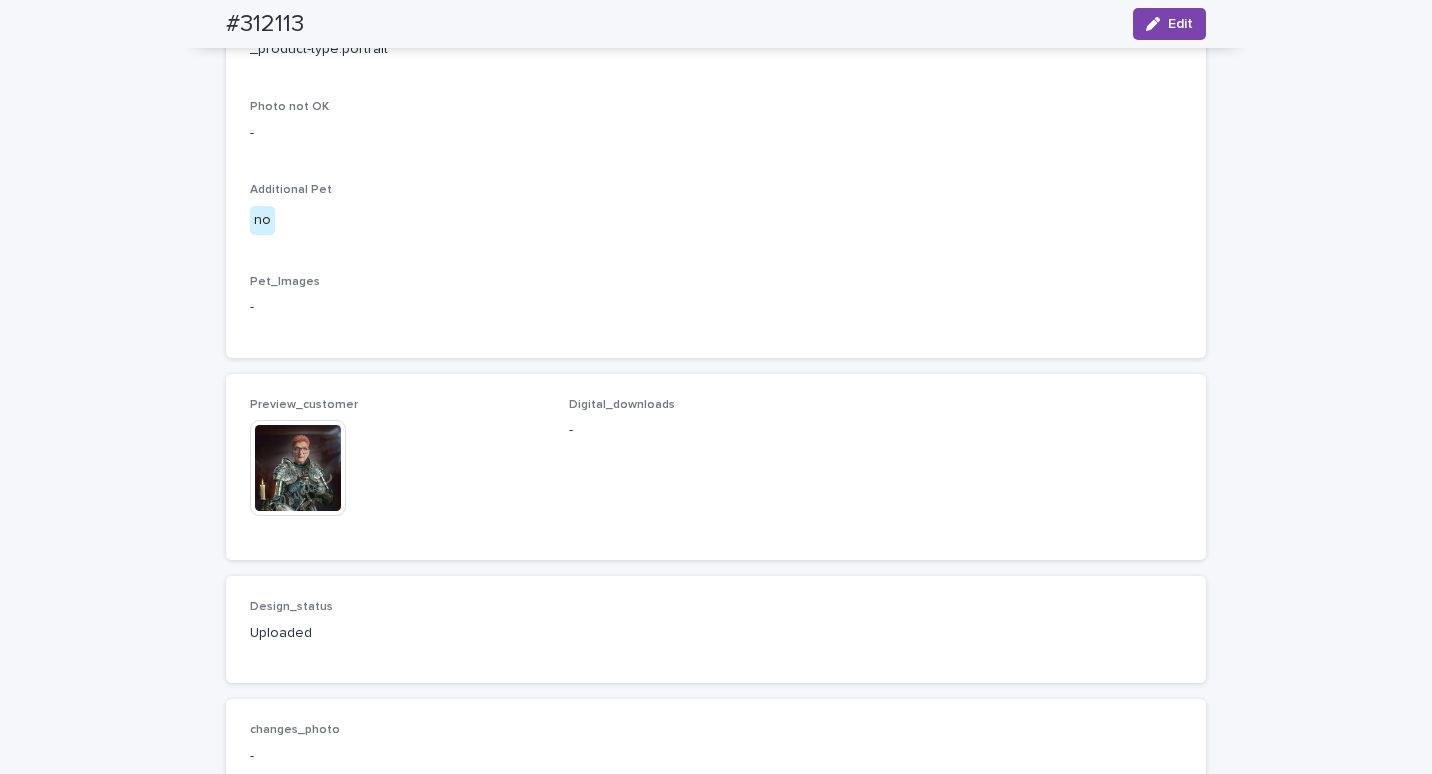 scroll, scrollTop: 1200, scrollLeft: 0, axis: vertical 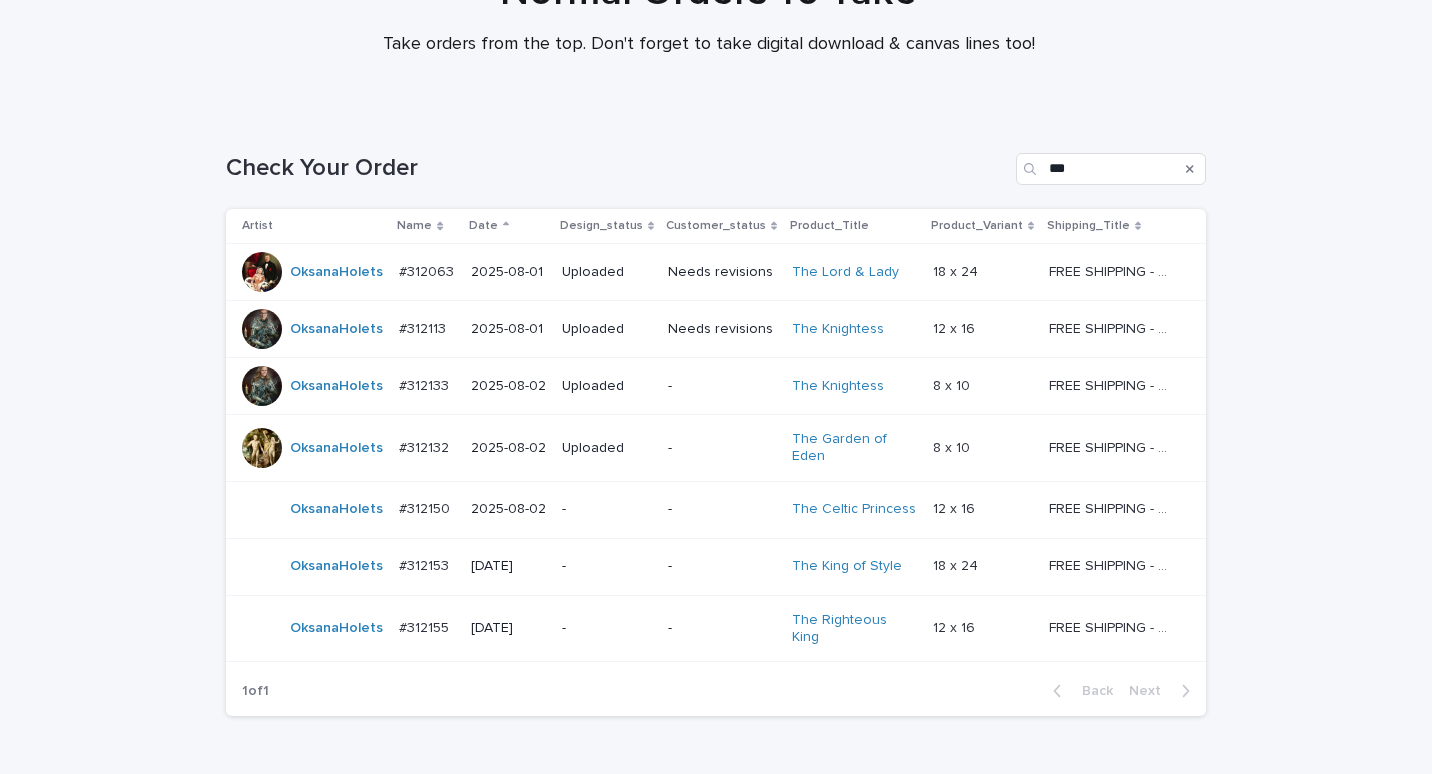 click on "#312150" at bounding box center [426, 507] 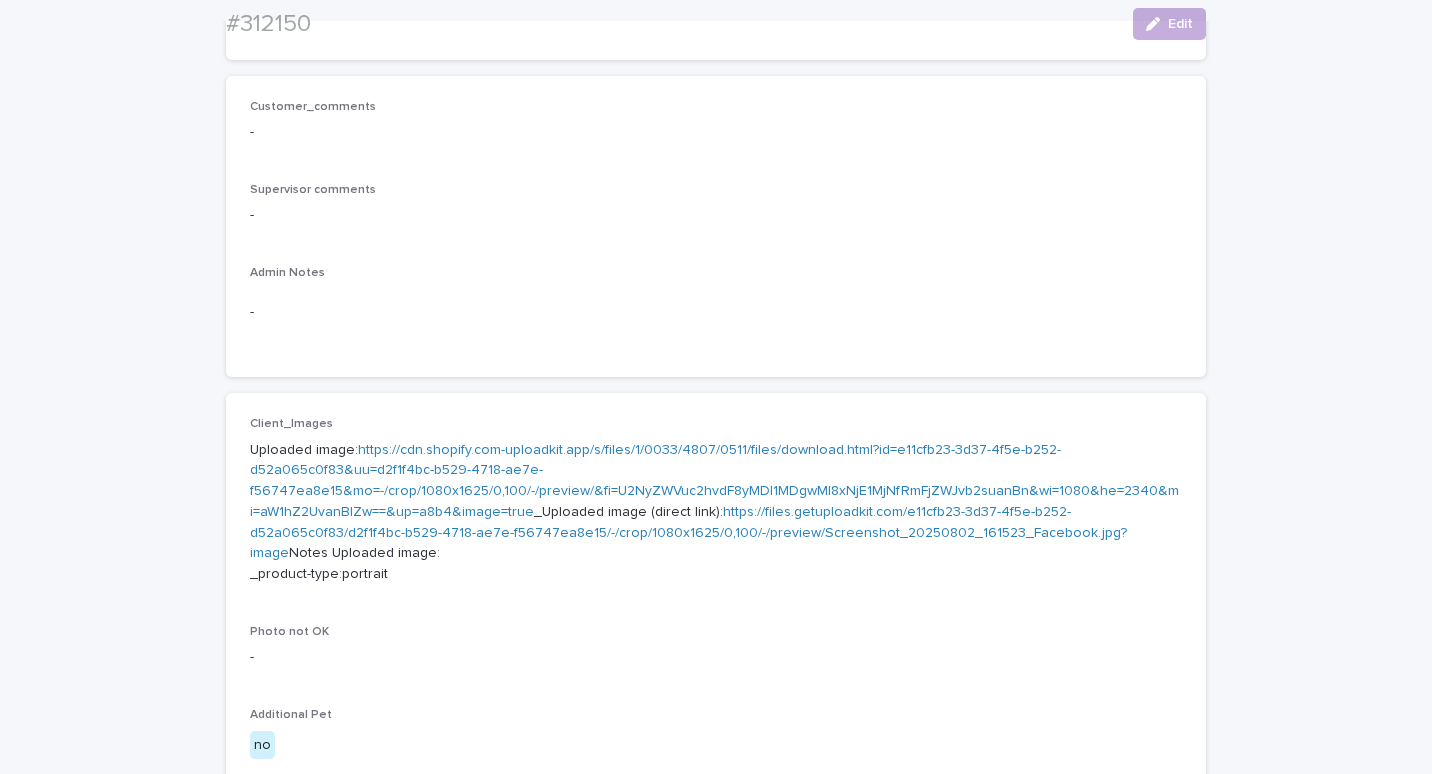 scroll, scrollTop: 500, scrollLeft: 0, axis: vertical 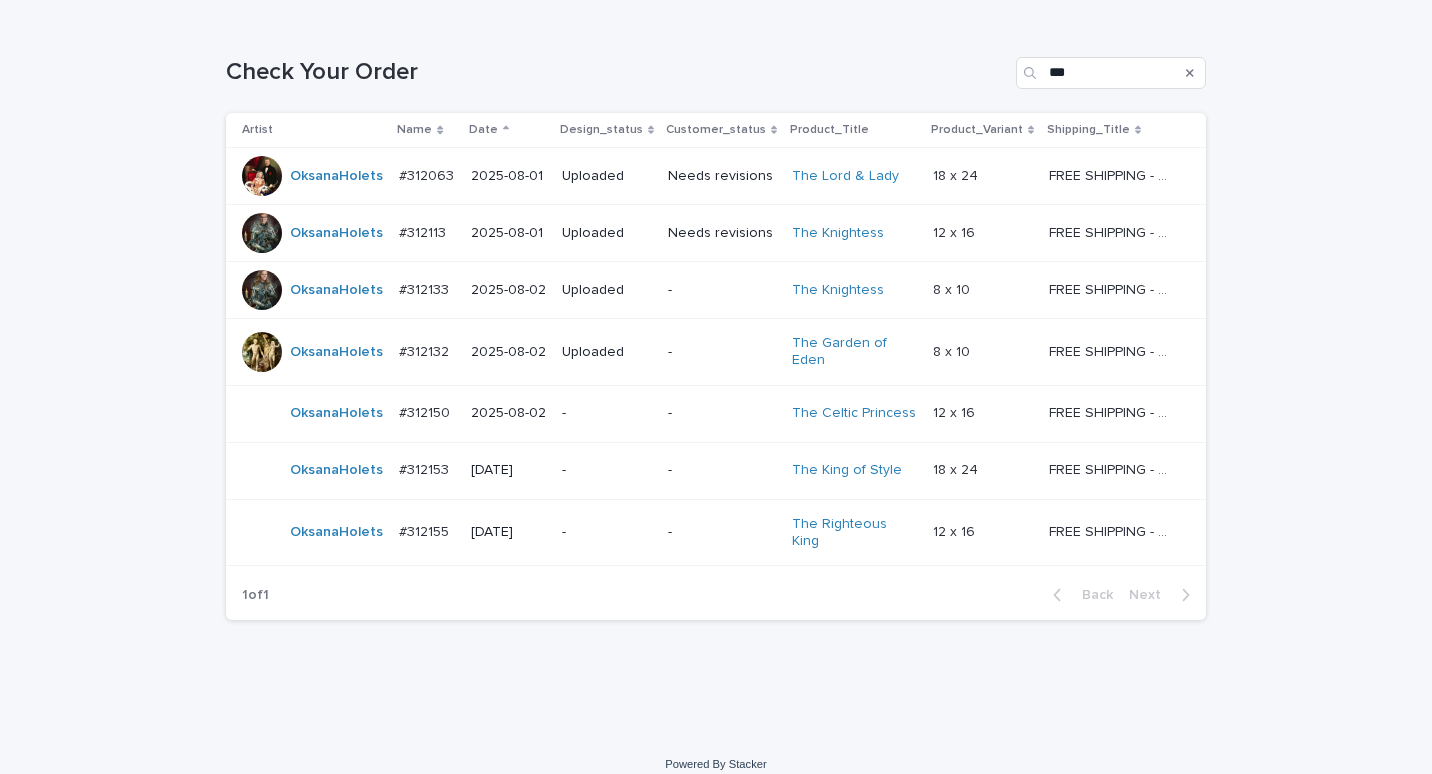 click on "#312155" at bounding box center (426, 530) 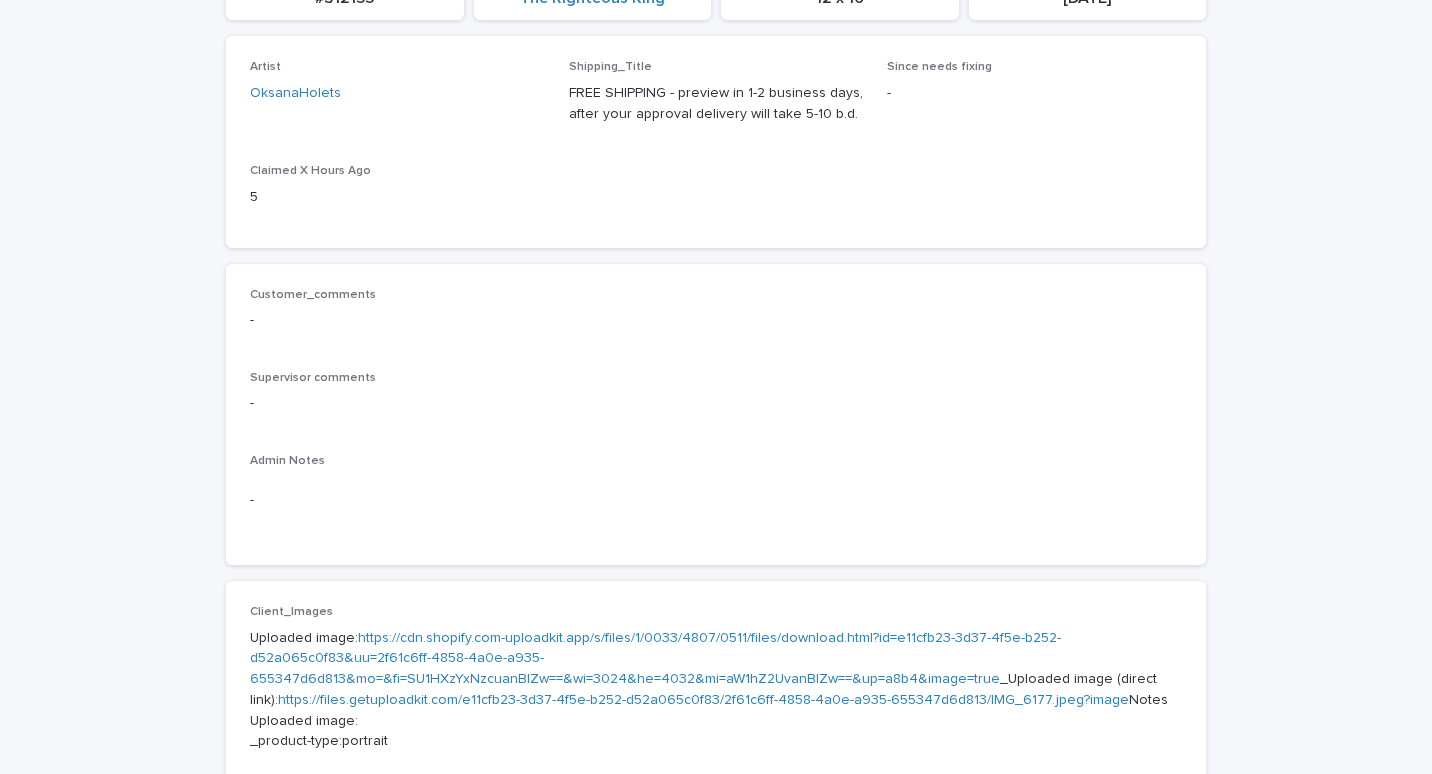 scroll, scrollTop: 600, scrollLeft: 0, axis: vertical 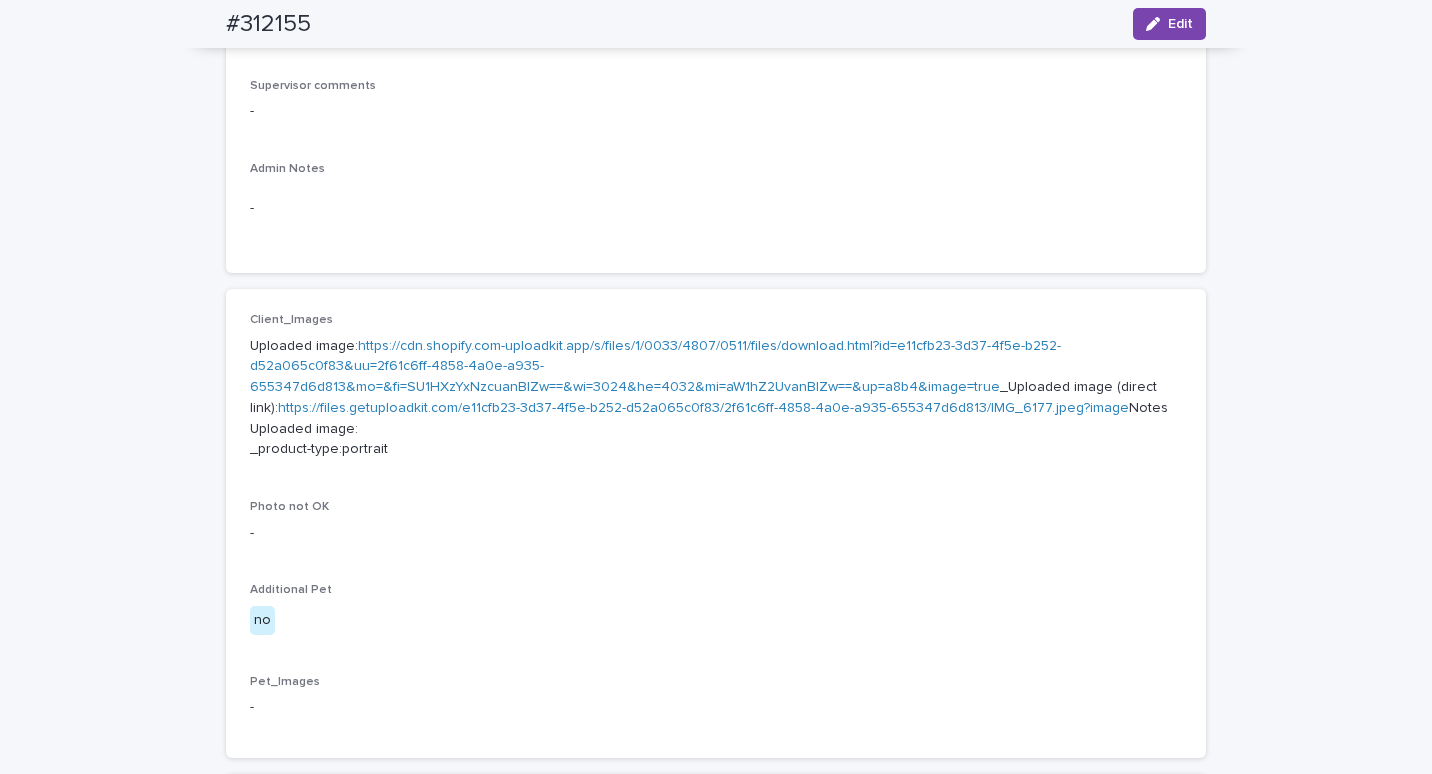click on "https://cdn.shopify.com-uploadkit.app/s/files/1/0033/4807/0511/files/download.html?id=e11cfb23-3d37-4f5e-b252-d52a065c0f83&uu=2f61c6ff-4858-4a0e-a935-655347d6d813&mo=&fi=SU1HXzYxNzcuanBlZw==&wi=3024&he=4032&mi=aW1hZ2UvanBlZw==&up=a8b4&image=true" at bounding box center (655, 367) 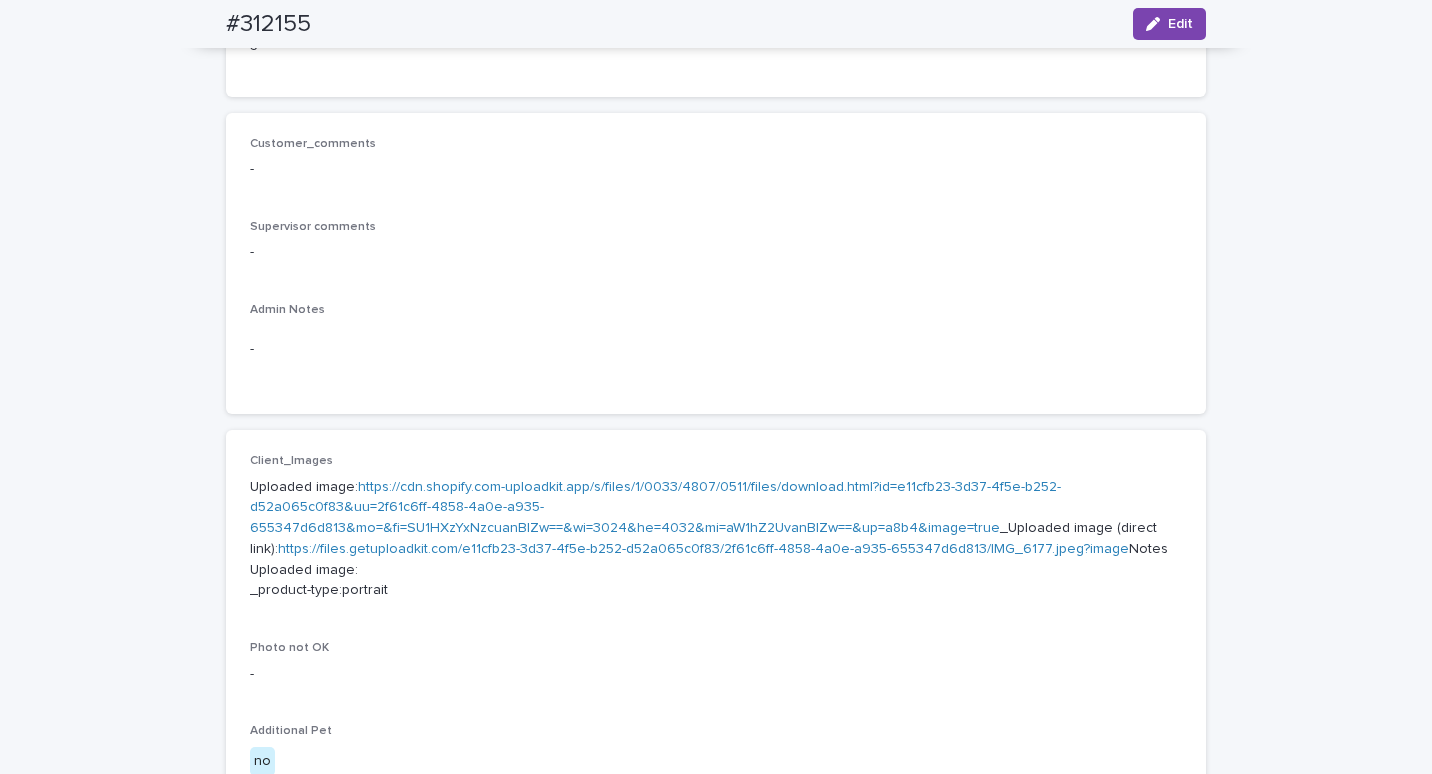 scroll, scrollTop: 0, scrollLeft: 0, axis: both 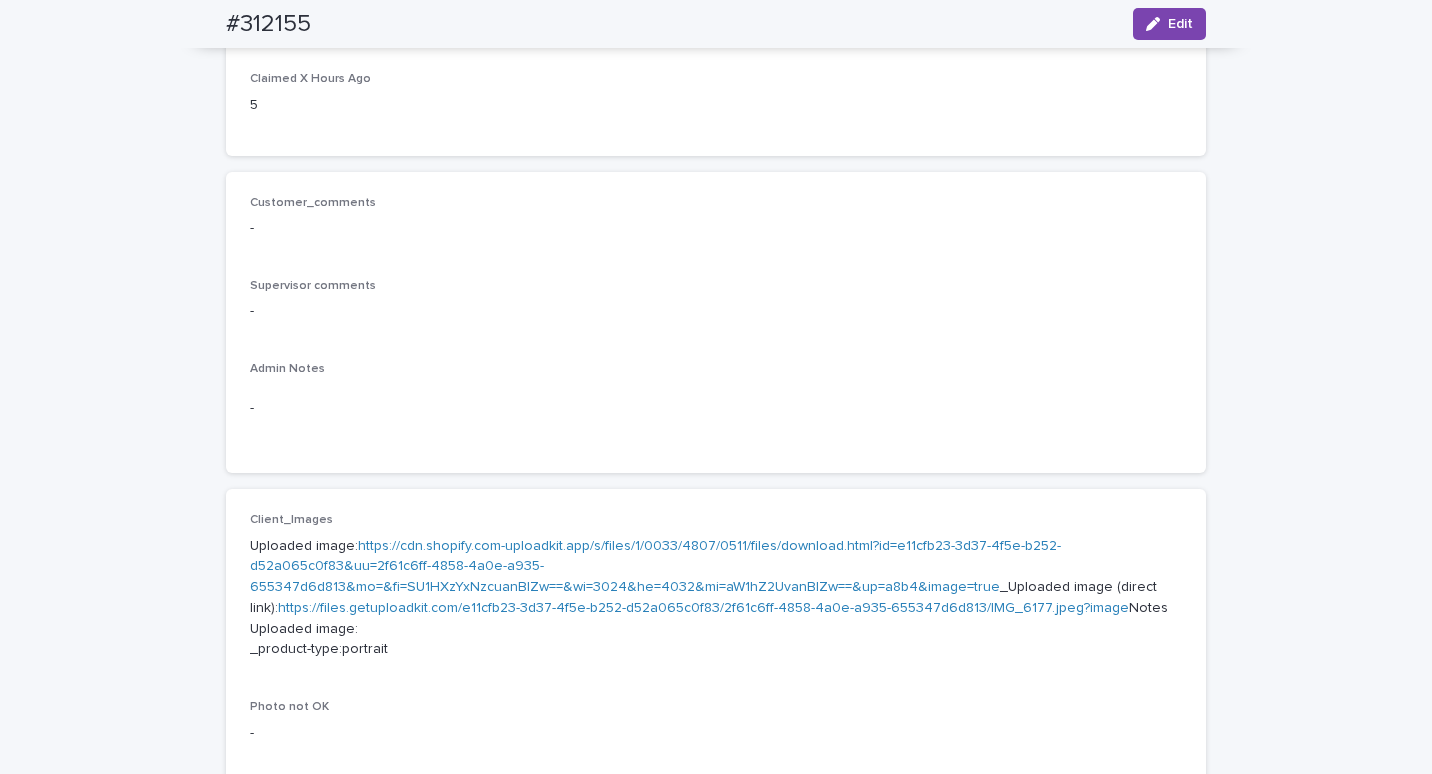 click on "https://cdn.shopify.com-uploadkit.app/s/files/1/0033/4807/0511/files/download.html?id=e11cfb23-3d37-4f5e-b252-d52a065c0f83&uu=2f61c6ff-4858-4a0e-a935-655347d6d813&mo=&fi=SU1HXzYxNzcuanBlZw==&wi=3024&he=4032&mi=aW1hZ2UvanBlZw==&up=a8b4&image=true" at bounding box center (655, 567) 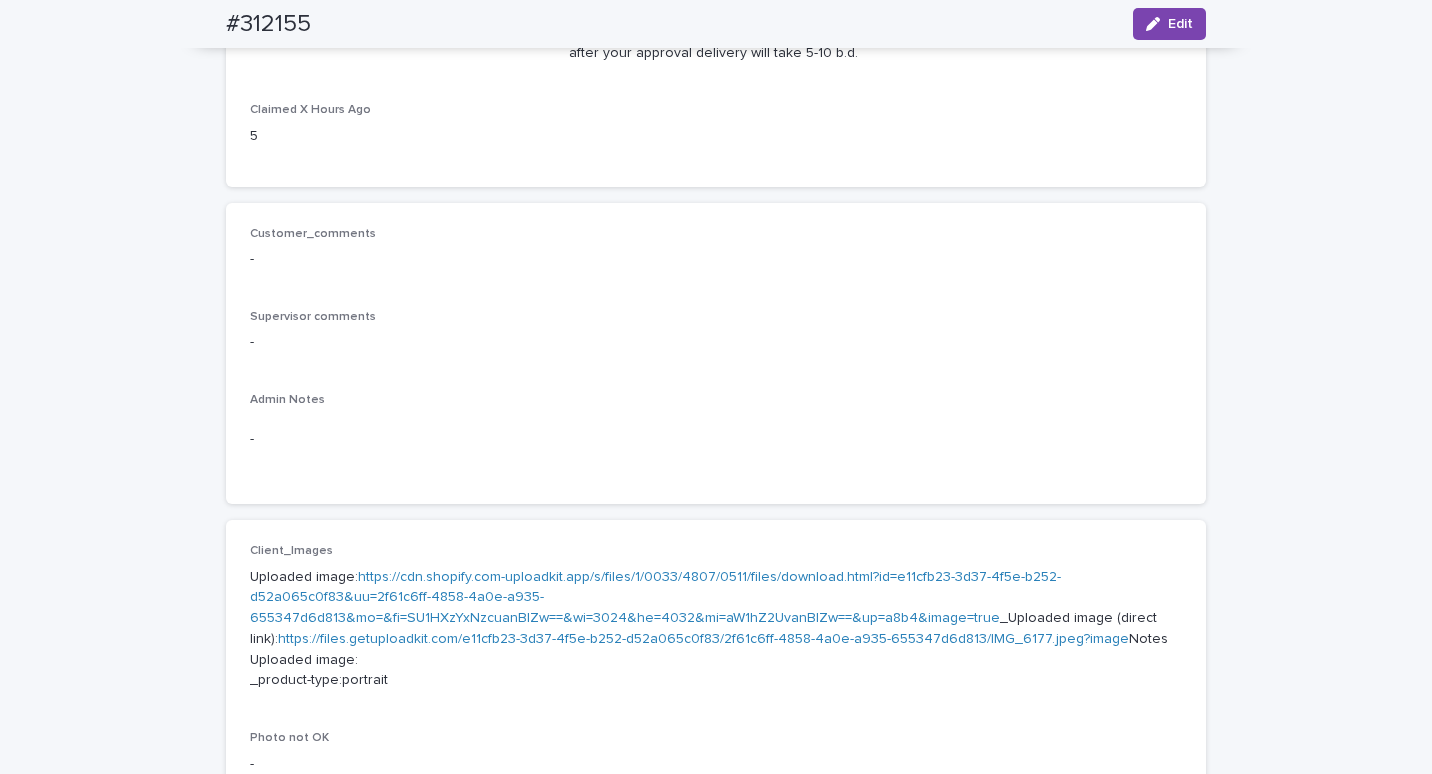 scroll, scrollTop: 300, scrollLeft: 0, axis: vertical 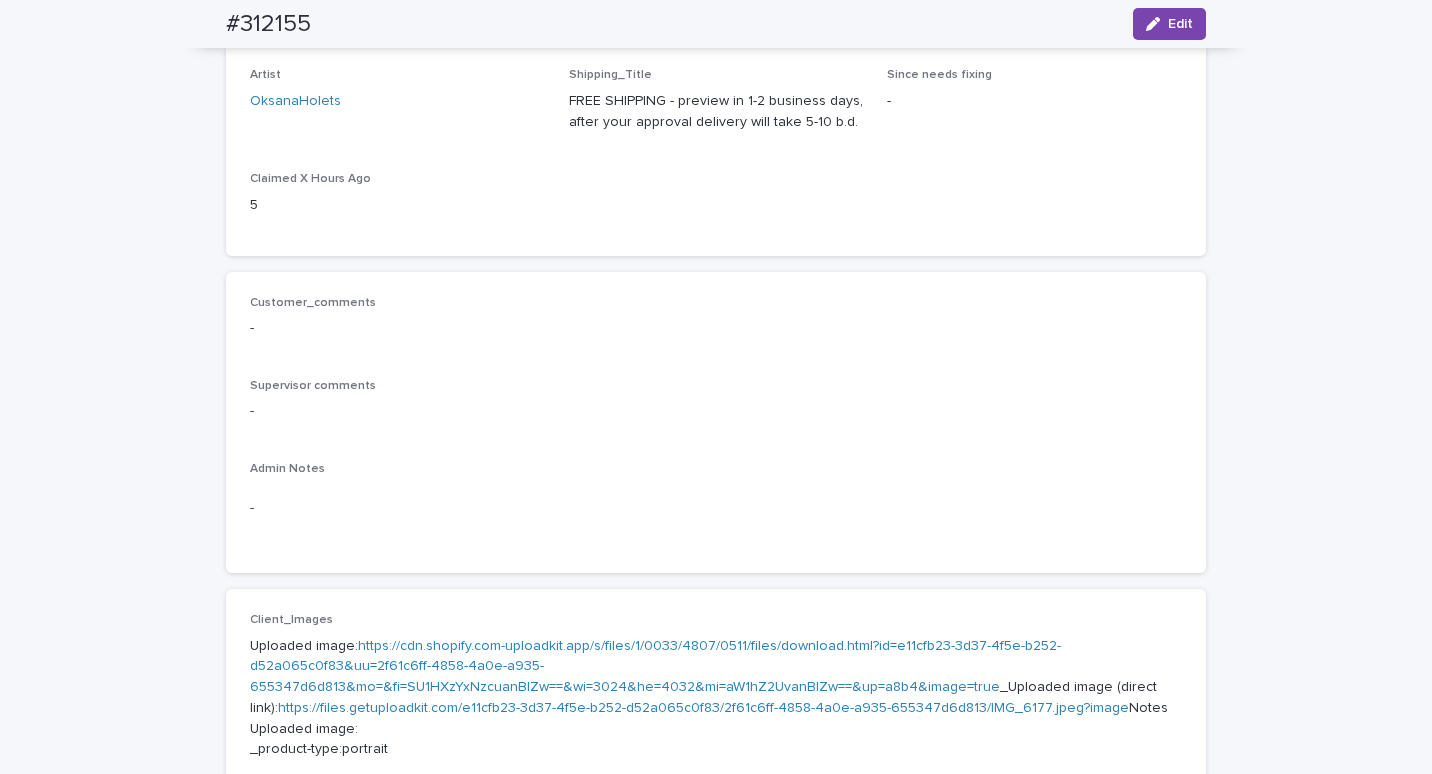 drag, startPoint x: 322, startPoint y: 21, endPoint x: 160, endPoint y: -3, distance: 163.76813 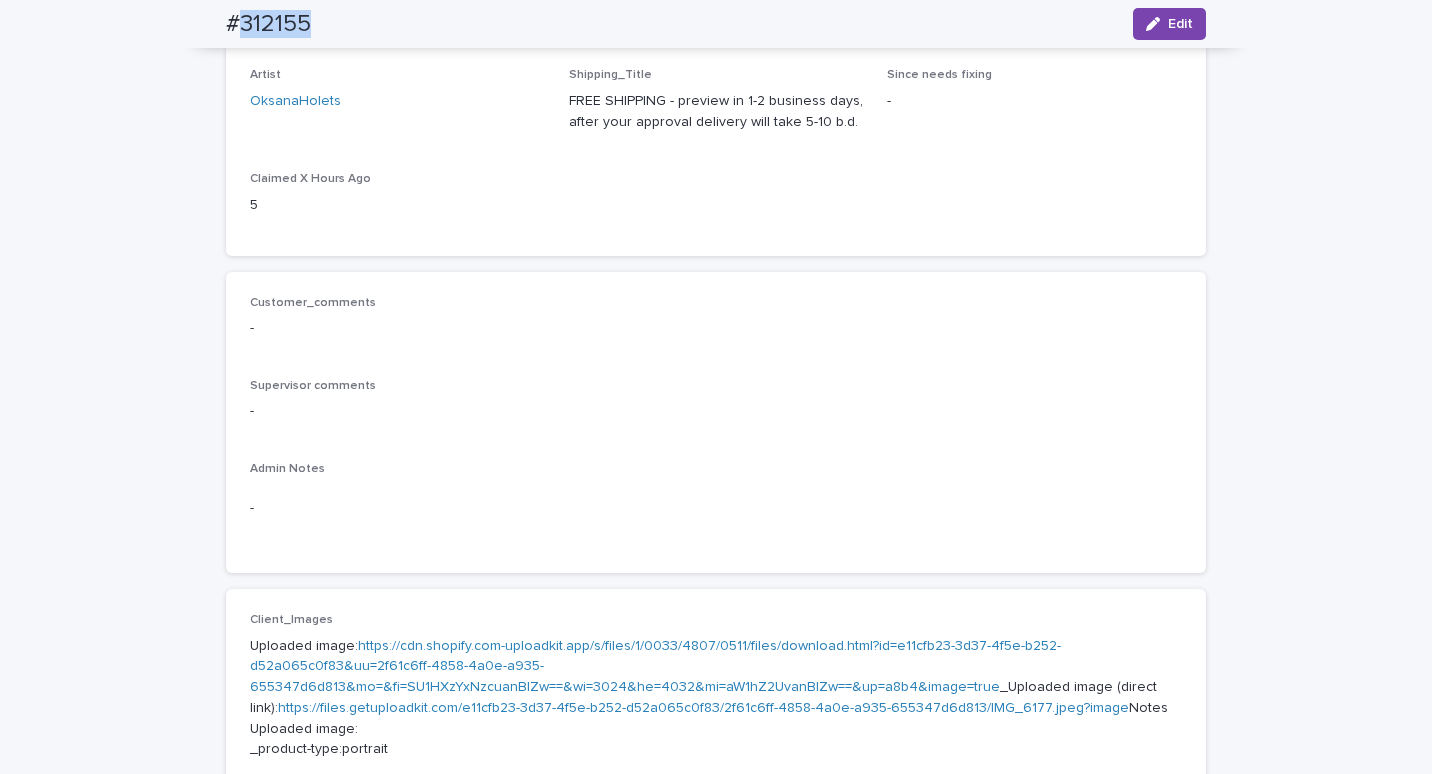 click on "#312155" at bounding box center [268, 24] 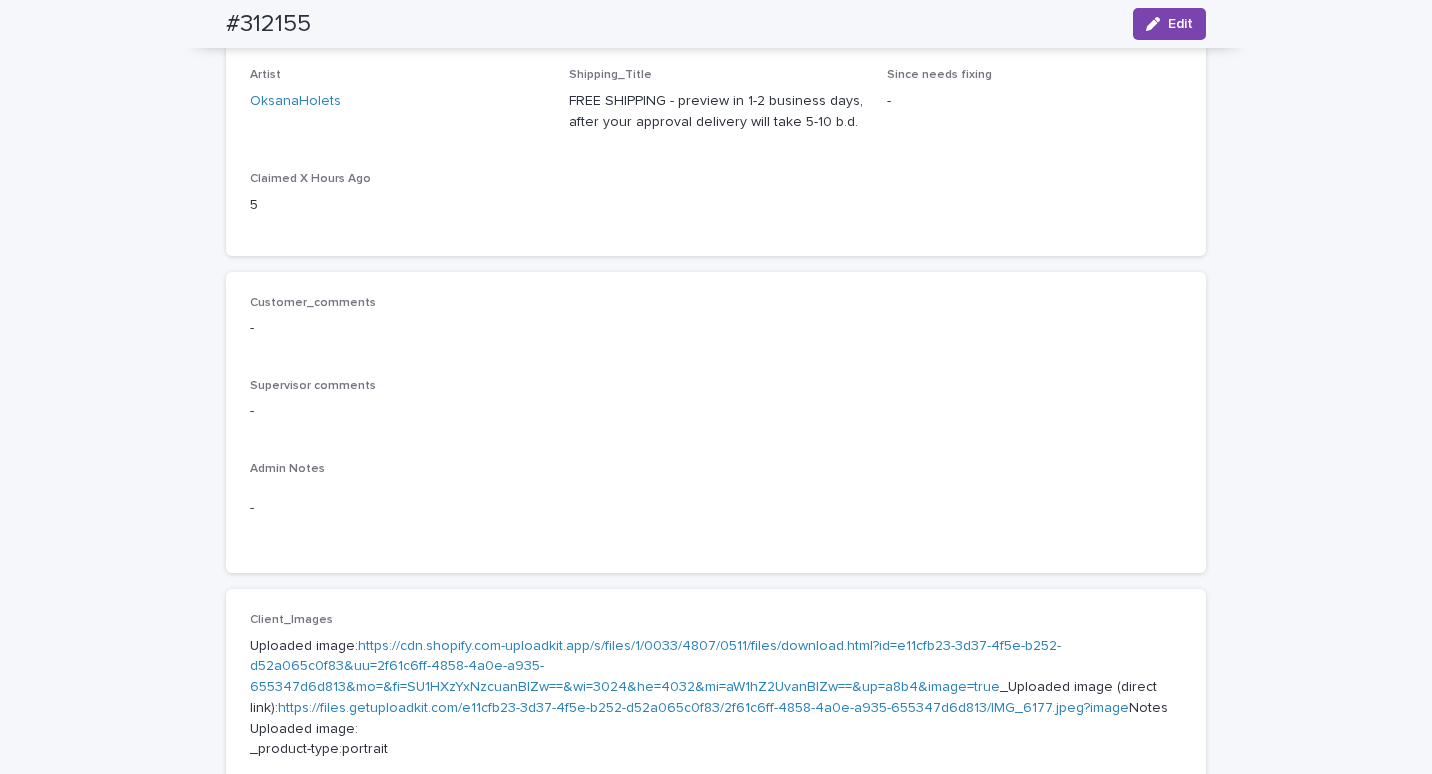 click on "#312155" at bounding box center (268, 24) 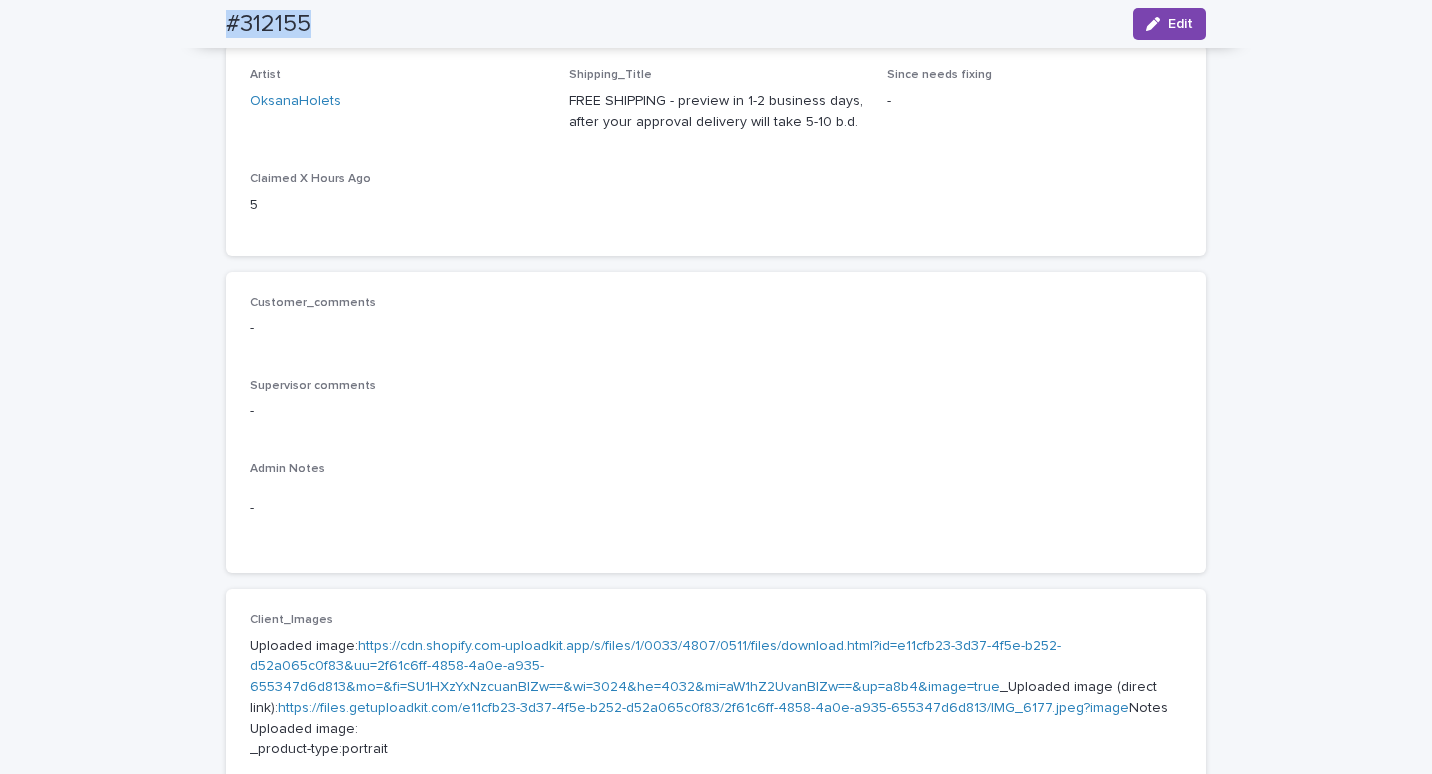 drag, startPoint x: 221, startPoint y: 23, endPoint x: 399, endPoint y: 20, distance: 178.02528 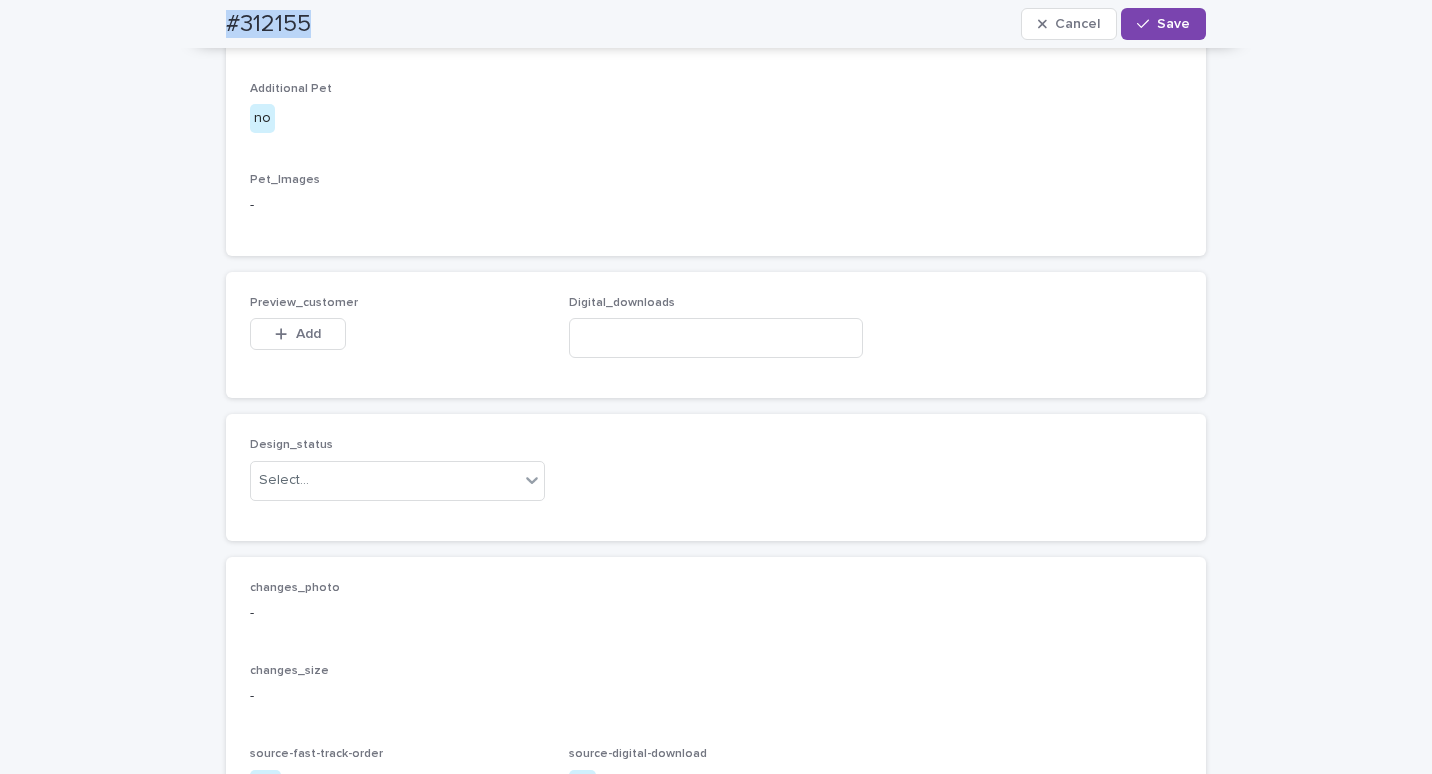 scroll, scrollTop: 1200, scrollLeft: 0, axis: vertical 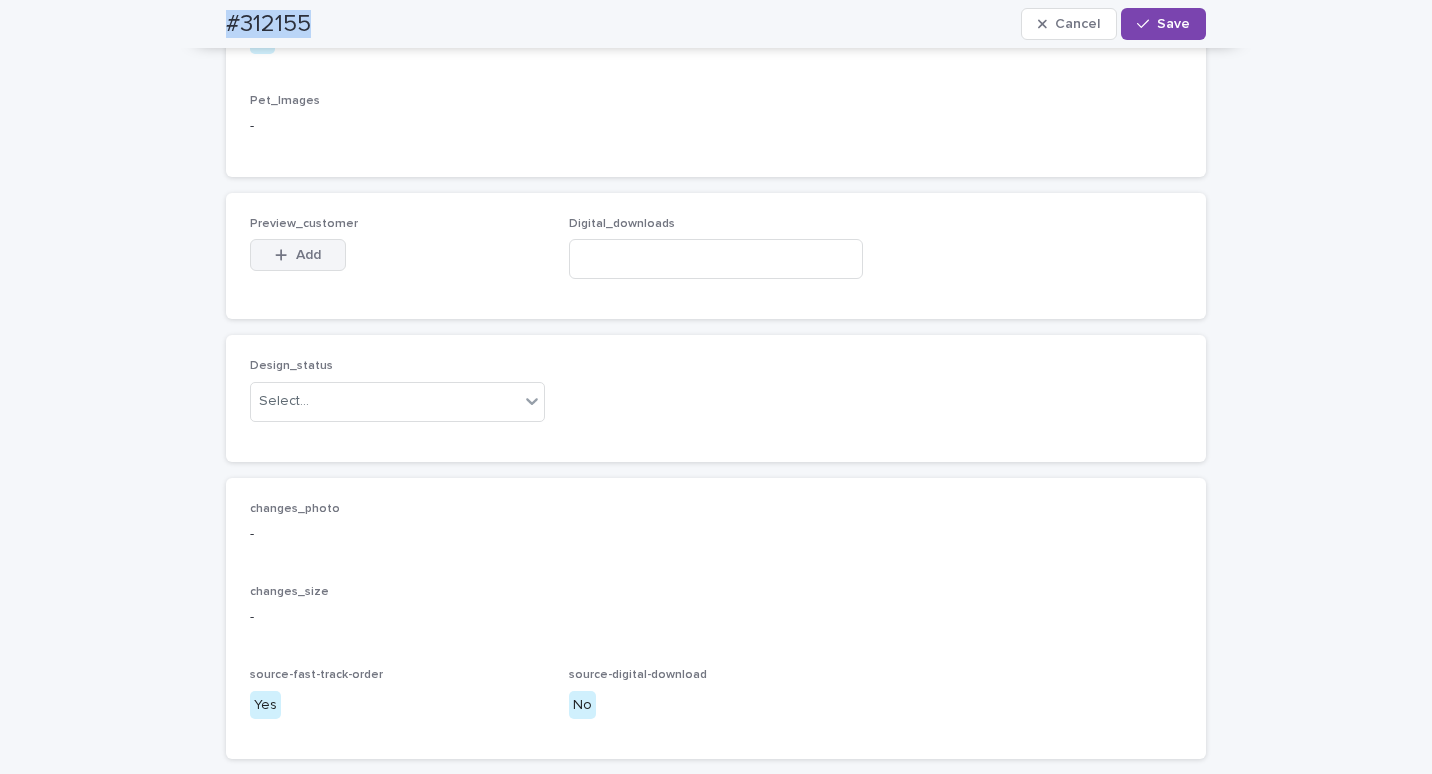 click on "Add" at bounding box center (298, 255) 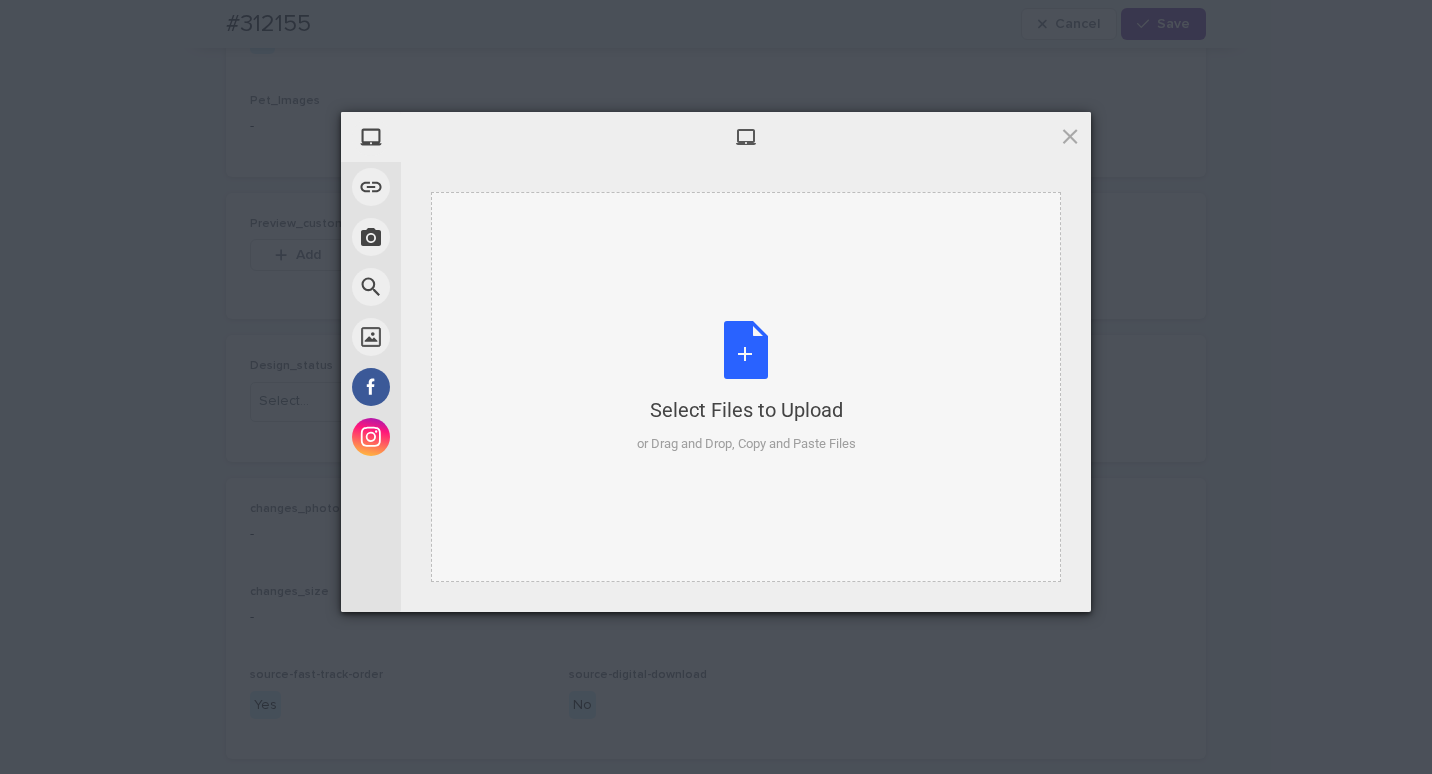 click on "Select Files to Upload" at bounding box center [746, 410] 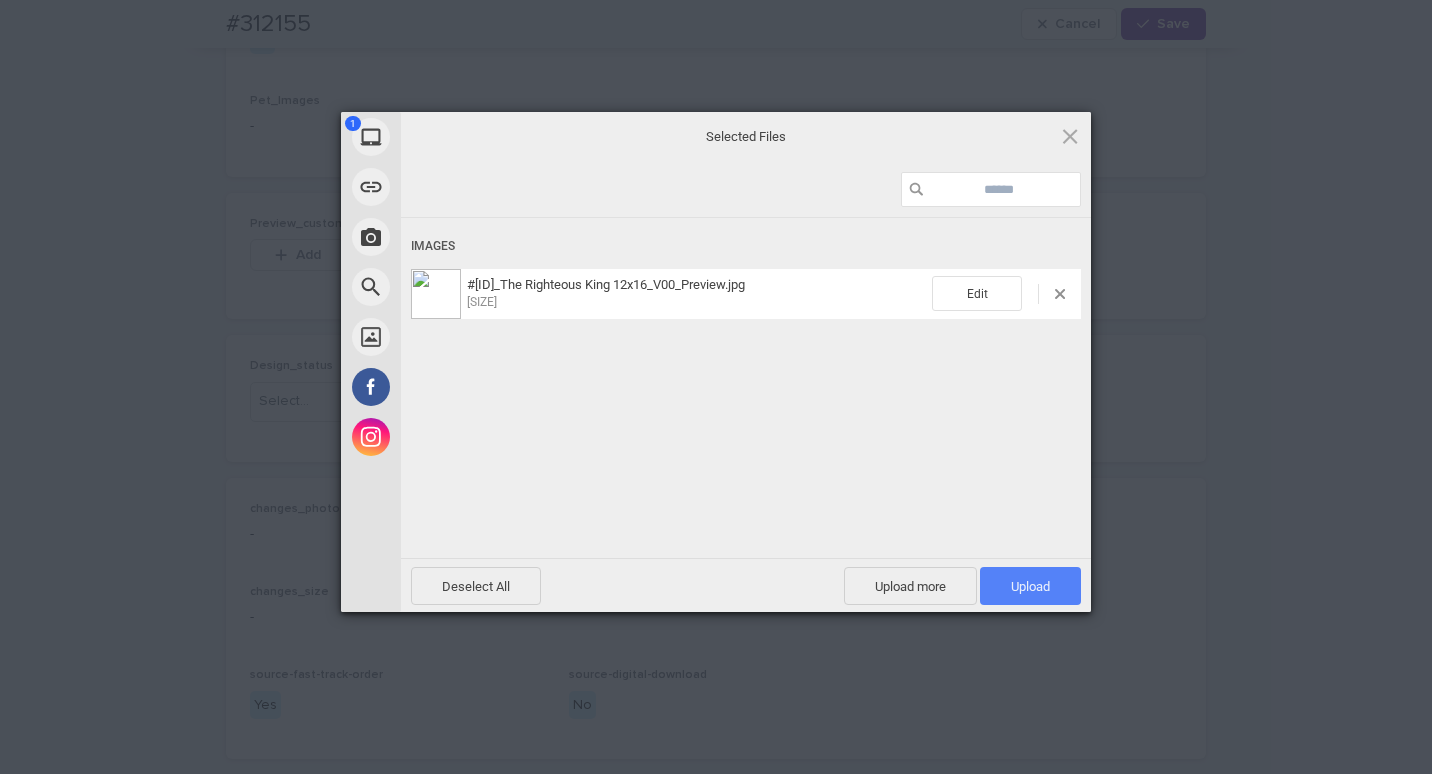 click on "Upload
1" at bounding box center [1030, 586] 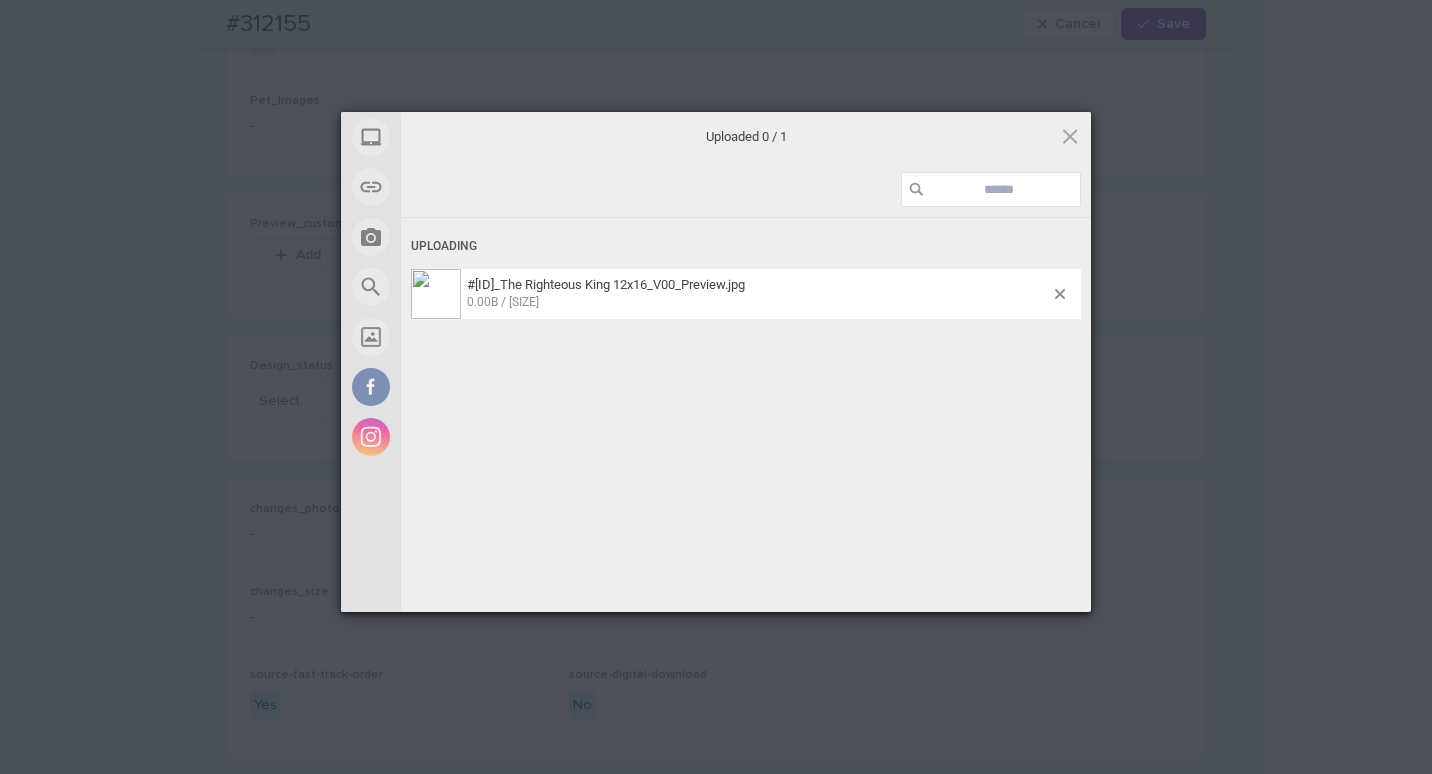 click on "My Device         Link (URL)         Take Photo         Web Search         Unsplash         Facebook         Instagram
Uploaded 0 / 1
Uploading
#[ID]_[PRODUCT_TITLE] [VARIANT]_V00_Preview.jpg
0.00B /
[SIZE]
Deselect All
Upload more
Upload
0
Powered by   Filestack" at bounding box center (716, 387) 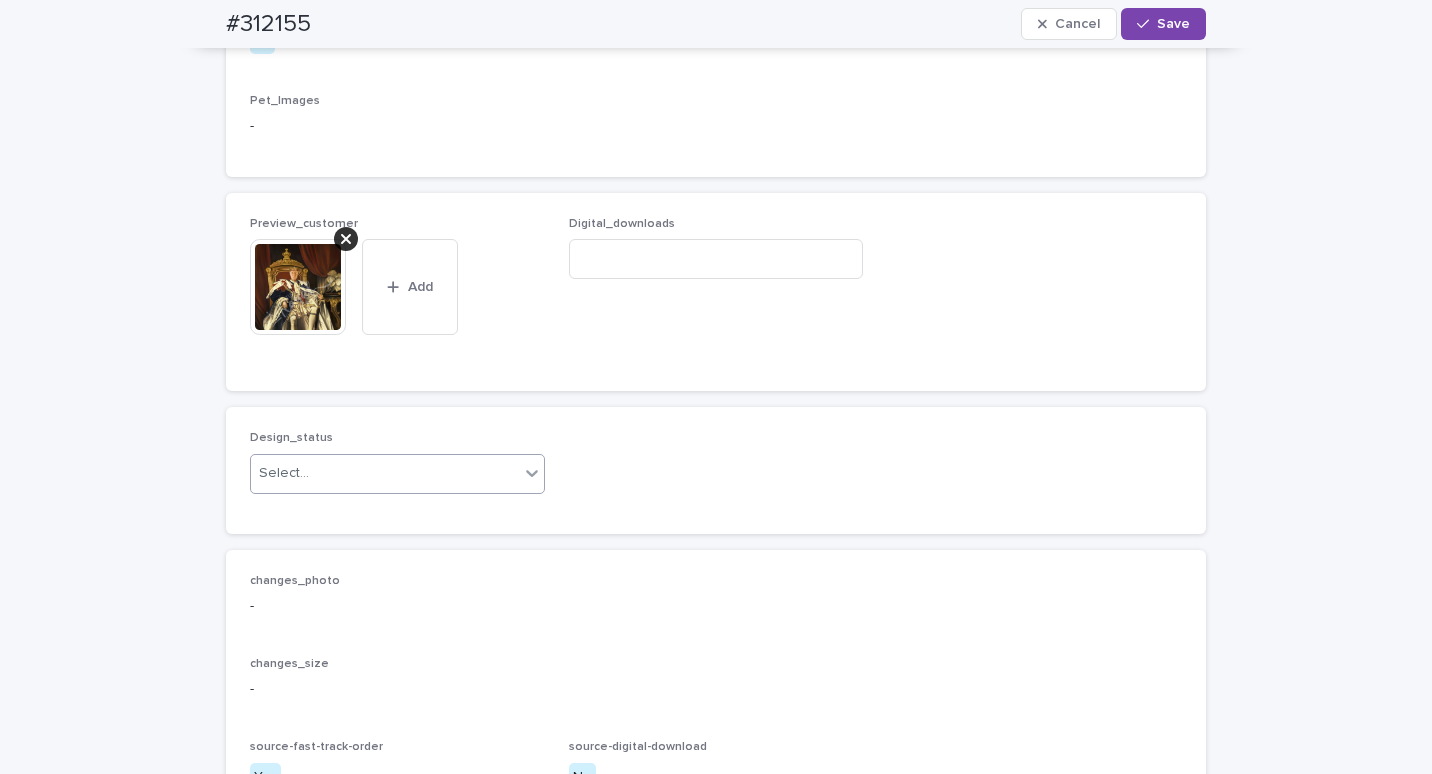 click on "Select..." at bounding box center [385, 473] 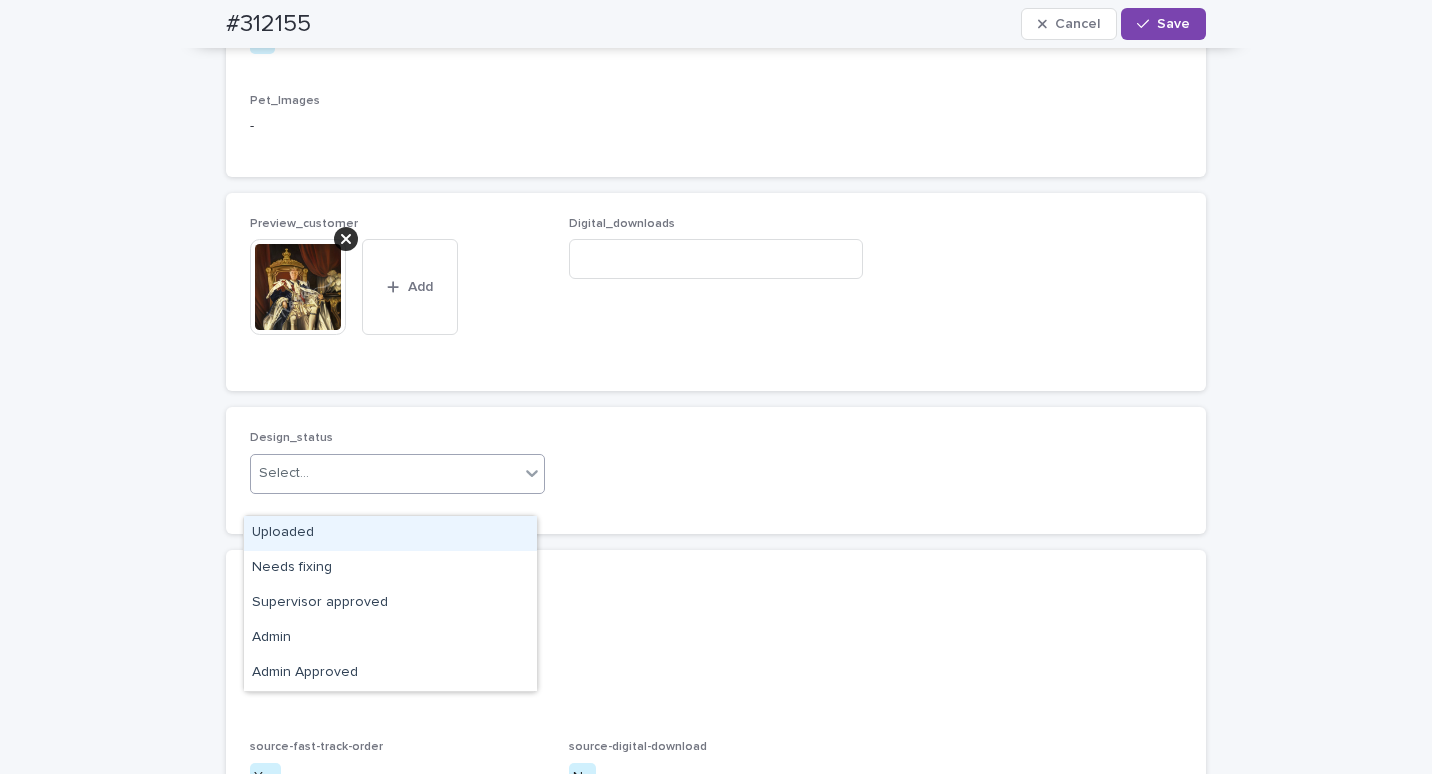 click on "Uploaded" at bounding box center [390, 533] 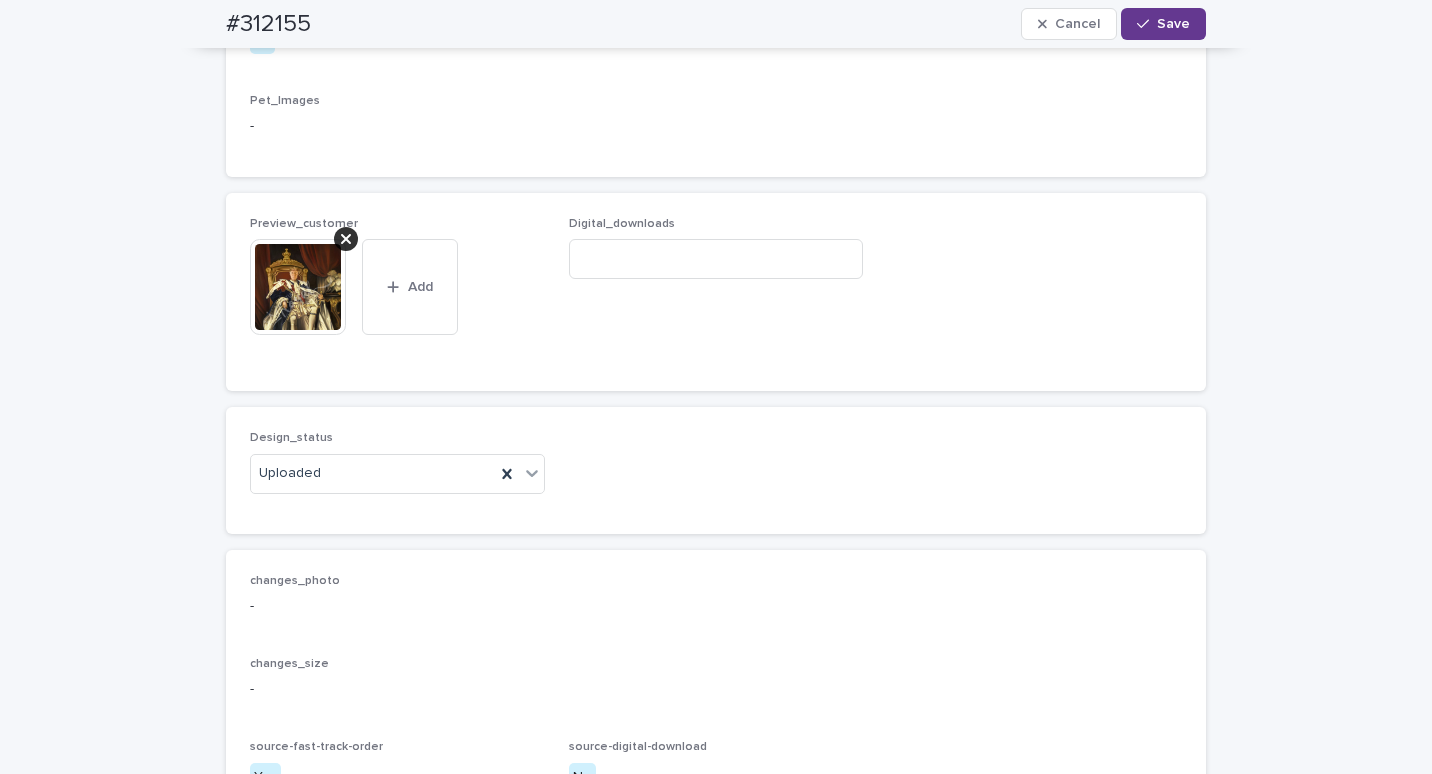 click on "Save" at bounding box center [1173, 24] 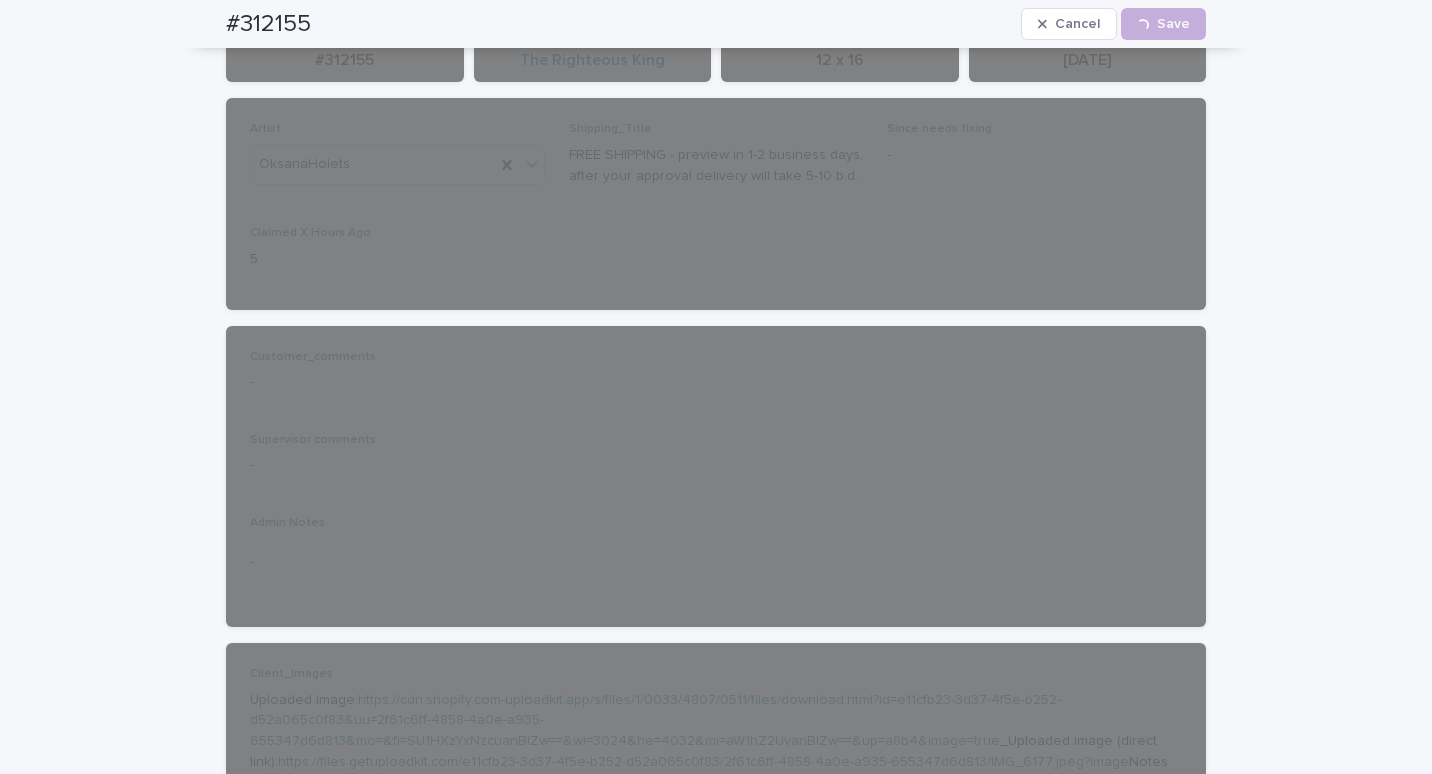 scroll, scrollTop: 0, scrollLeft: 0, axis: both 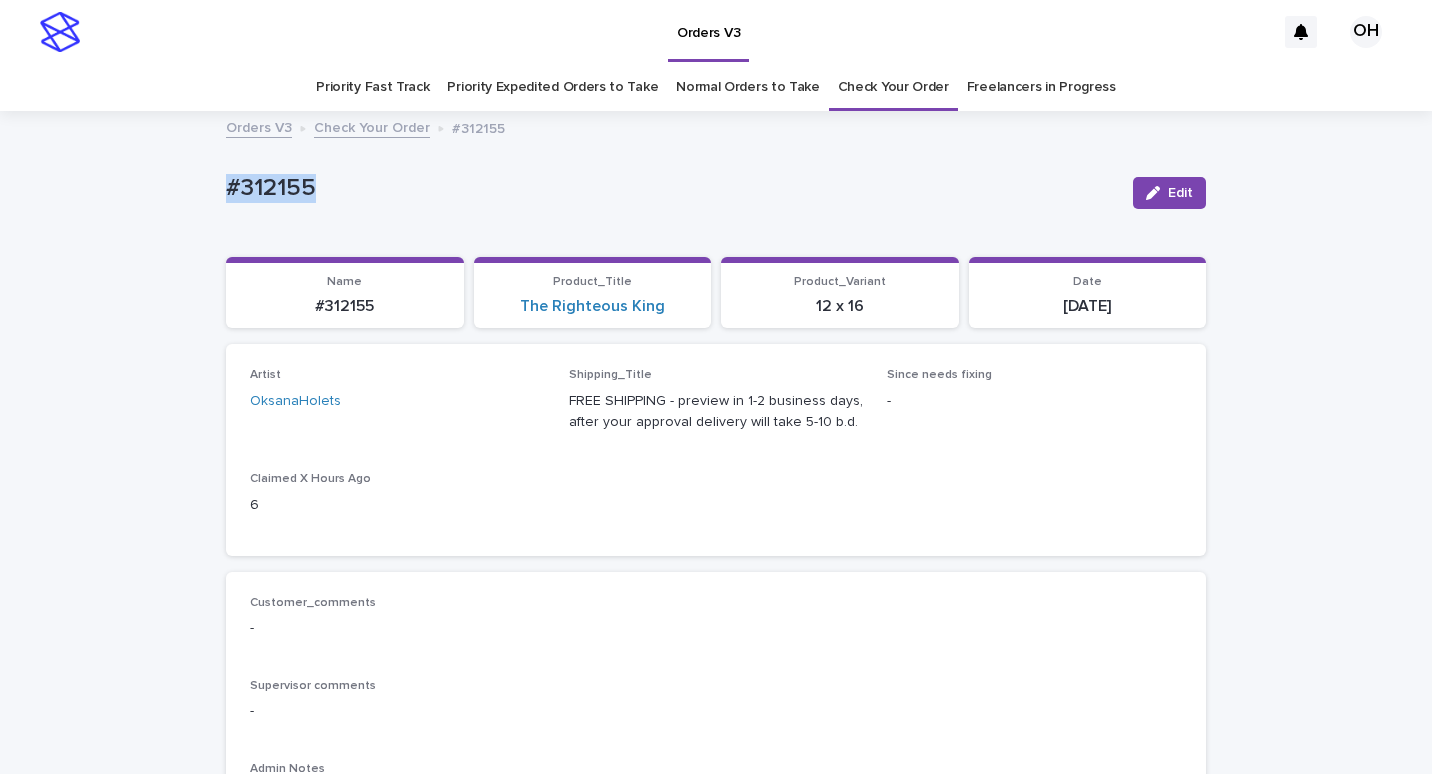 drag, startPoint x: 326, startPoint y: 189, endPoint x: 228, endPoint y: 174, distance: 99.14131 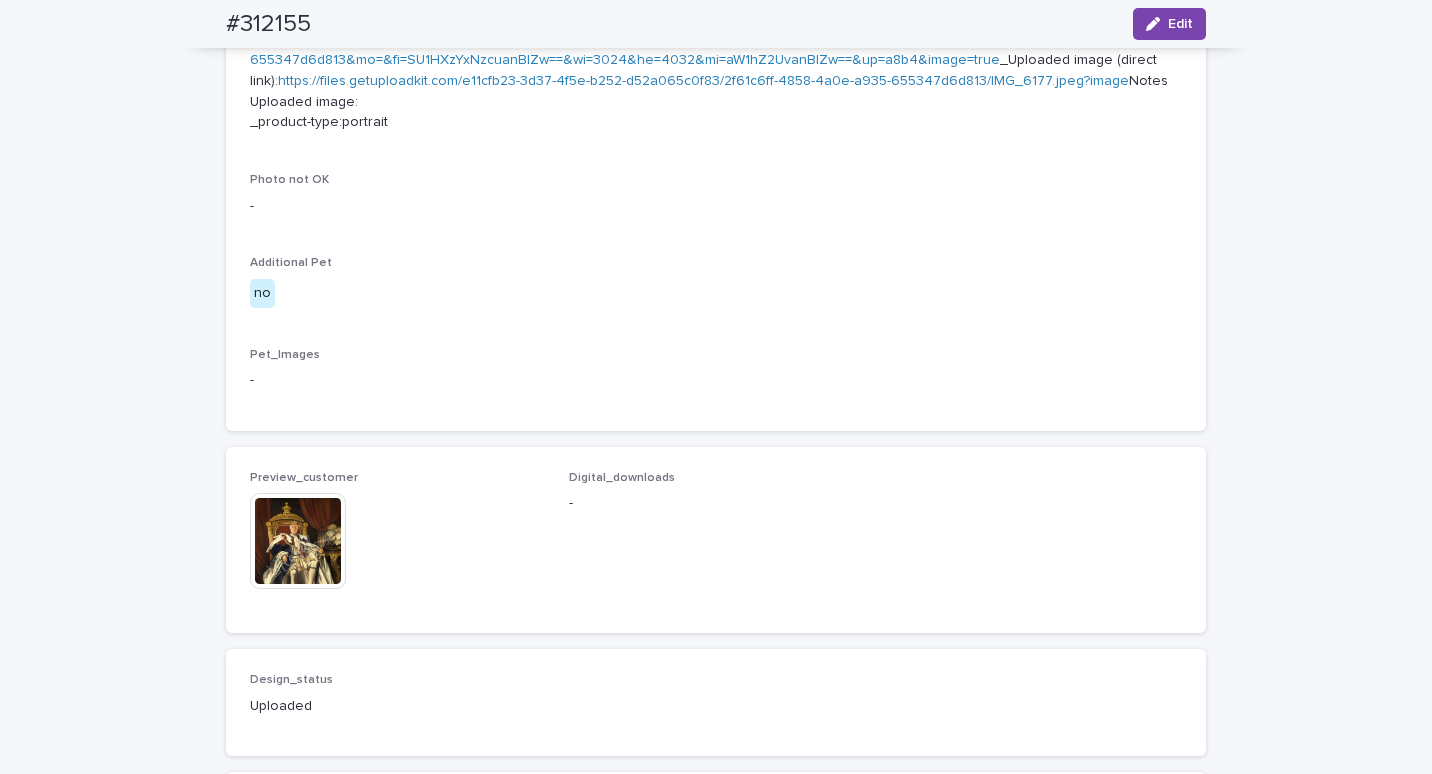scroll, scrollTop: 1200, scrollLeft: 0, axis: vertical 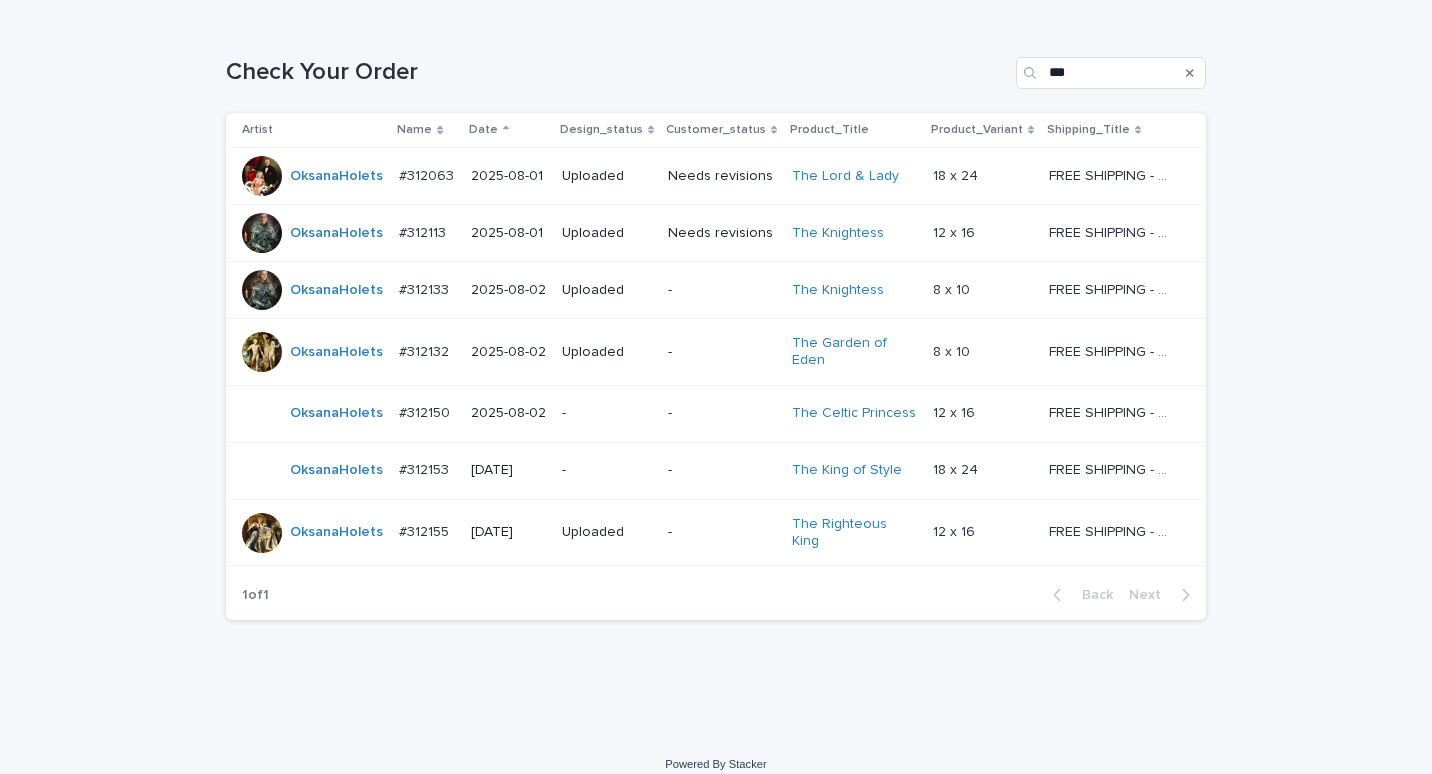 click on "#312153" at bounding box center [426, 468] 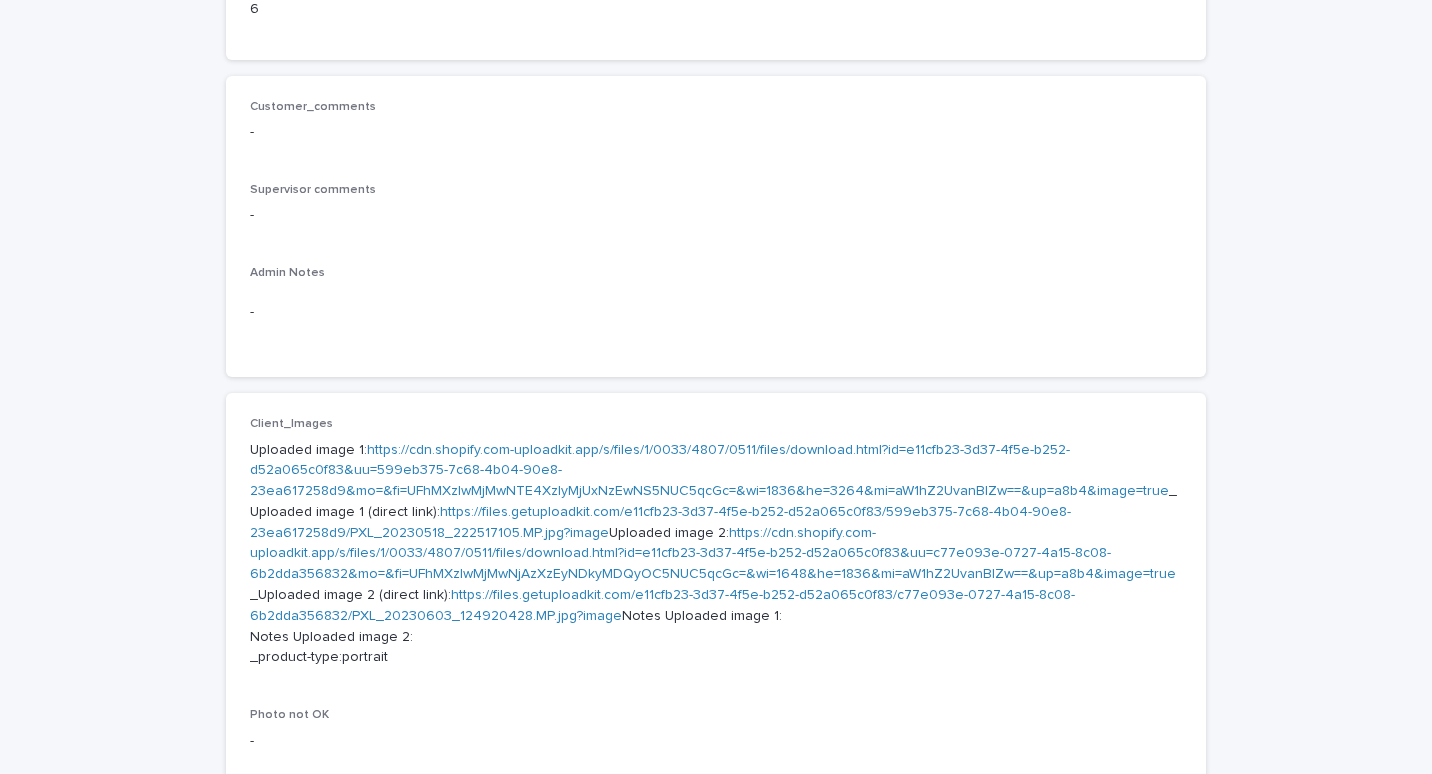 scroll, scrollTop: 600, scrollLeft: 0, axis: vertical 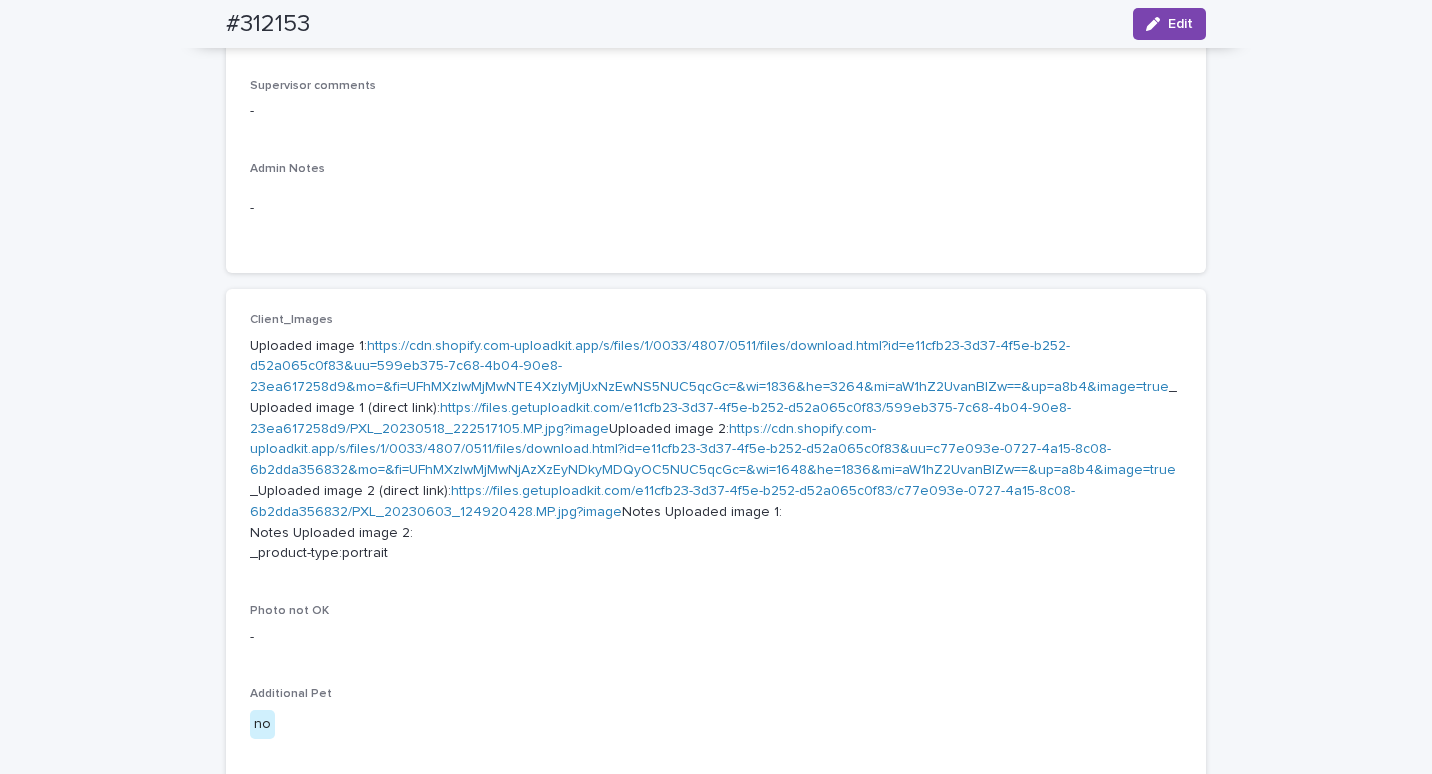 click on "https://cdn.shopify.com-uploadkit.app/s/files/1/0033/4807/0511/files/download.html?id=e11cfb23-3d37-4f5e-b252-d52a065c0f83&uu=599eb375-7c68-4b04-90e8-23ea617258d9&mo=&fi=UFhMXzIwMjMwNTE4XzIyMjUxNzEwNS5NUC5qcGc=&wi=1836&he=3264&mi=aW1hZ2UvanBlZw==&up=a8b4&image=true" at bounding box center [709, 367] 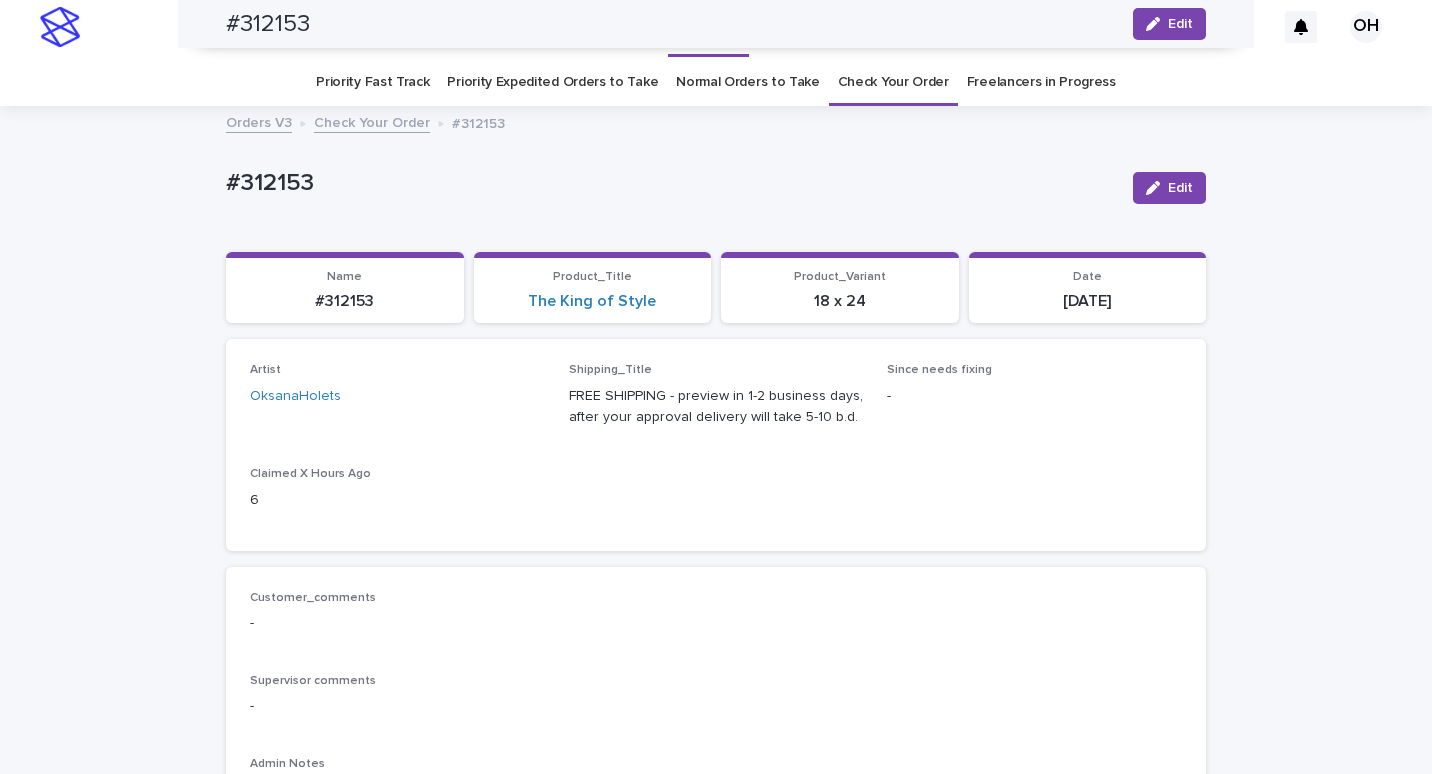 scroll, scrollTop: 0, scrollLeft: 0, axis: both 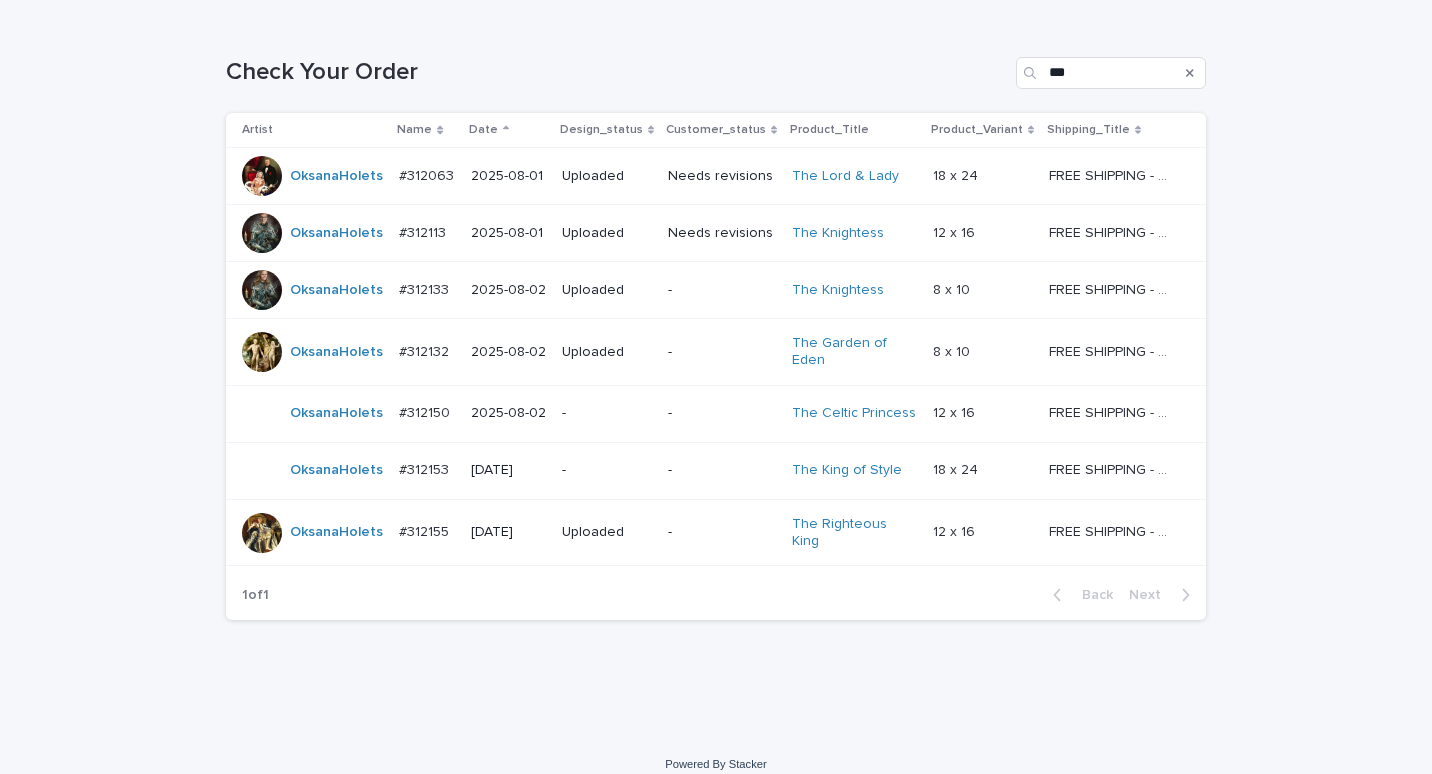 click on "#312150" at bounding box center [426, 411] 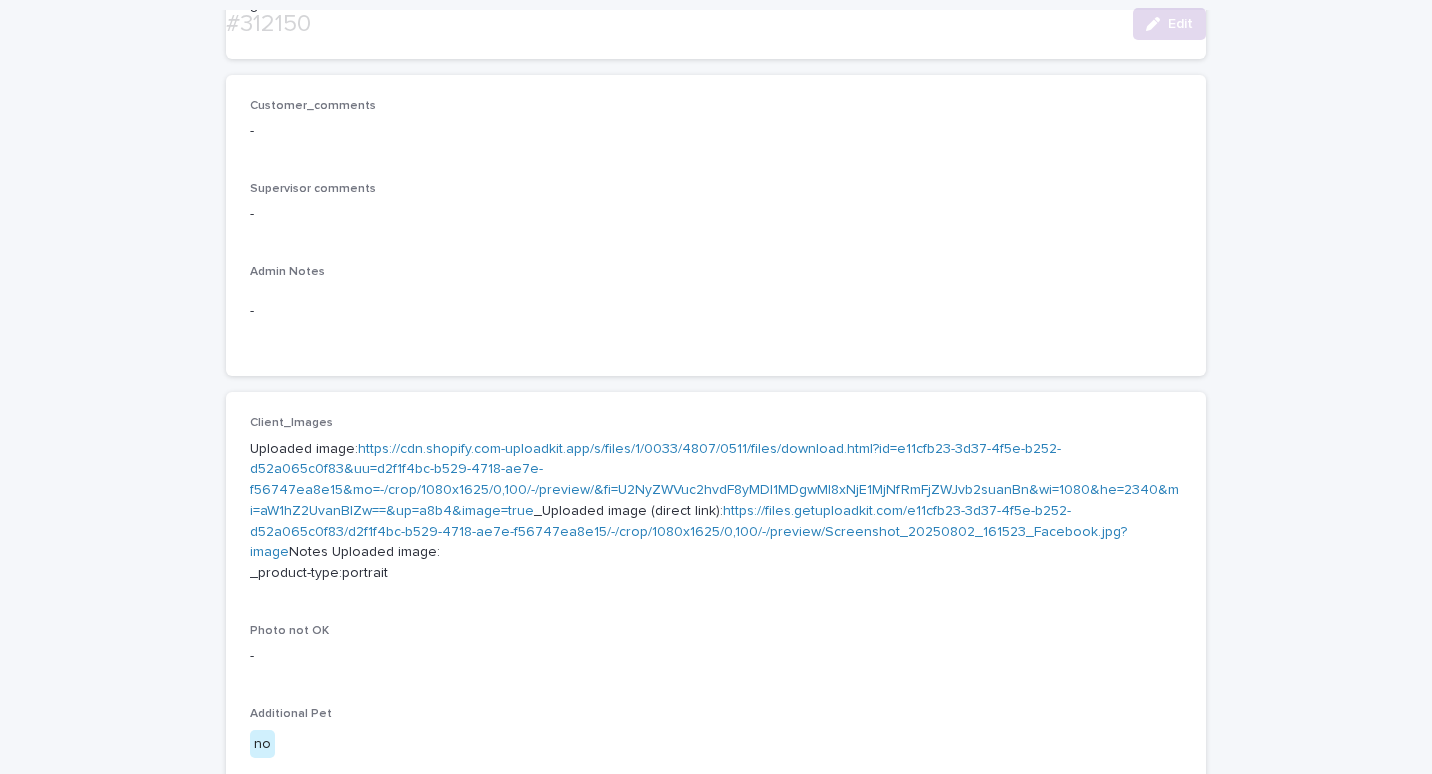 scroll, scrollTop: 500, scrollLeft: 0, axis: vertical 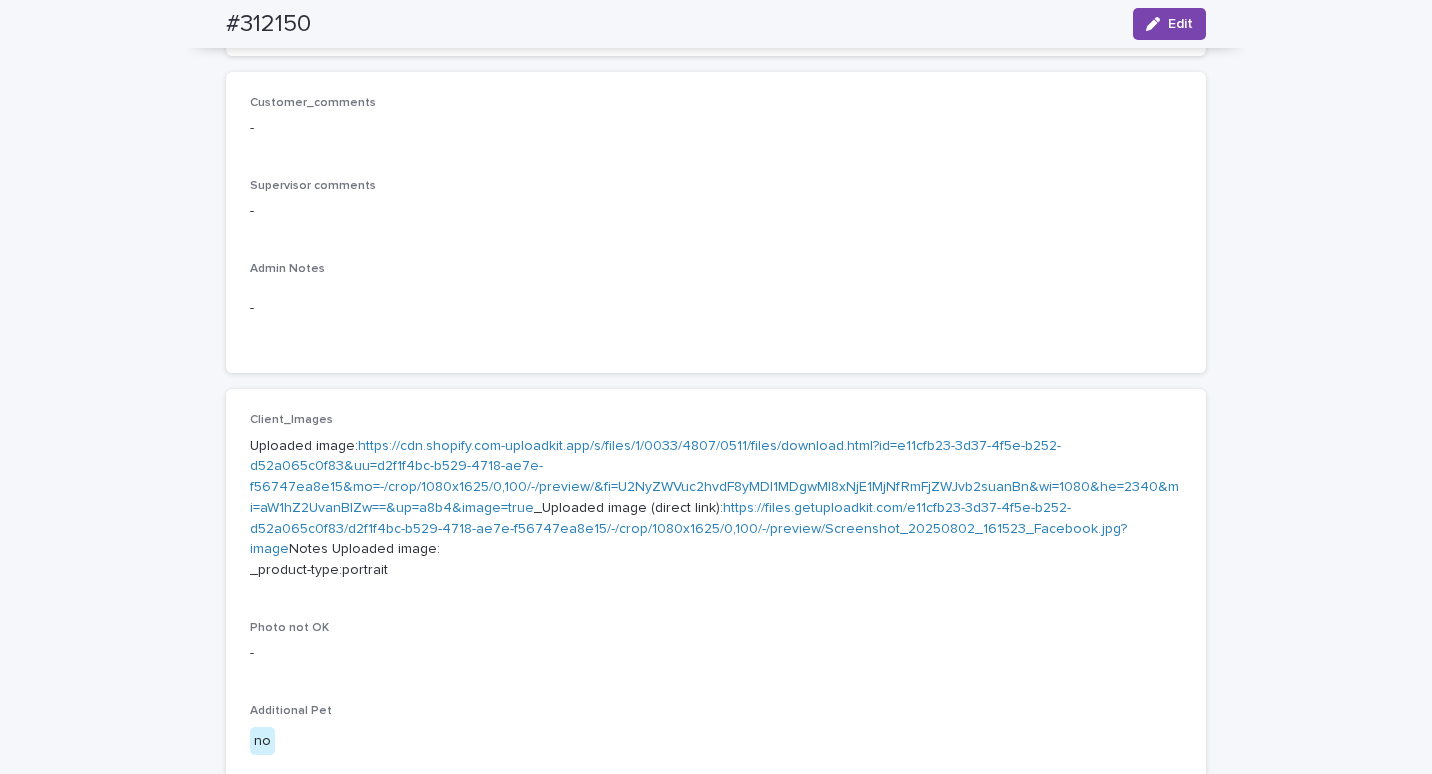 click on "https://cdn.shopify.com-uploadkit.app/s/files/1/0033/4807/0511/files/download.html?id=e11cfb23-3d37-4f5e-b252-d52a065c0f83&uu=d2f1f4bc-b529-4718-ae7e-f56747ea8e15&mo=-/crop/1080x1625/0,100/-/preview/&fi=U2NyZWVuc2hvdF8yMDI1MDgwMl8xNjE1MjNfRmFjZWJvb2suanBn&wi=1080&he=2340&mi=aW1hZ2UvanBlZw==&up=a8b4&image=true" at bounding box center (714, 477) 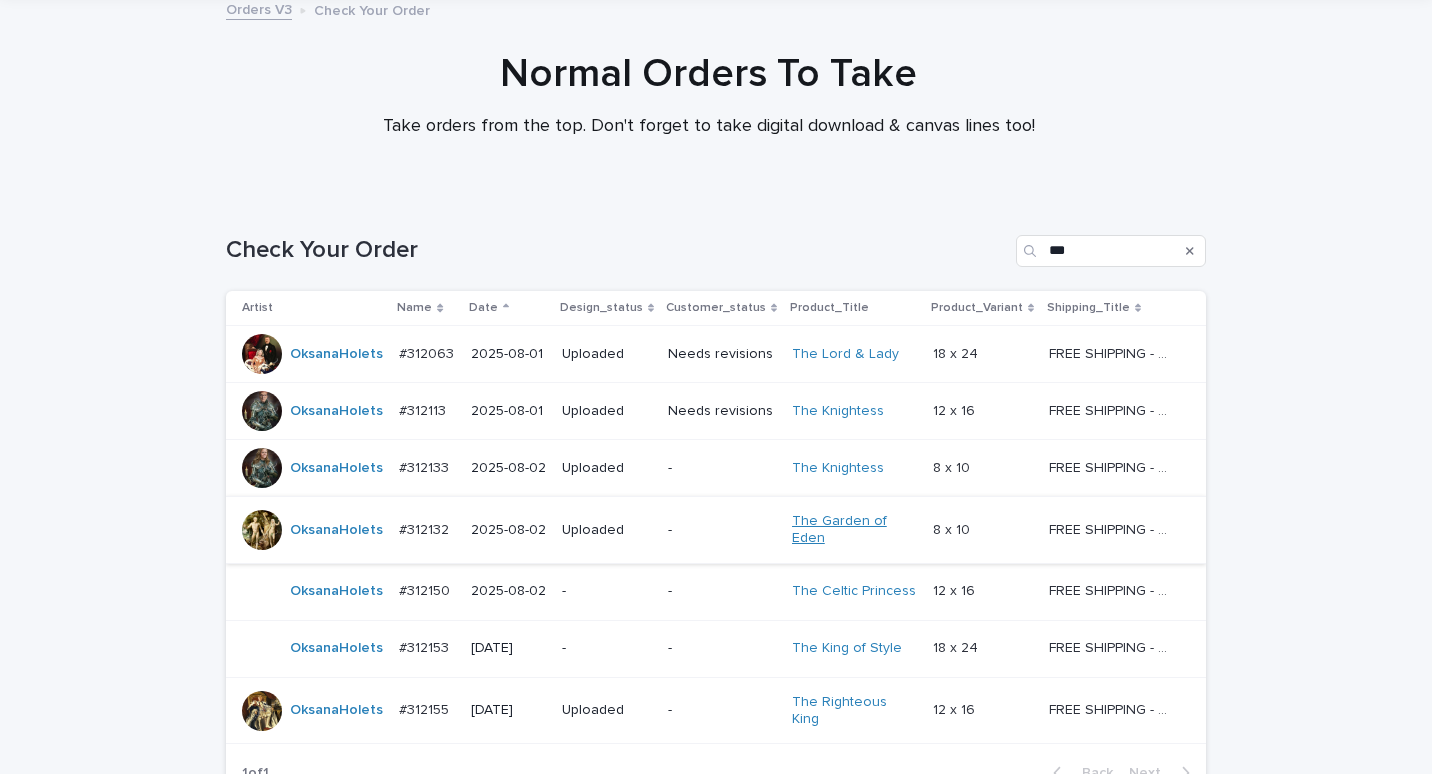 scroll, scrollTop: 264, scrollLeft: 0, axis: vertical 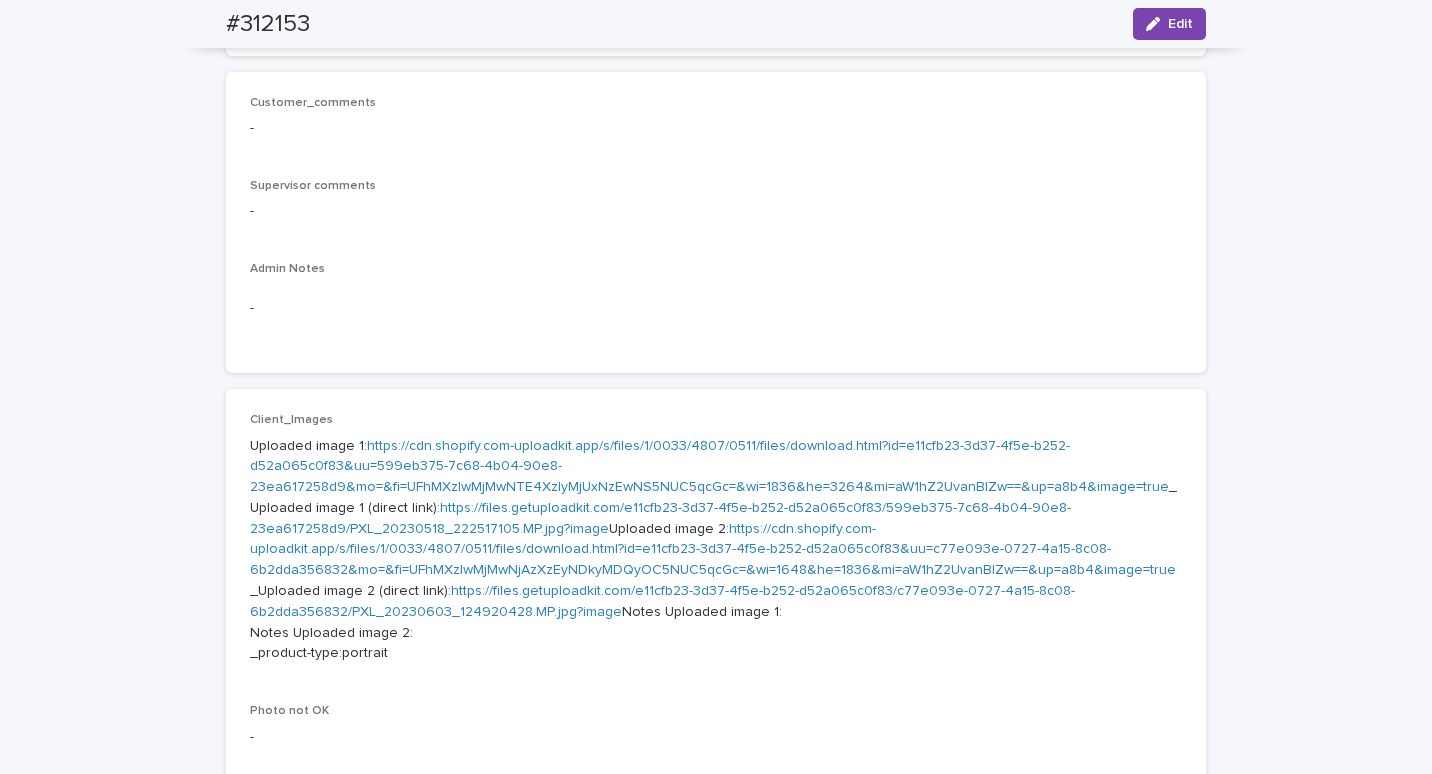 click on "https://cdn.shopify.com-uploadkit.app/s/files/1/0033/4807/0511/files/download.html?id=e11cfb23-3d37-4f5e-b252-d52a065c0f83&uu=599eb375-7c68-4b04-90e8-23ea617258d9&mo=&fi=UFhMXzIwMjMwNTE4XzIyMjUxNzEwNS5NUC5qcGc=&wi=1836&he=3264&mi=aW1hZ2UvanBlZw==&up=a8b4&image=true" at bounding box center (709, 467) 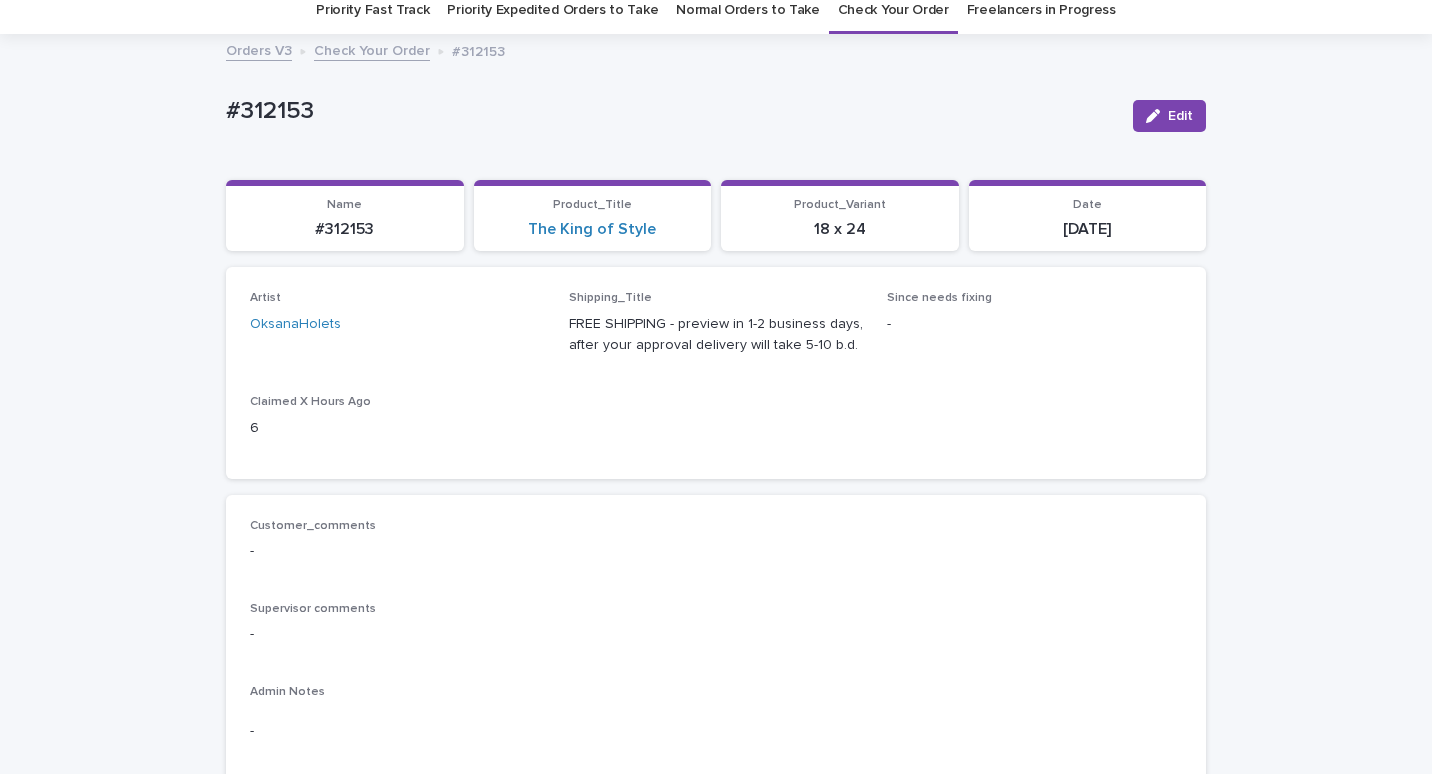 scroll, scrollTop: 64, scrollLeft: 0, axis: vertical 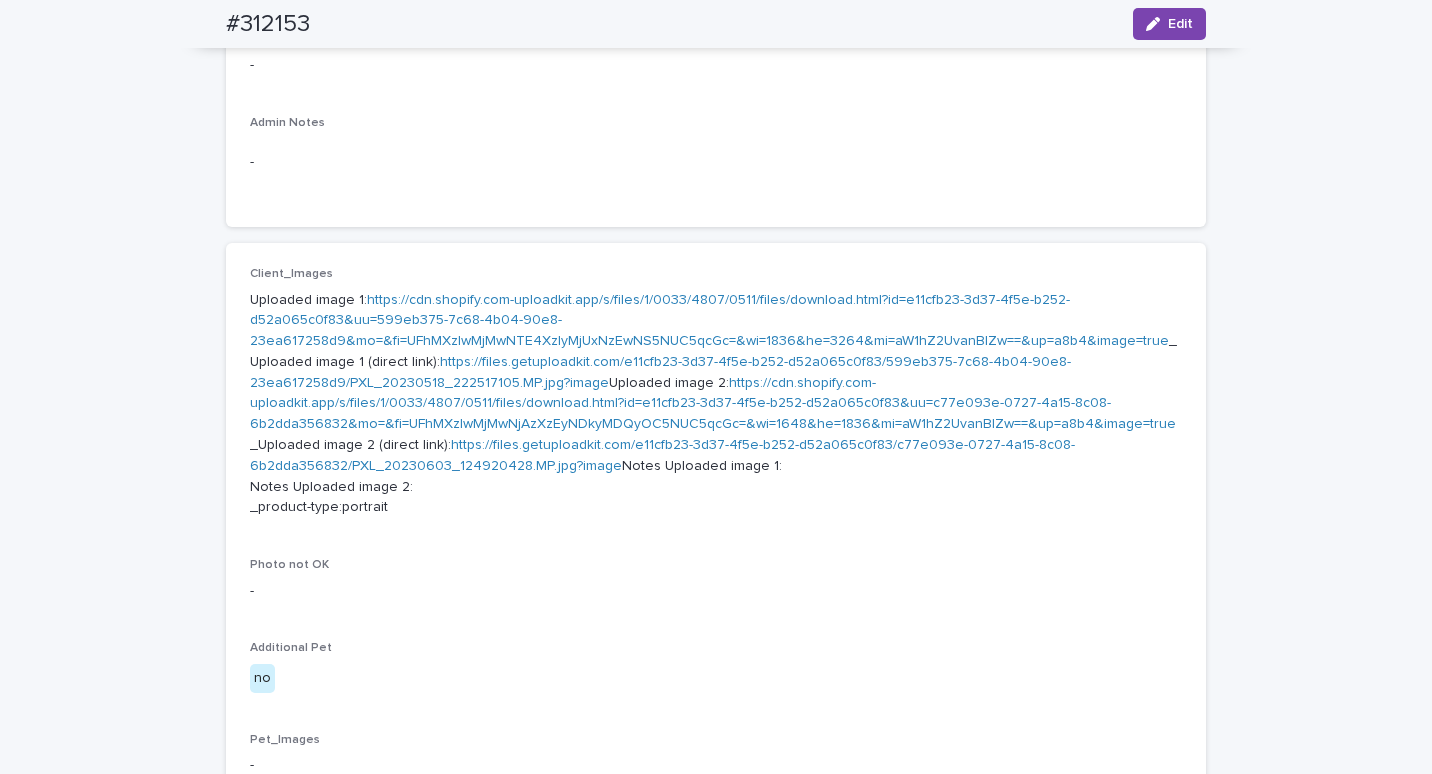 click on "Loading... Saving… Loading... Saving… #[ID] Edit #[ID] Edit Sorry, there was an error saving your record. Please try again. Please fill out the required fields below. Loading... Saving… Loading... Saving… Loading... Saving… Name #[ID] Product_Title [PRODUCT_TITLE]   Product_Variant [VARIANT] Date [DATE] Loading... Saving… Artist [ARTIST]   Shipping_Title FREE SHIPPING - preview in 1-2 business days, after your approval delivery will take 5-10 b.d. Since needs fixing - Claimed X Hours Ago [NUMBER] Loading... Saving… Customer_comments - Supervisor comments - Admin Notes - Loading... Saving… Client_Images Uploaded image 1: [URL]
_Uploaded image 1 (direct link):
Uploaded image 2:
_Uploaded image 2 (direct link): Photo not OK - no -" at bounding box center (716, 471) 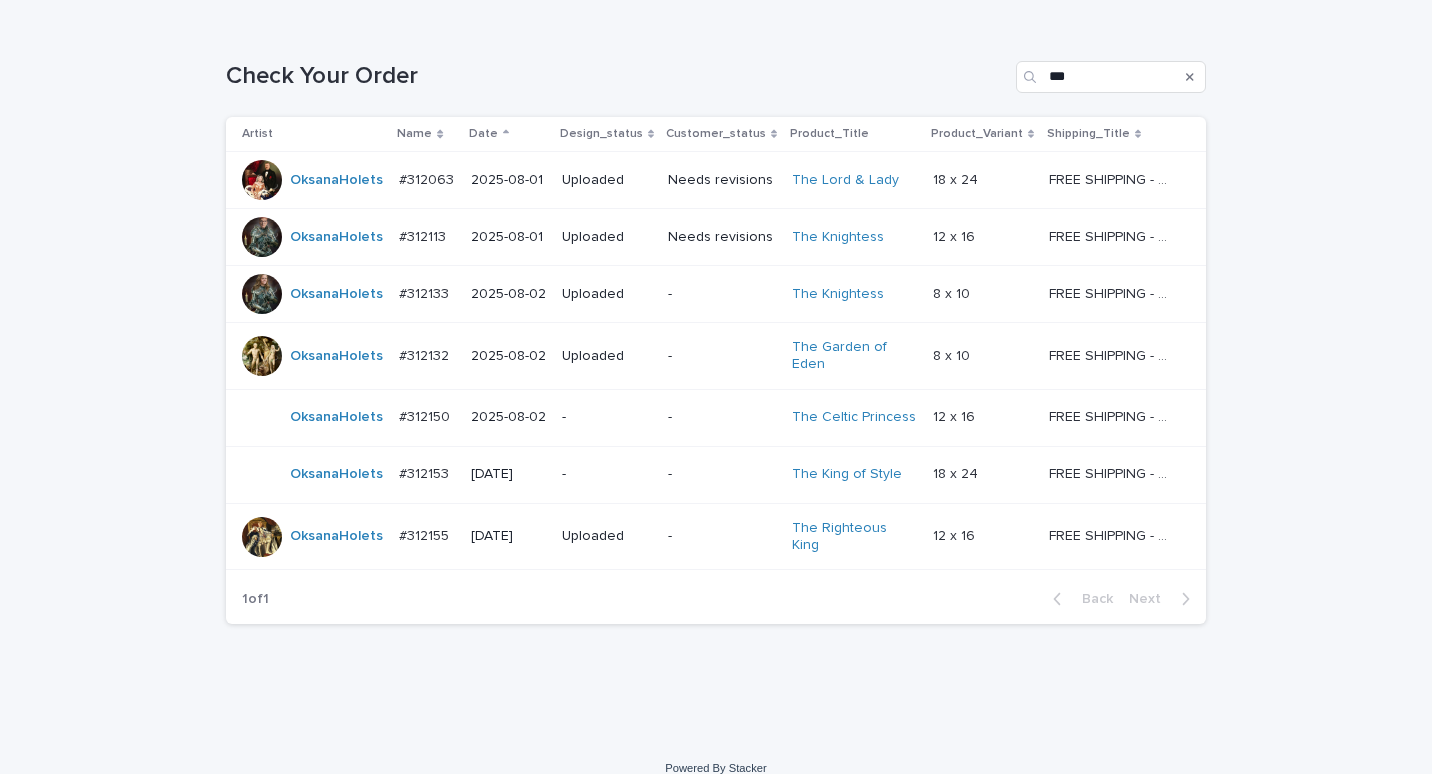 scroll, scrollTop: 296, scrollLeft: 0, axis: vertical 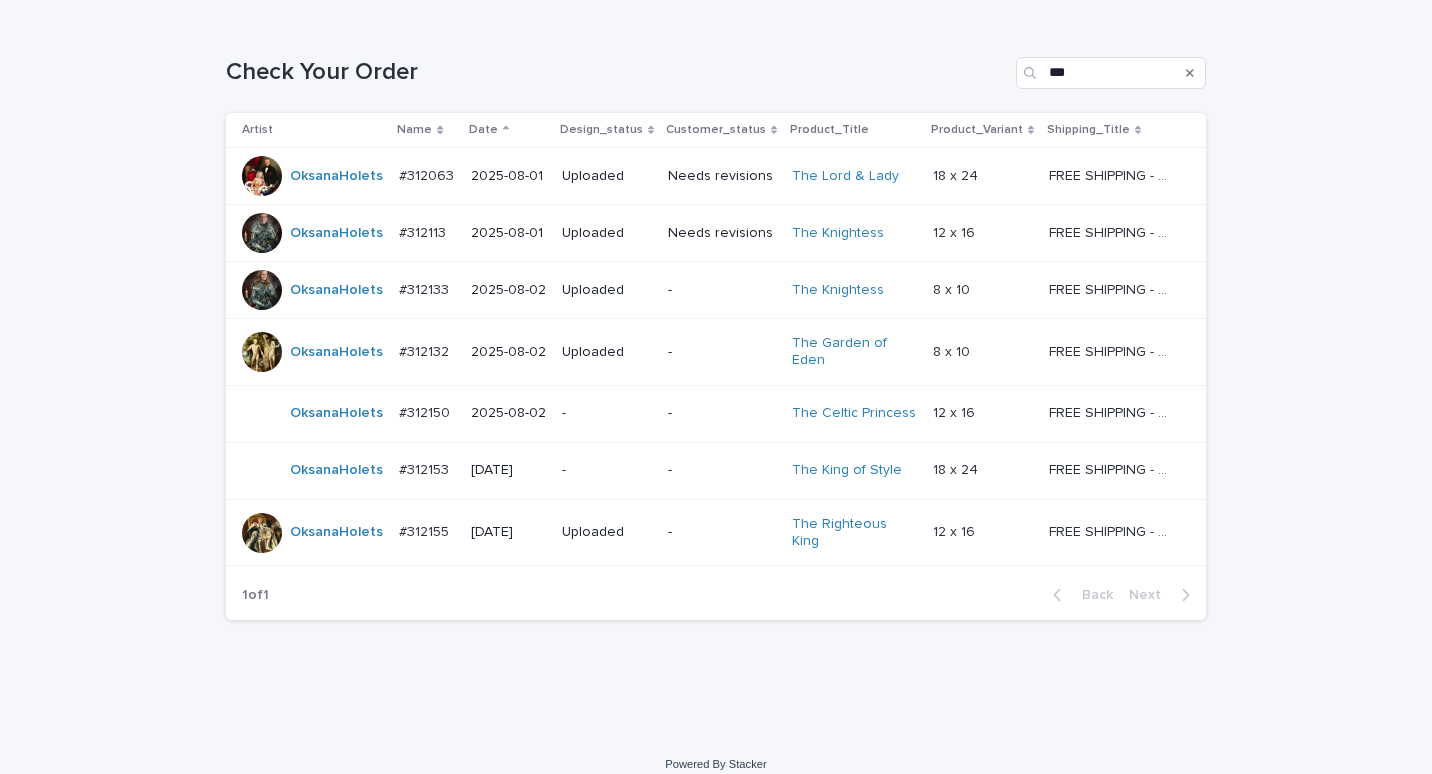 click on "#312150" at bounding box center [426, 411] 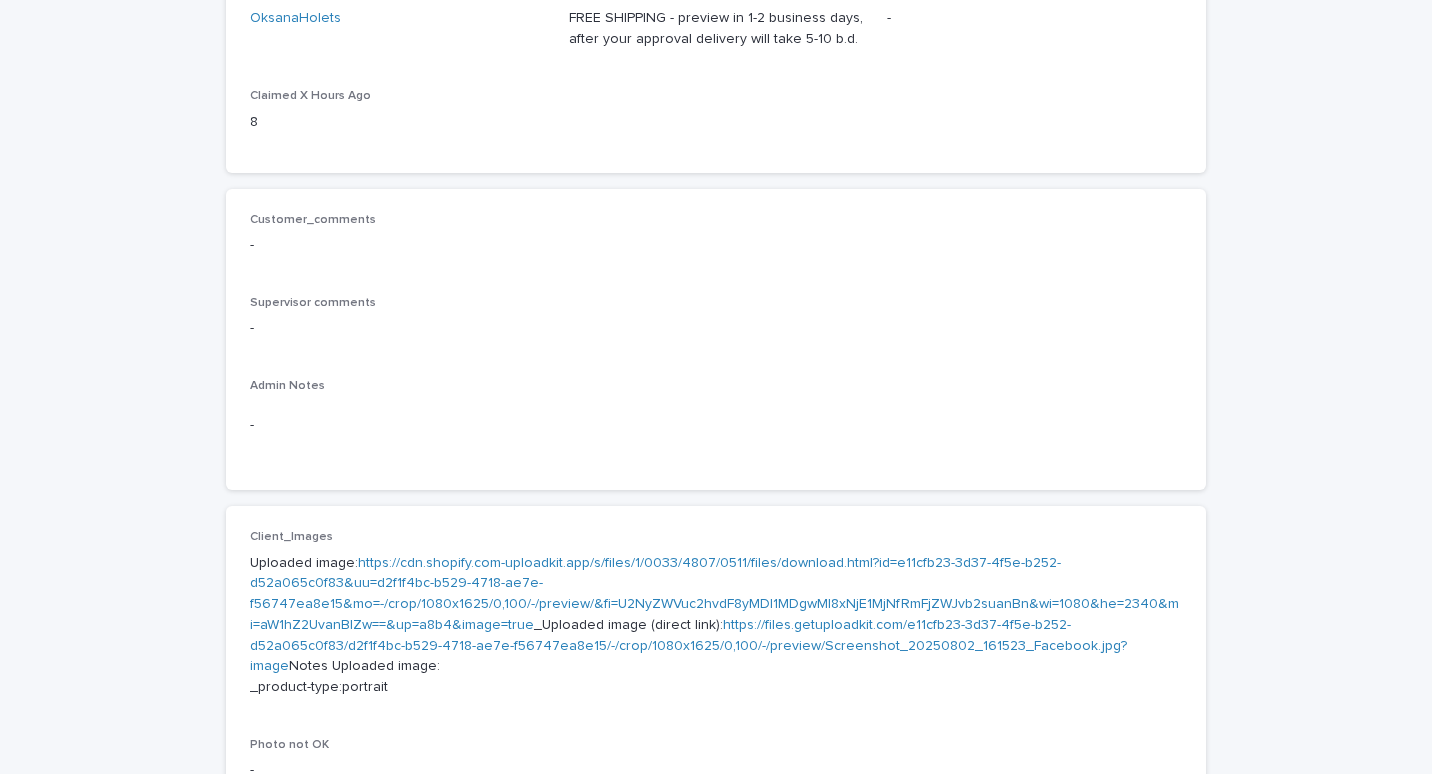 scroll, scrollTop: 464, scrollLeft: 0, axis: vertical 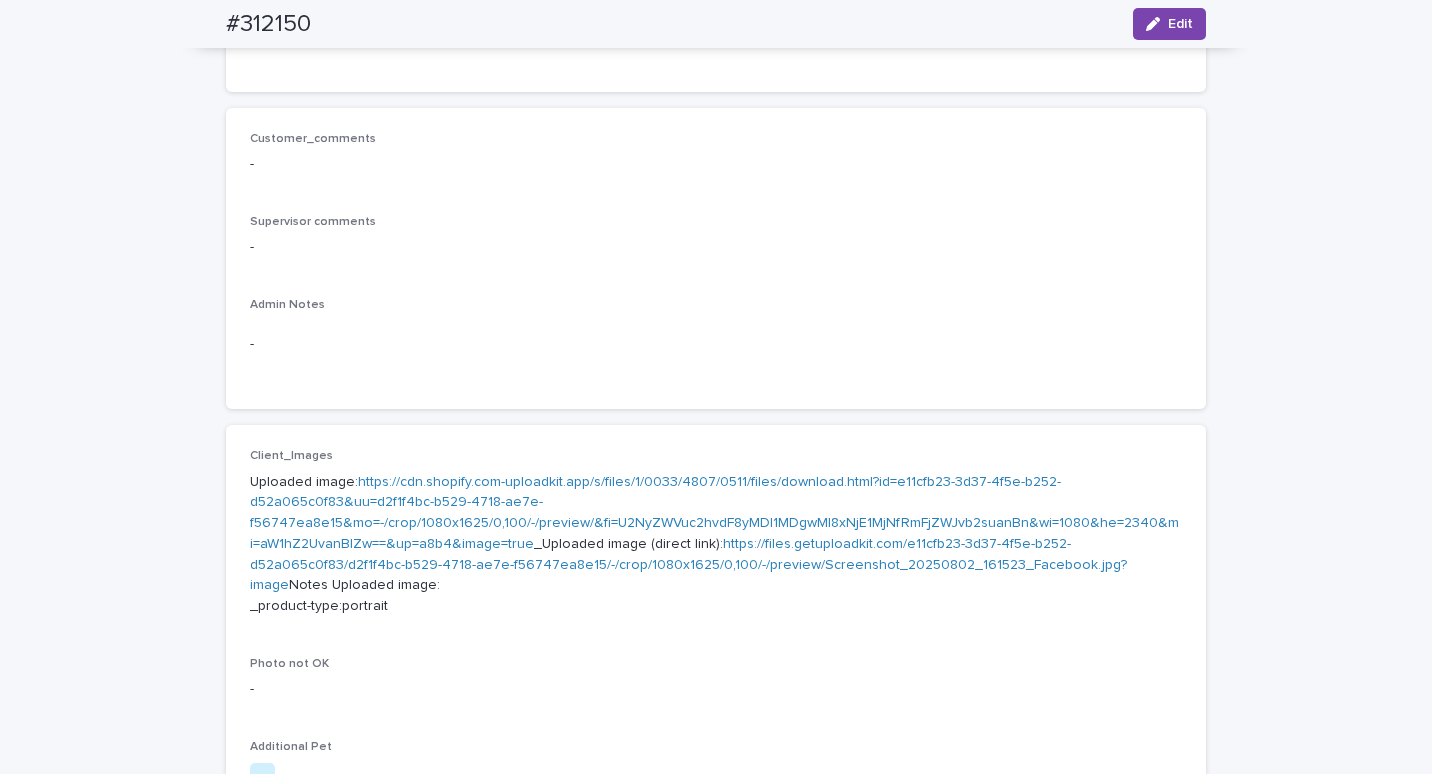 click on "https://cdn.shopify.com-uploadkit.app/s/files/1/0033/4807/0511/files/download.html?id=e11cfb23-3d37-4f5e-b252-d52a065c0f83&uu=d2f1f4bc-b529-4718-ae7e-f56747ea8e15&mo=-/crop/1080x1625/0,100/-/preview/&fi=U2NyZWVuc2hvdF8yMDI1MDgwMl8xNjE1MjNfRmFjZWJvb2suanBn&wi=1080&he=2340&mi=aW1hZ2UvanBlZw==&up=a8b4&image=true" at bounding box center (714, 513) 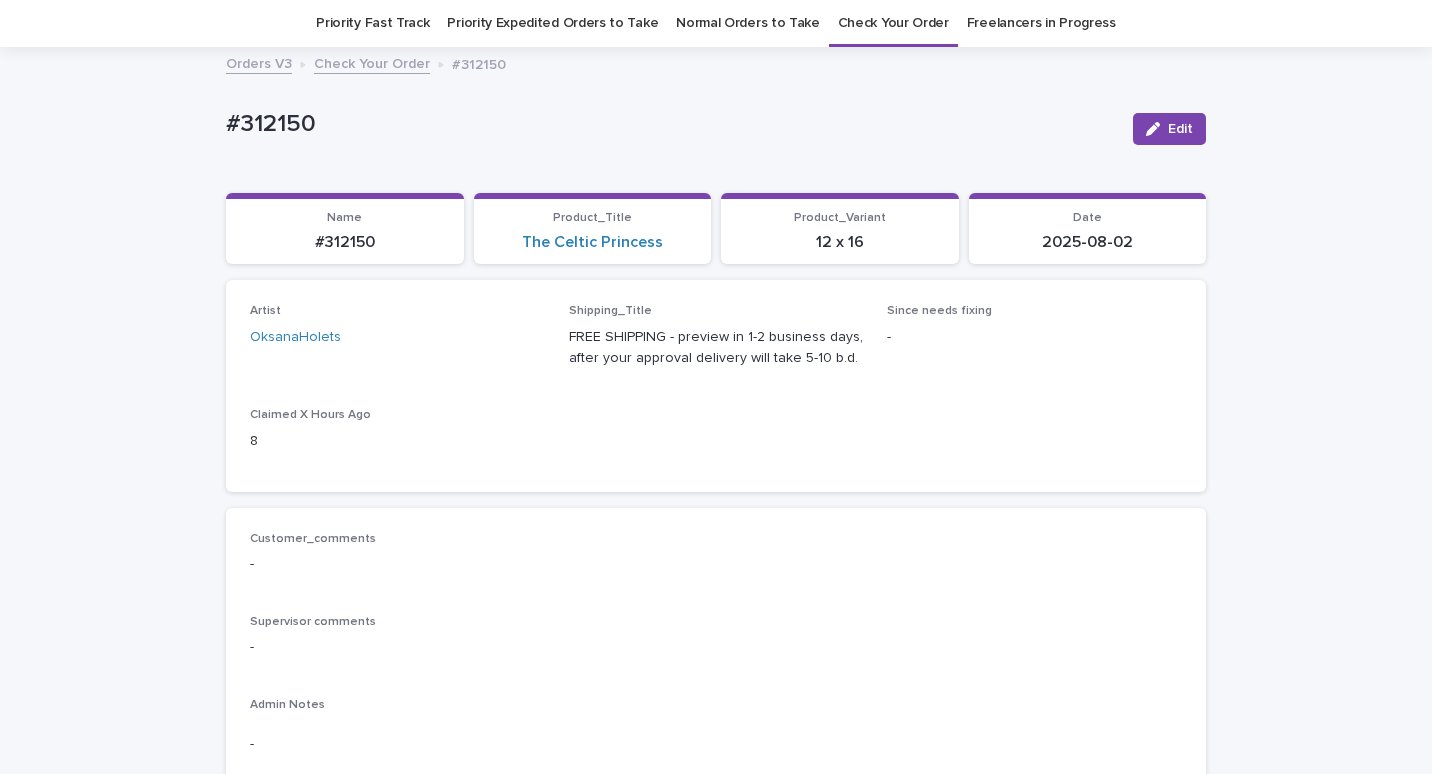 scroll, scrollTop: 364, scrollLeft: 0, axis: vertical 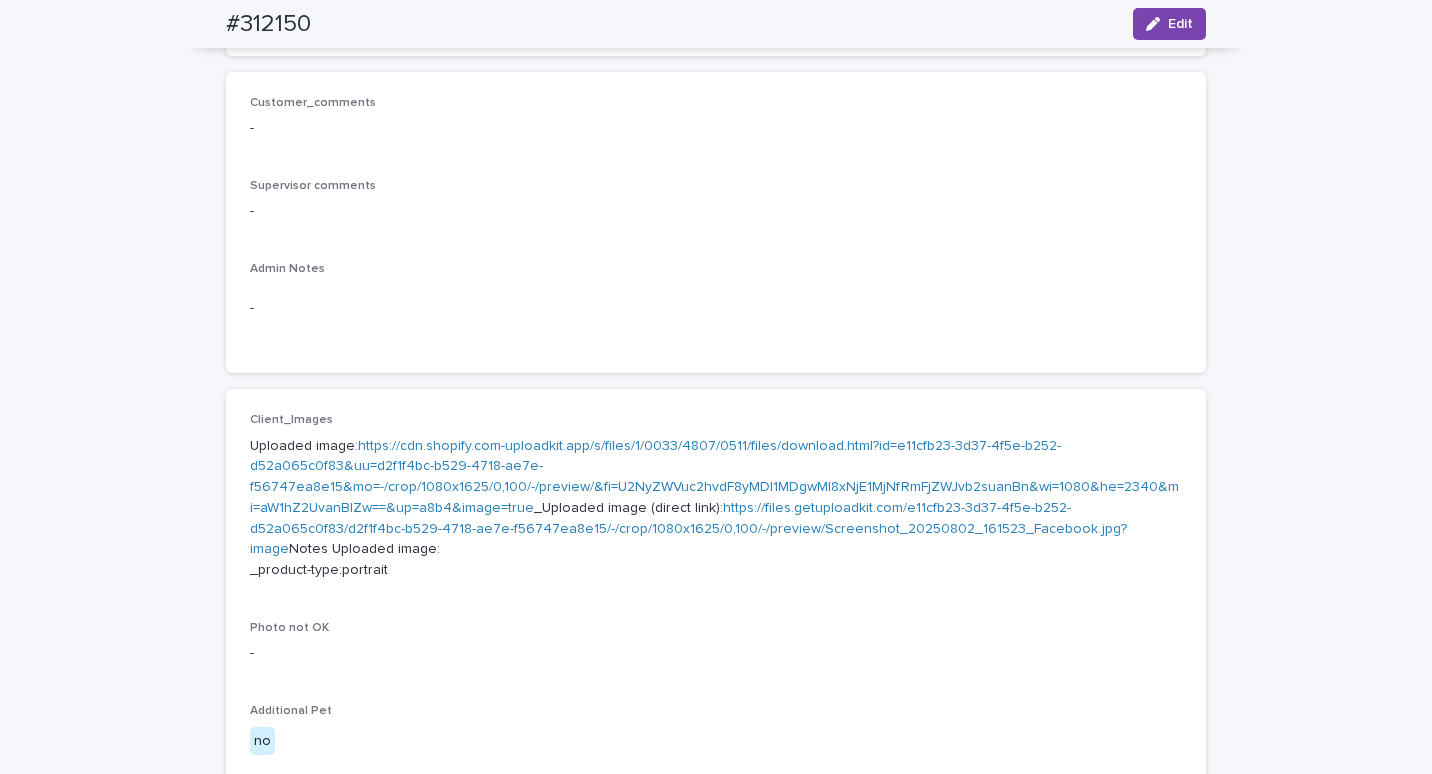 click on "https://cdn.shopify.com-uploadkit.app/s/files/1/0033/4807/0511/files/download.html?id=e11cfb23-3d37-4f5e-b252-d52a065c0f83&uu=d2f1f4bc-b529-4718-ae7e-f56747ea8e15&mo=-/crop/1080x1625/0,100/-/preview/&fi=U2NyZWVuc2hvdF8yMDI1MDgwMl8xNjE1MjNfRmFjZWJvb2suanBn&wi=1080&he=2340&mi=aW1hZ2UvanBlZw==&up=a8b4&image=true" at bounding box center (714, 477) 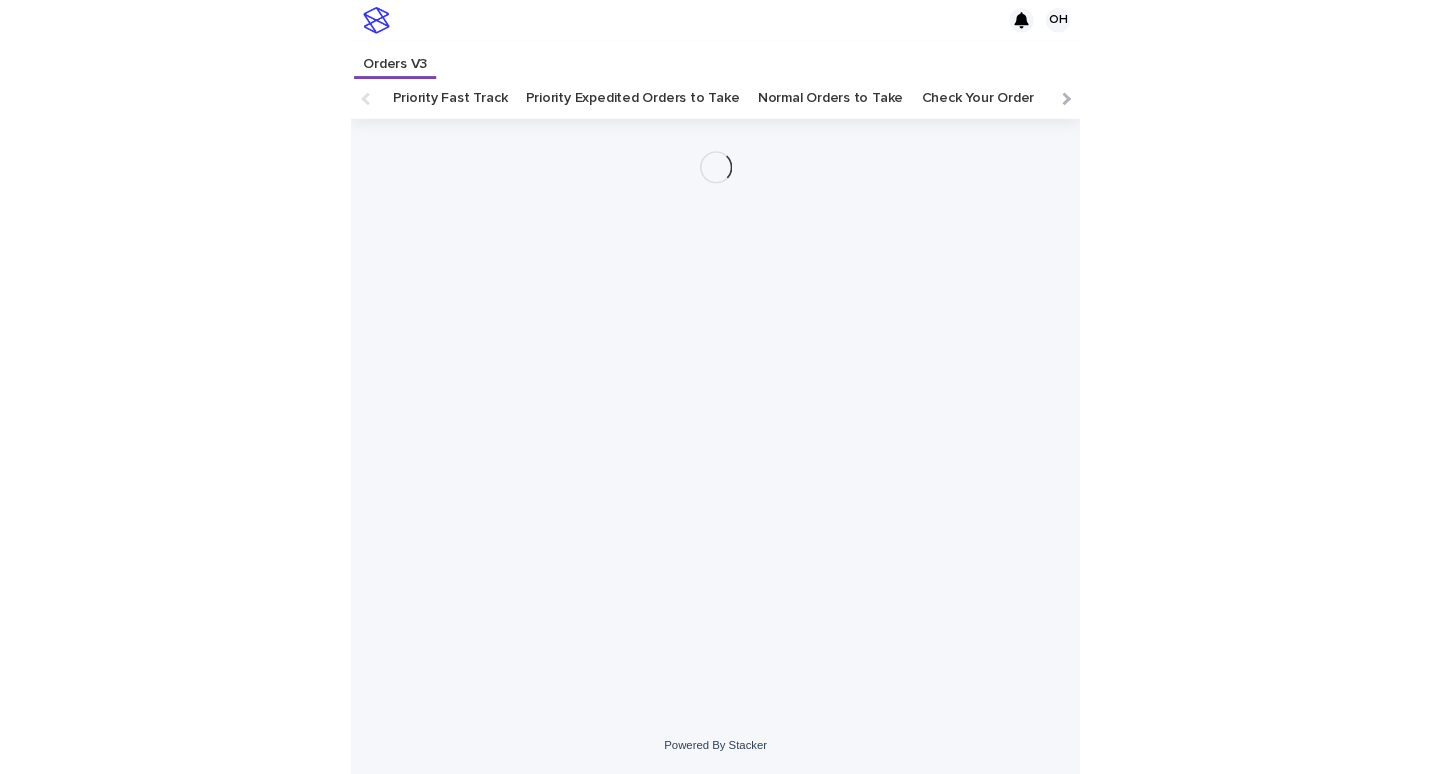 scroll, scrollTop: 0, scrollLeft: 0, axis: both 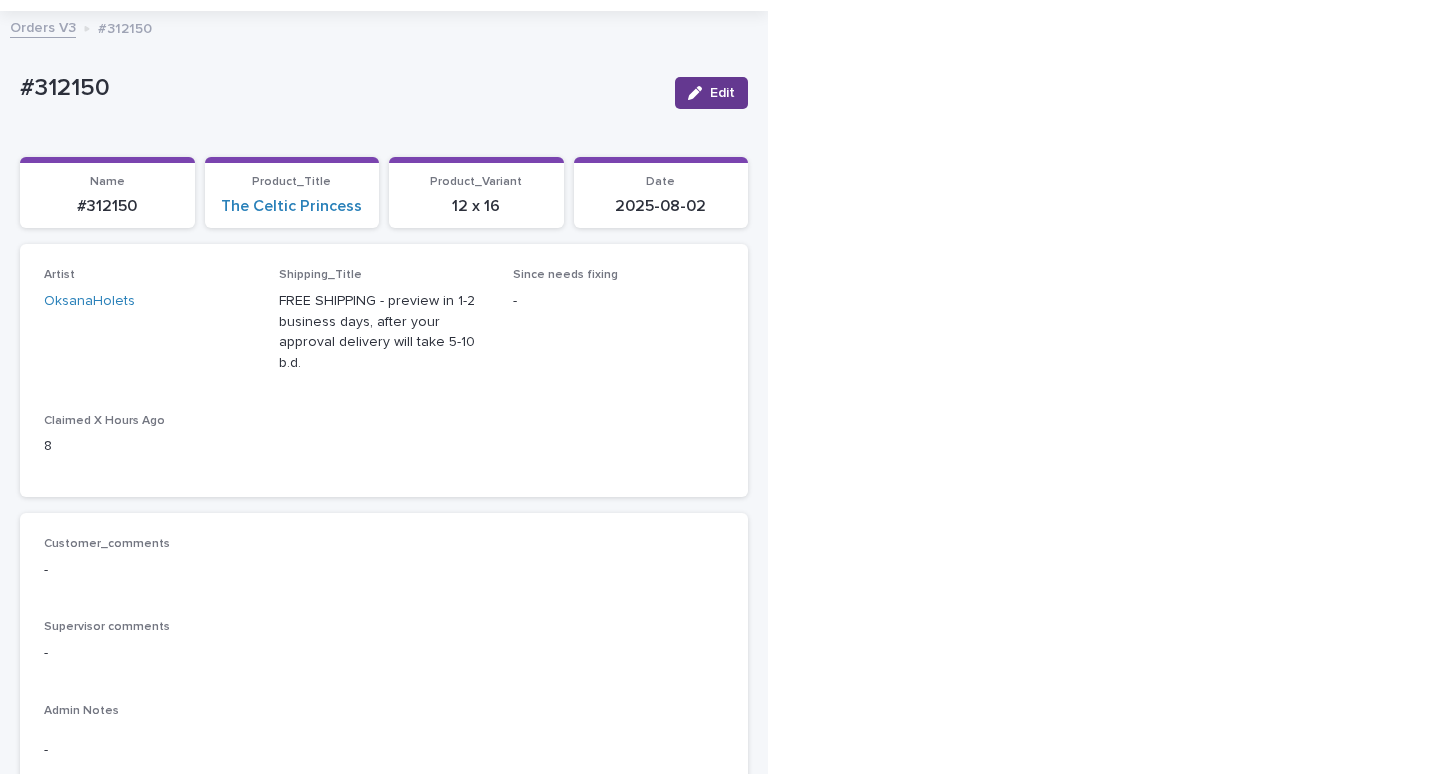 click on "Edit" at bounding box center [711, 93] 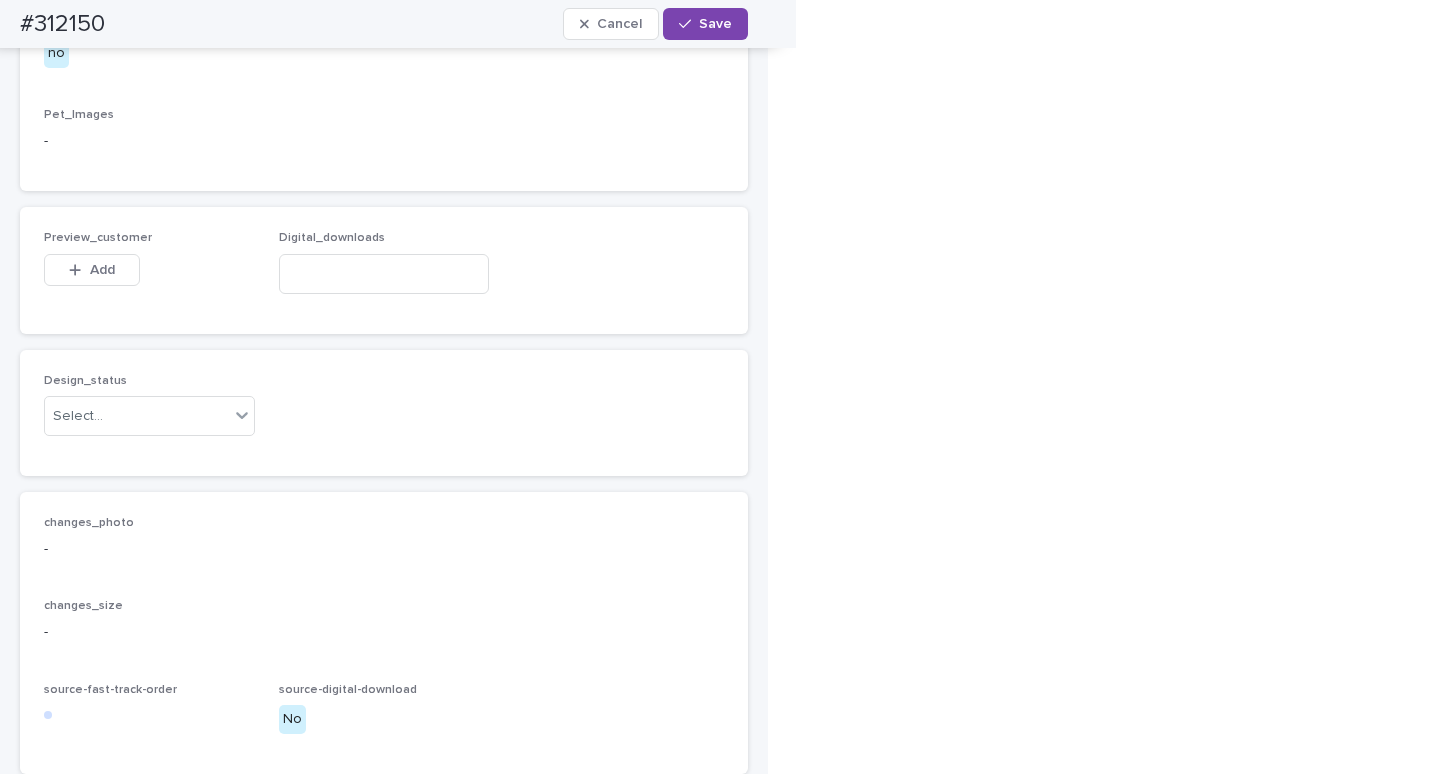 scroll, scrollTop: 941, scrollLeft: 0, axis: vertical 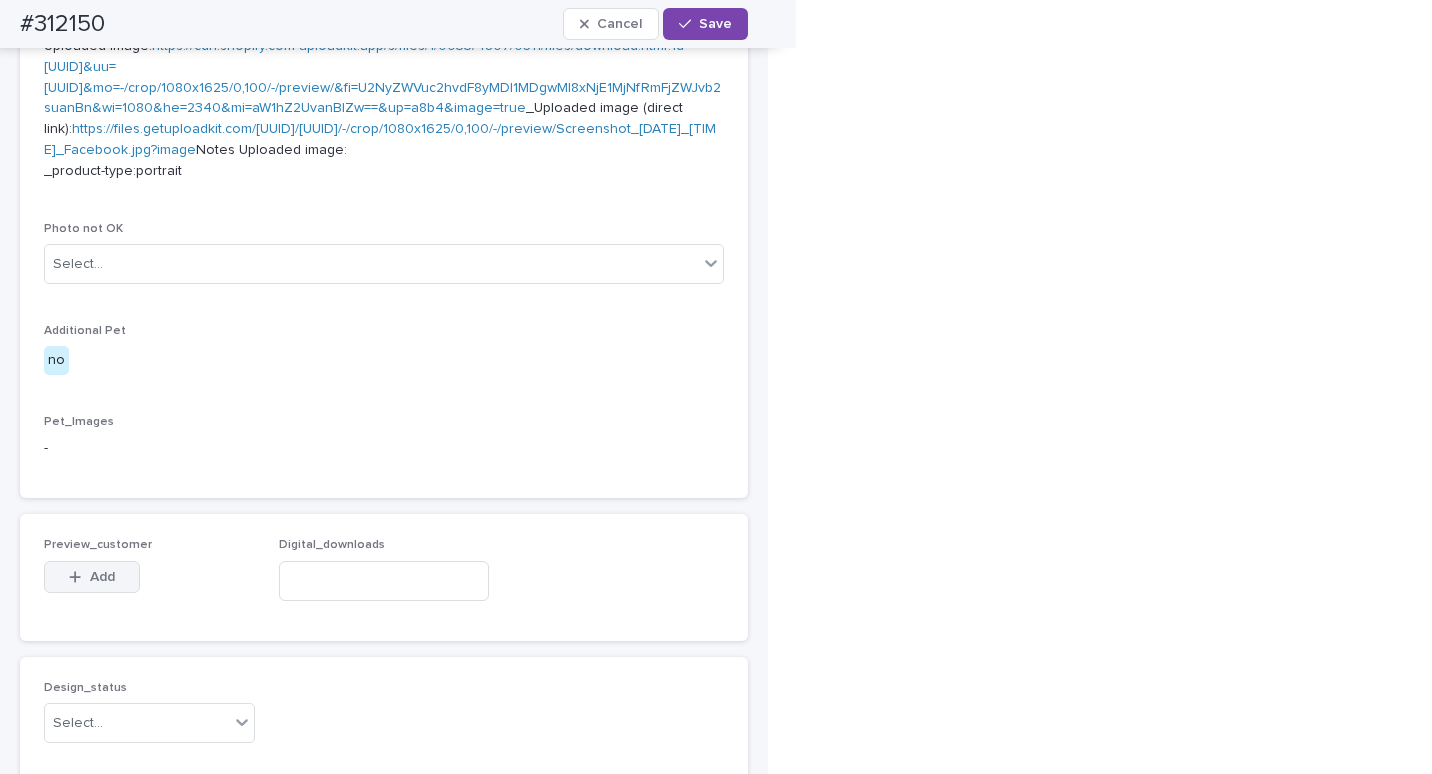 click 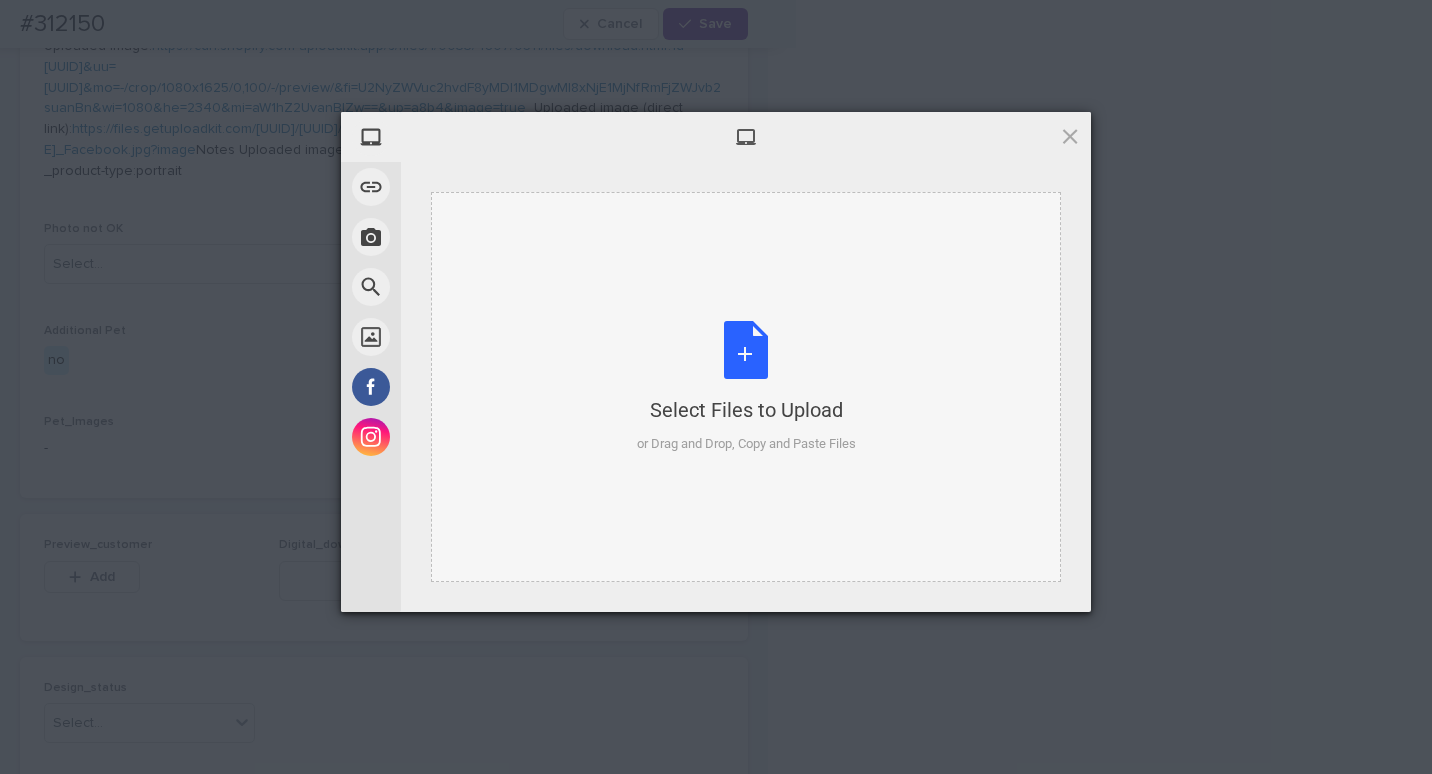 click on "Select Files to Upload
or Drag and Drop, Copy and Paste Files" at bounding box center (746, 387) 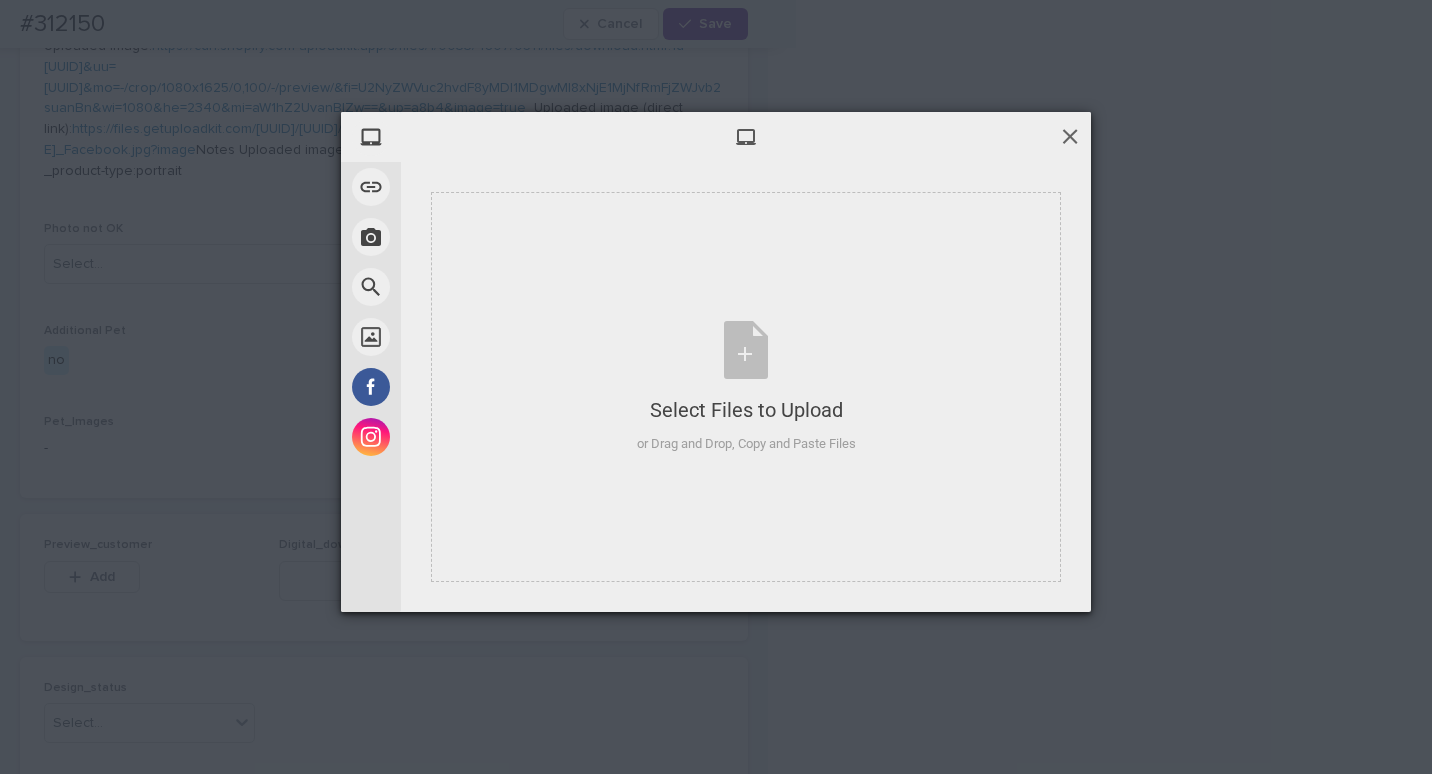 click at bounding box center [1070, 136] 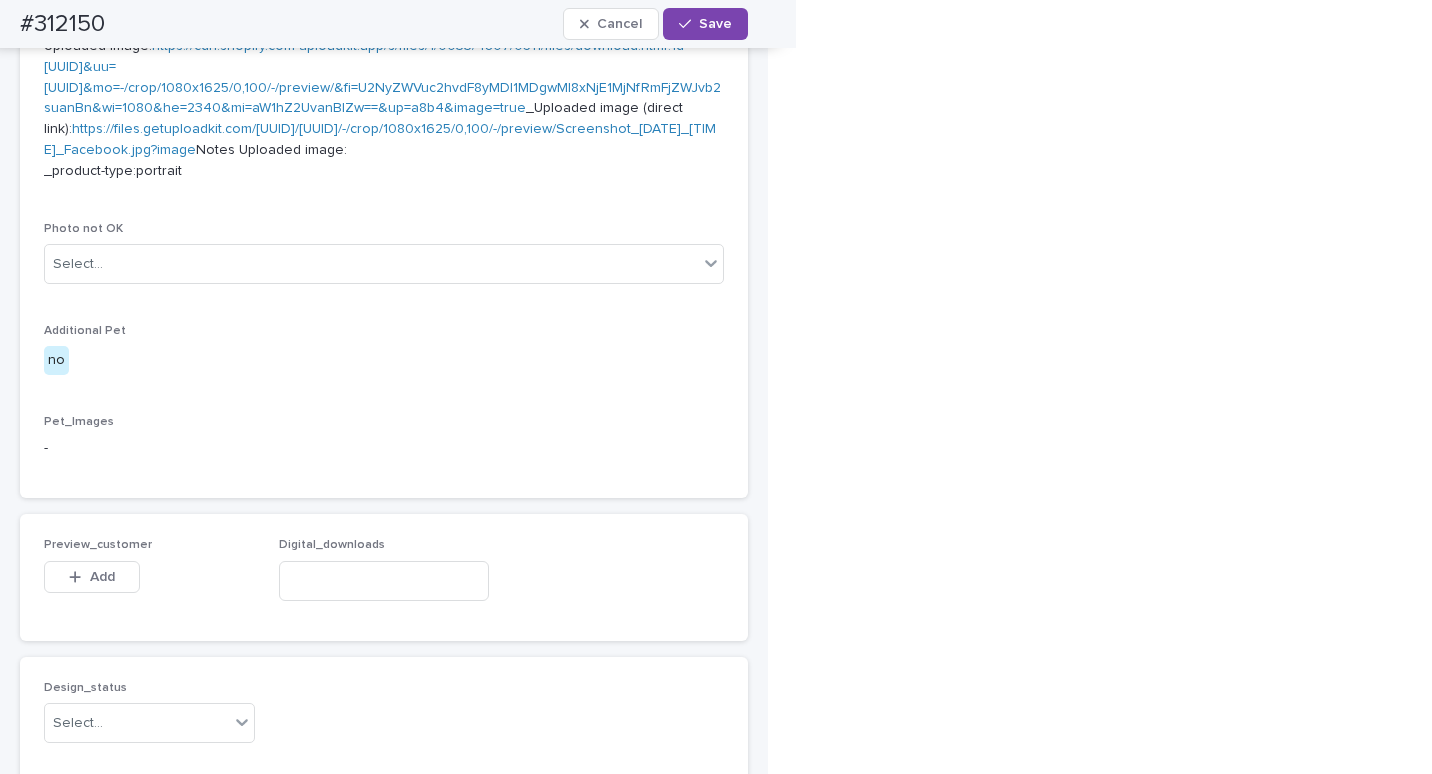 scroll, scrollTop: 641, scrollLeft: 0, axis: vertical 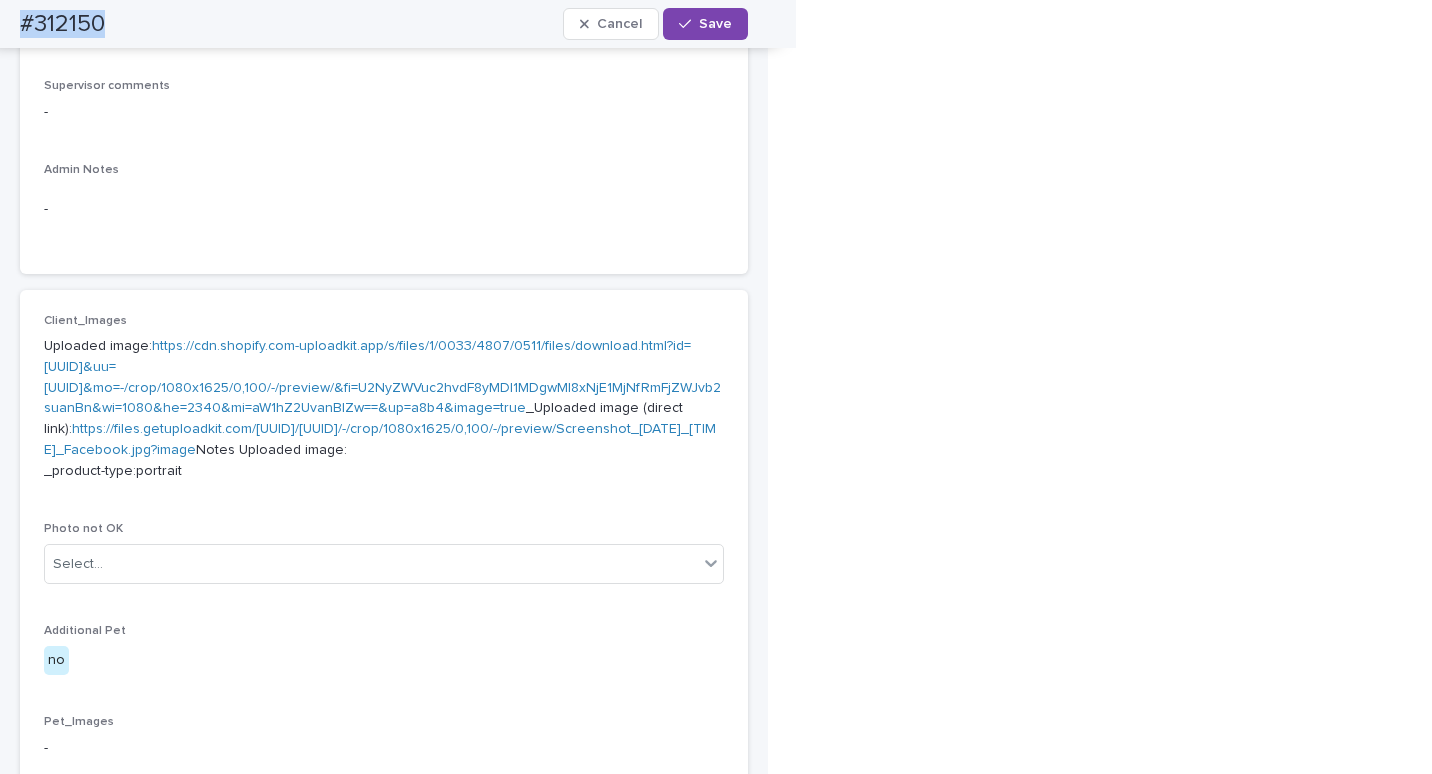 drag, startPoint x: 132, startPoint y: 19, endPoint x: 10, endPoint y: 9, distance: 122.40915 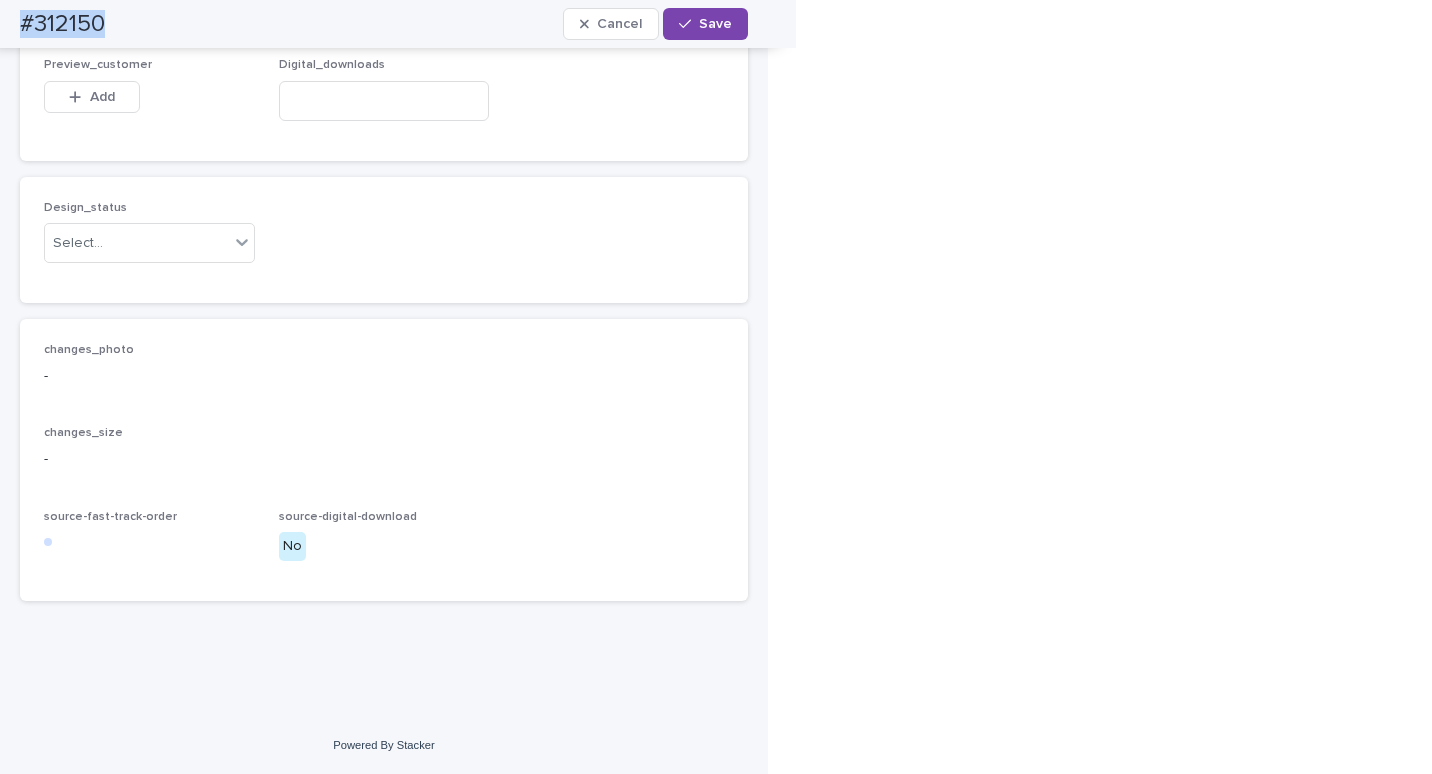 scroll, scrollTop: 1241, scrollLeft: 0, axis: vertical 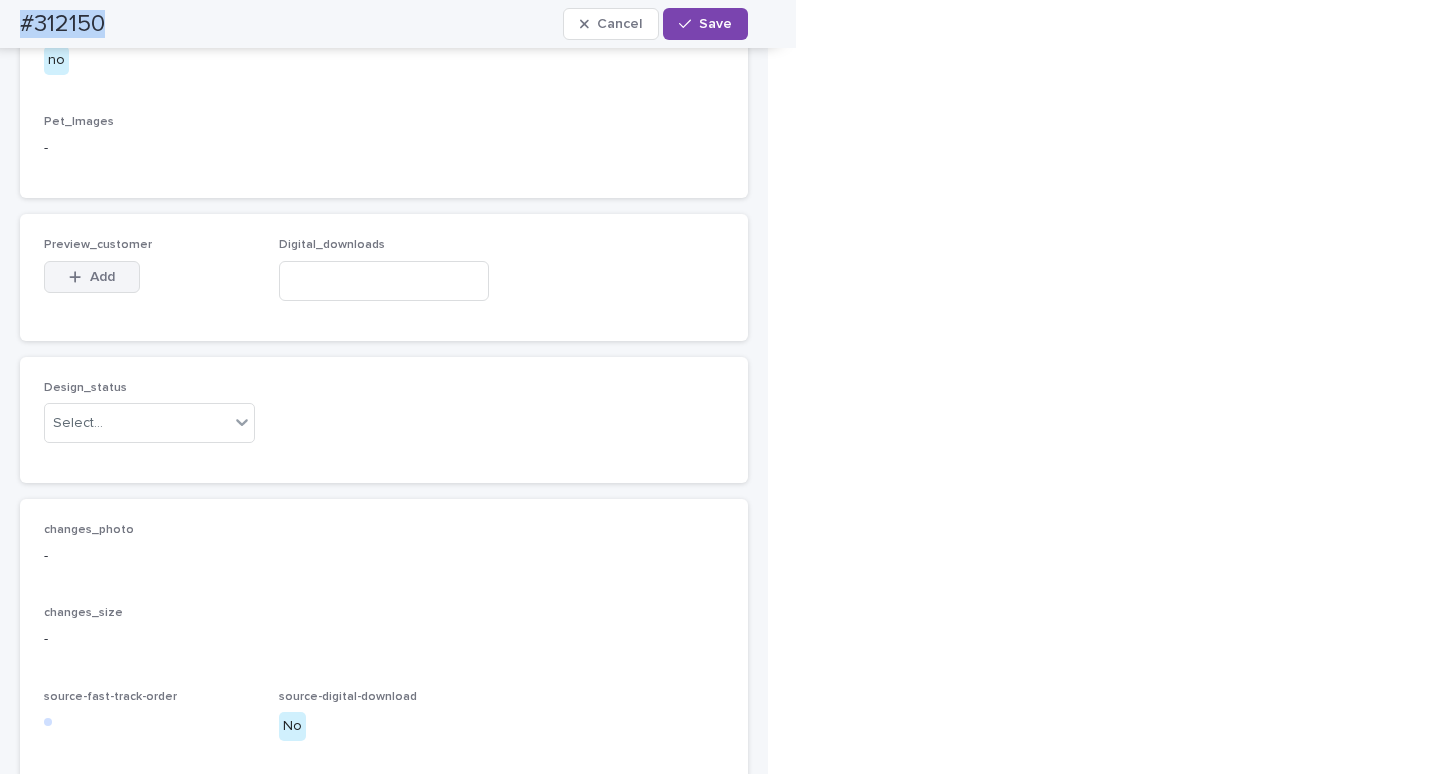 click at bounding box center [79, 277] 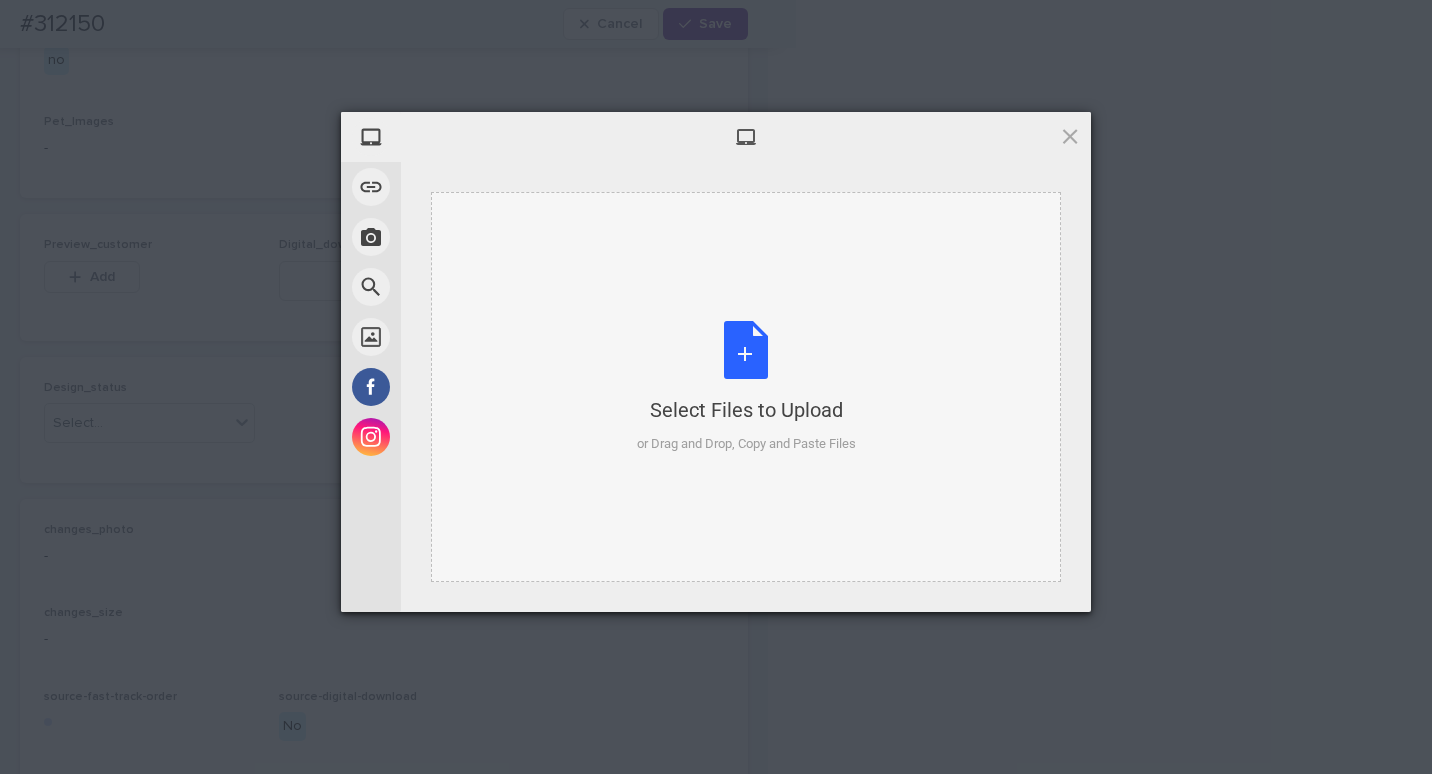 click on "Select Files to Upload
or Drag and Drop, Copy and Paste Files" at bounding box center (746, 387) 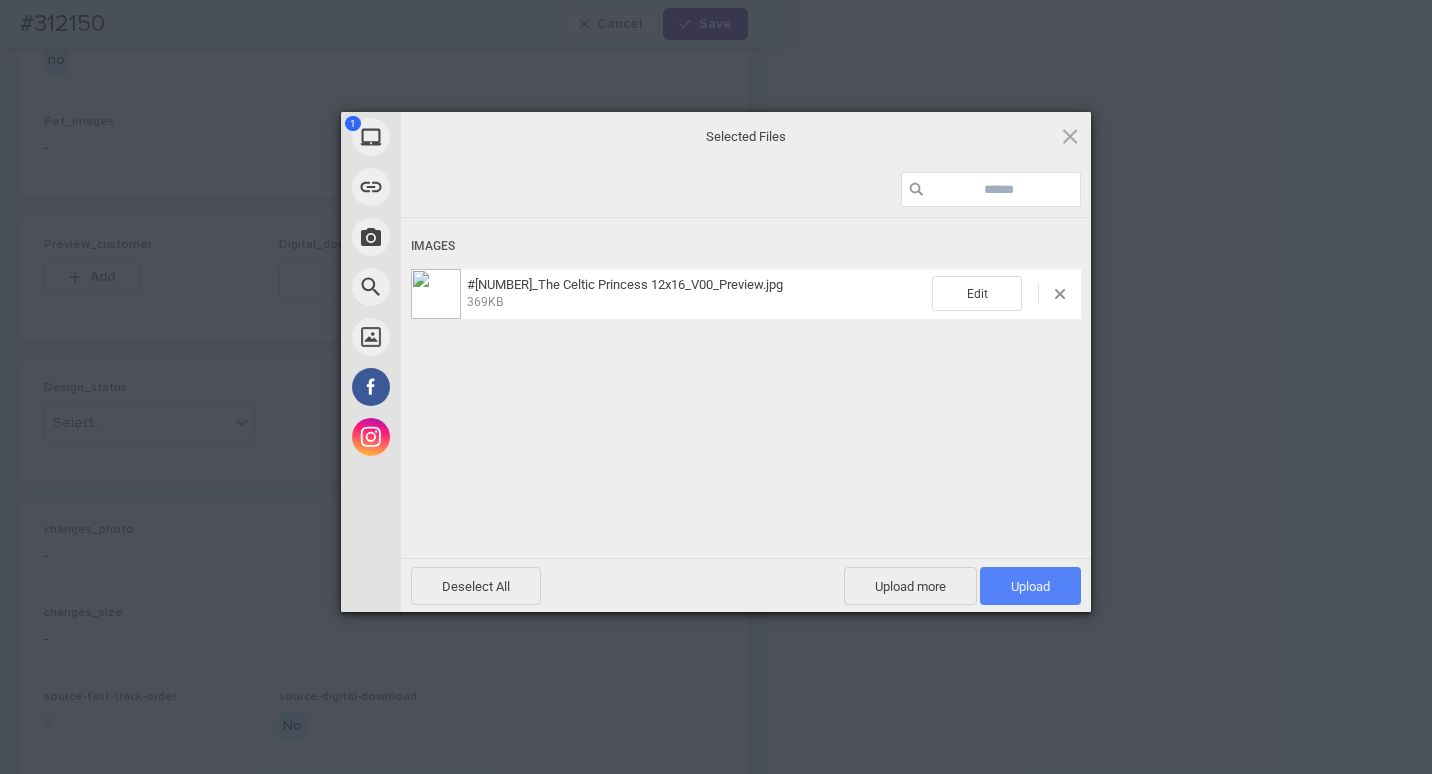click on "Upload
1" at bounding box center (1030, 586) 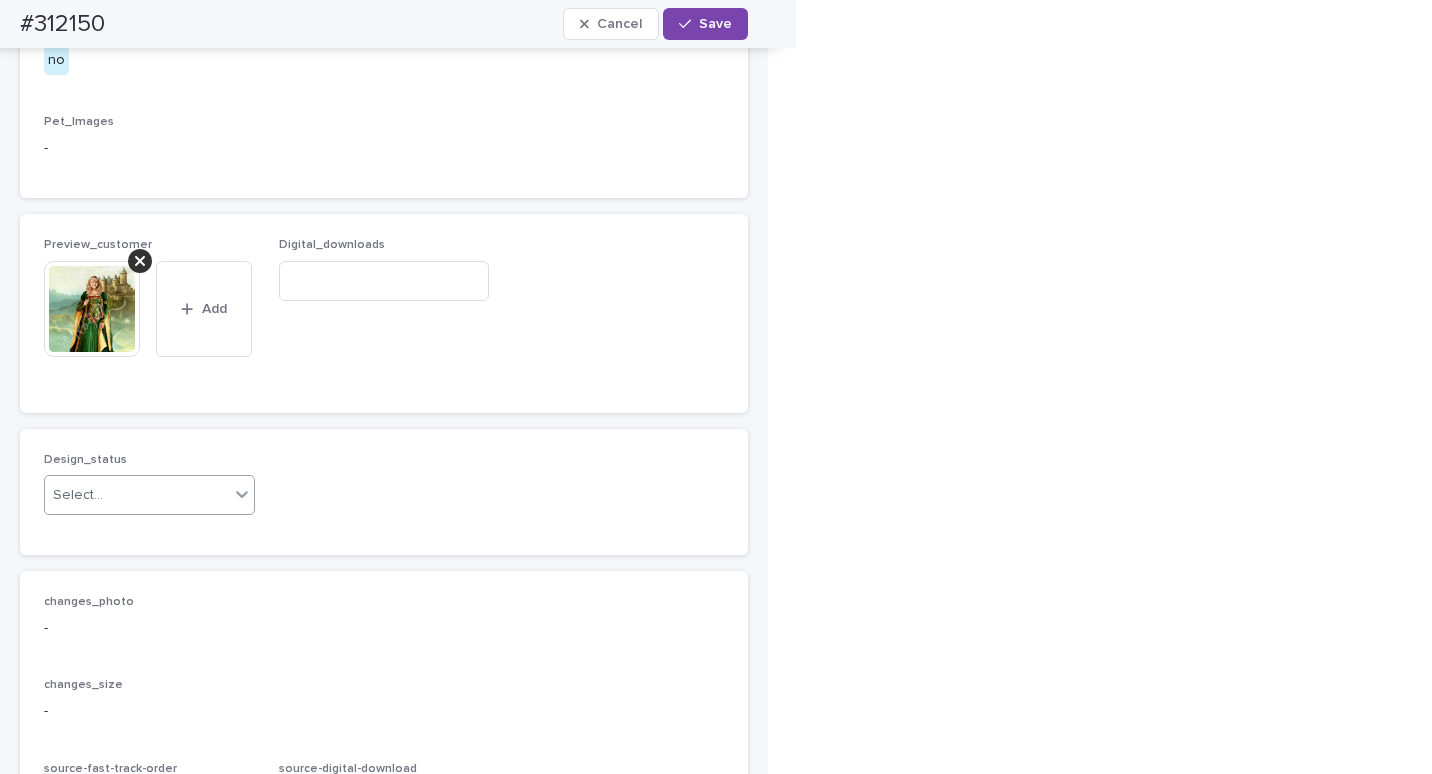 click on "Select..." at bounding box center (137, 495) 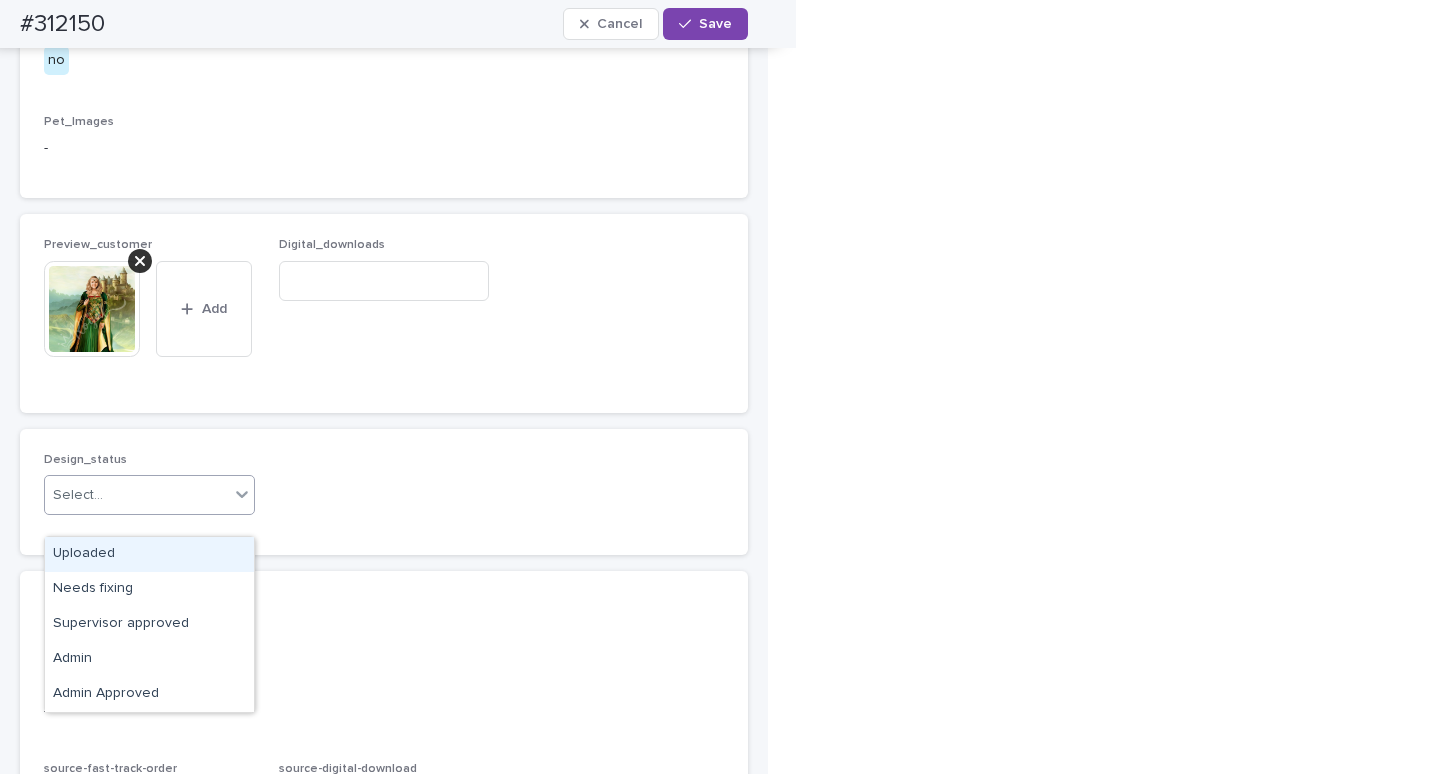 click on "Uploaded" at bounding box center (149, 554) 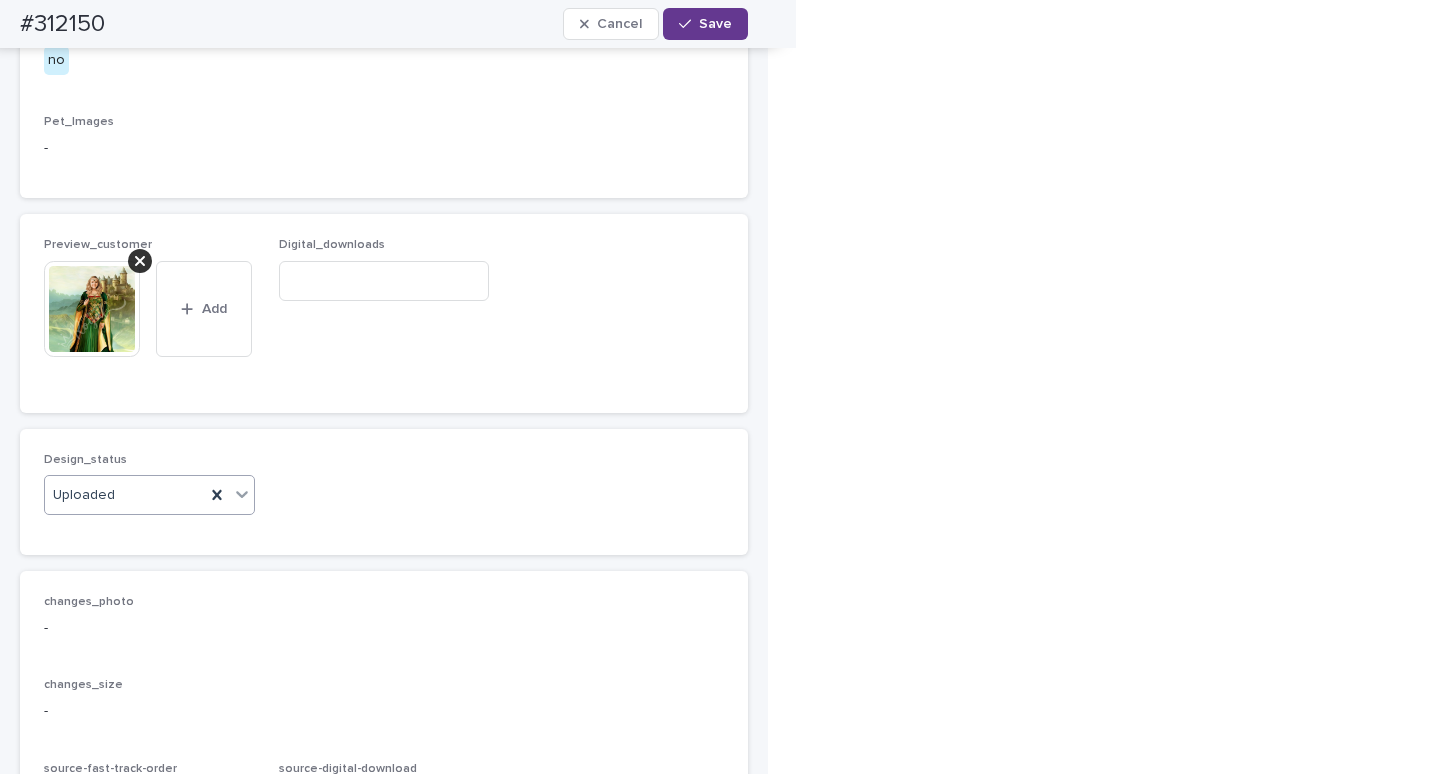 click on "Save" at bounding box center [715, 24] 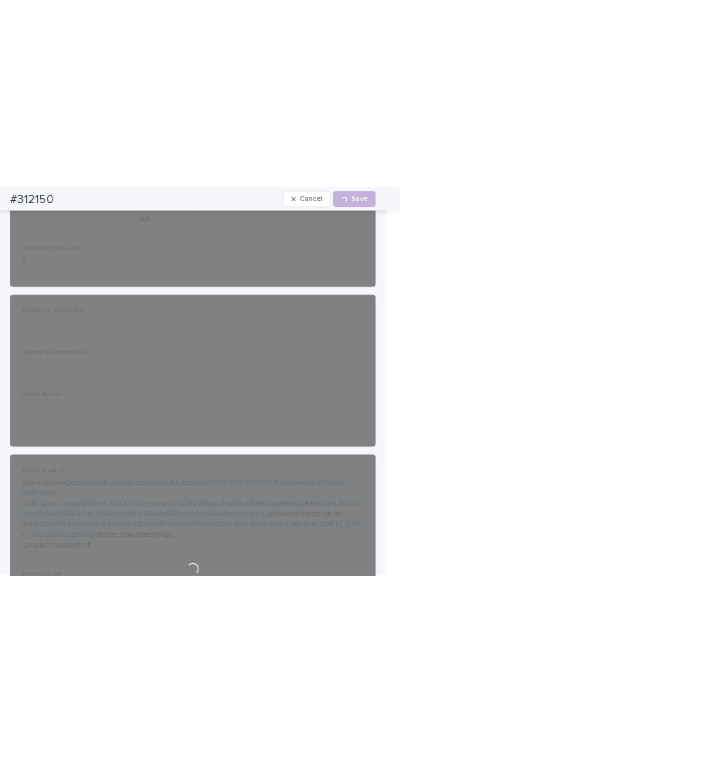 scroll, scrollTop: 0, scrollLeft: 0, axis: both 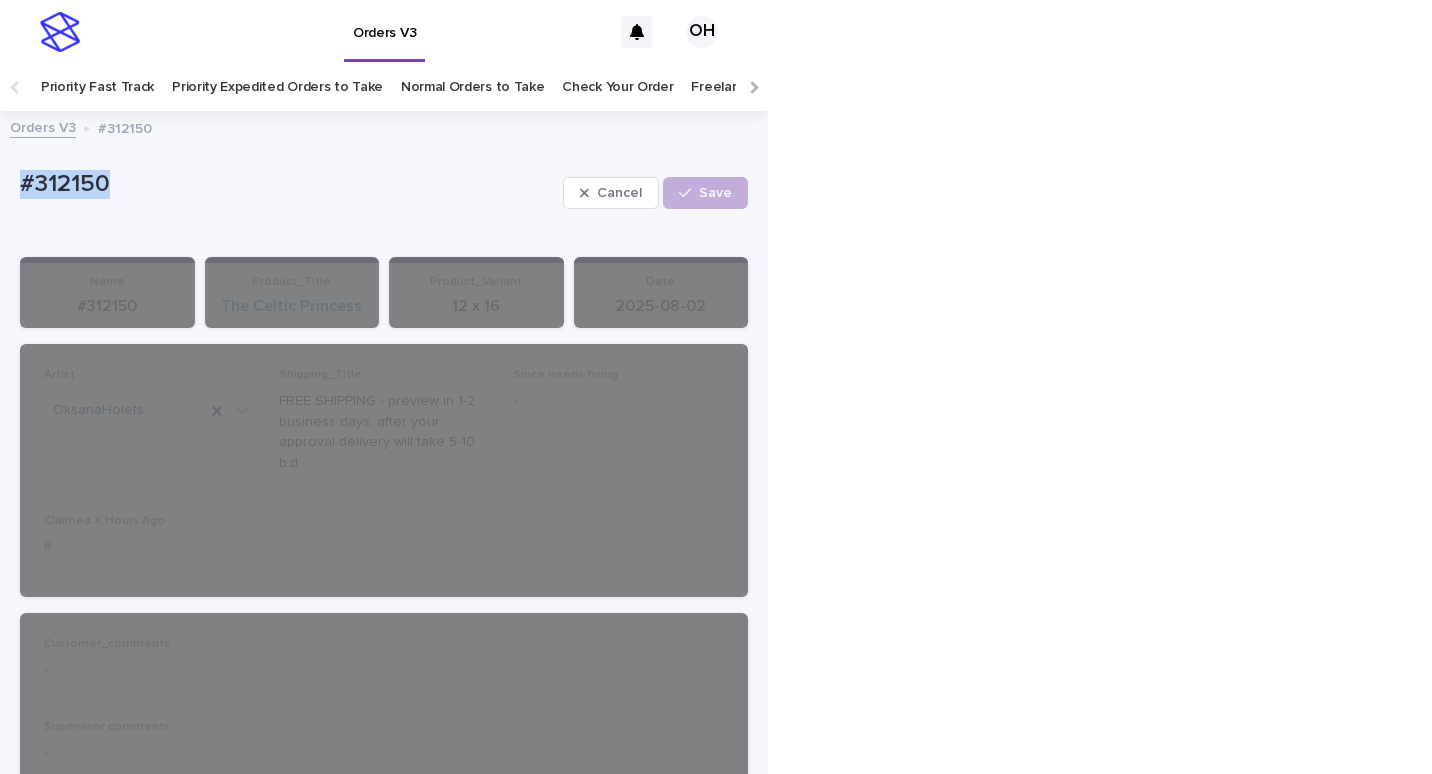 drag, startPoint x: 222, startPoint y: 173, endPoint x: 52, endPoint y: 176, distance: 170.02647 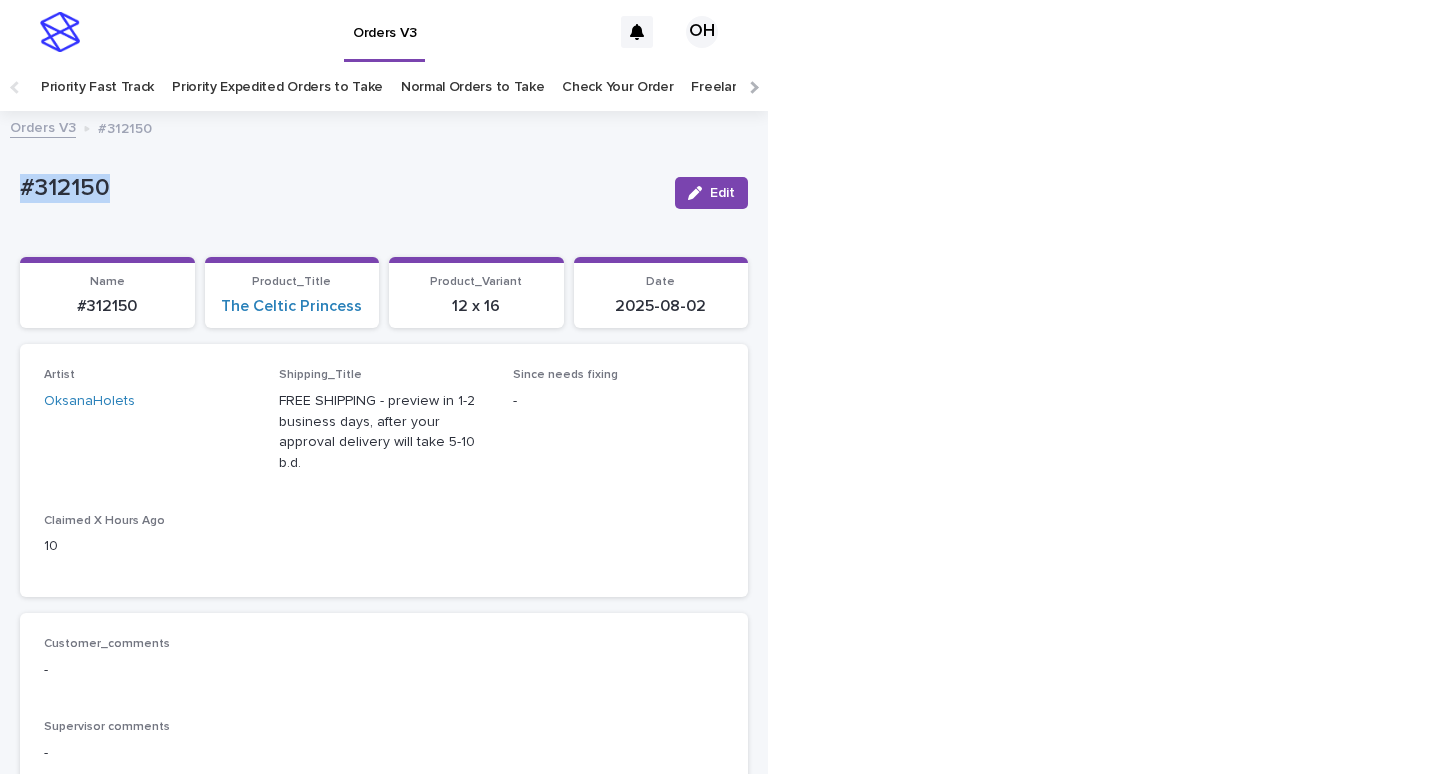 copy on "#312150" 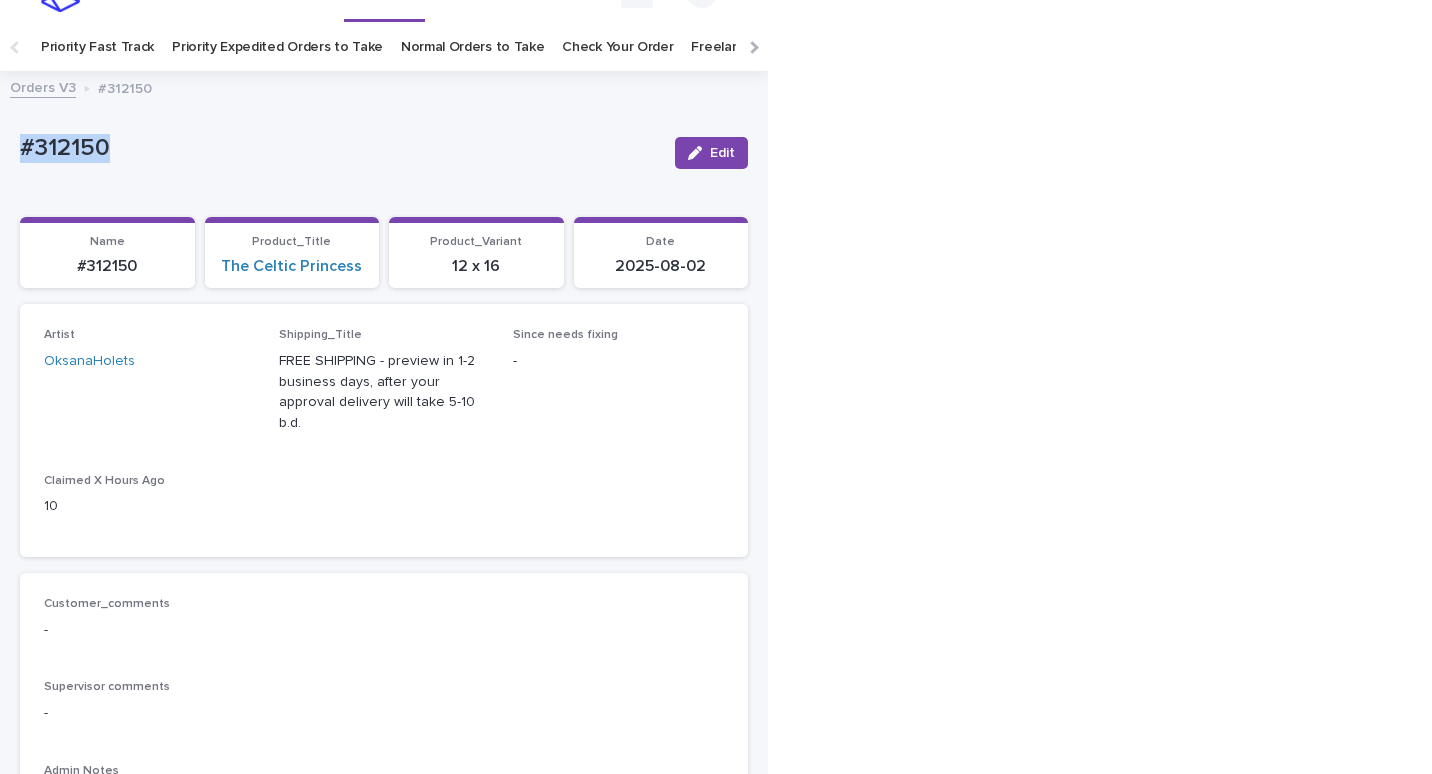 scroll, scrollTop: 0, scrollLeft: 0, axis: both 